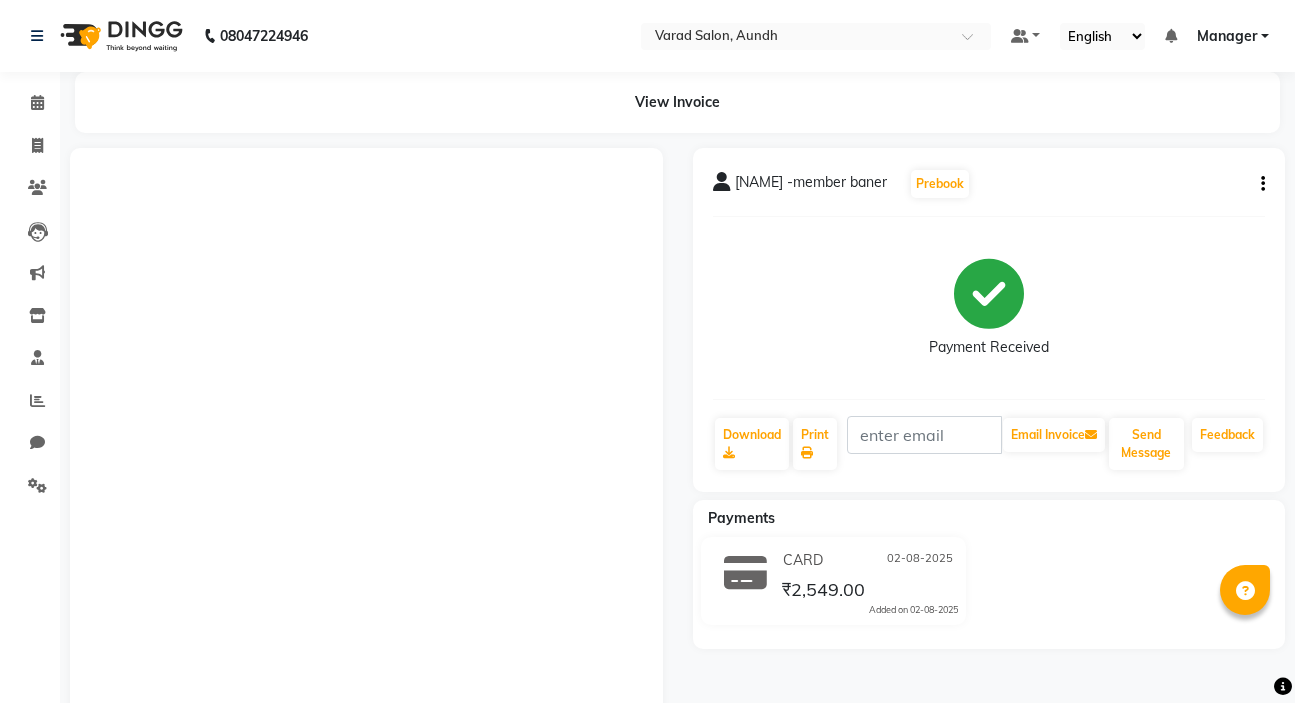scroll, scrollTop: 0, scrollLeft: 0, axis: both 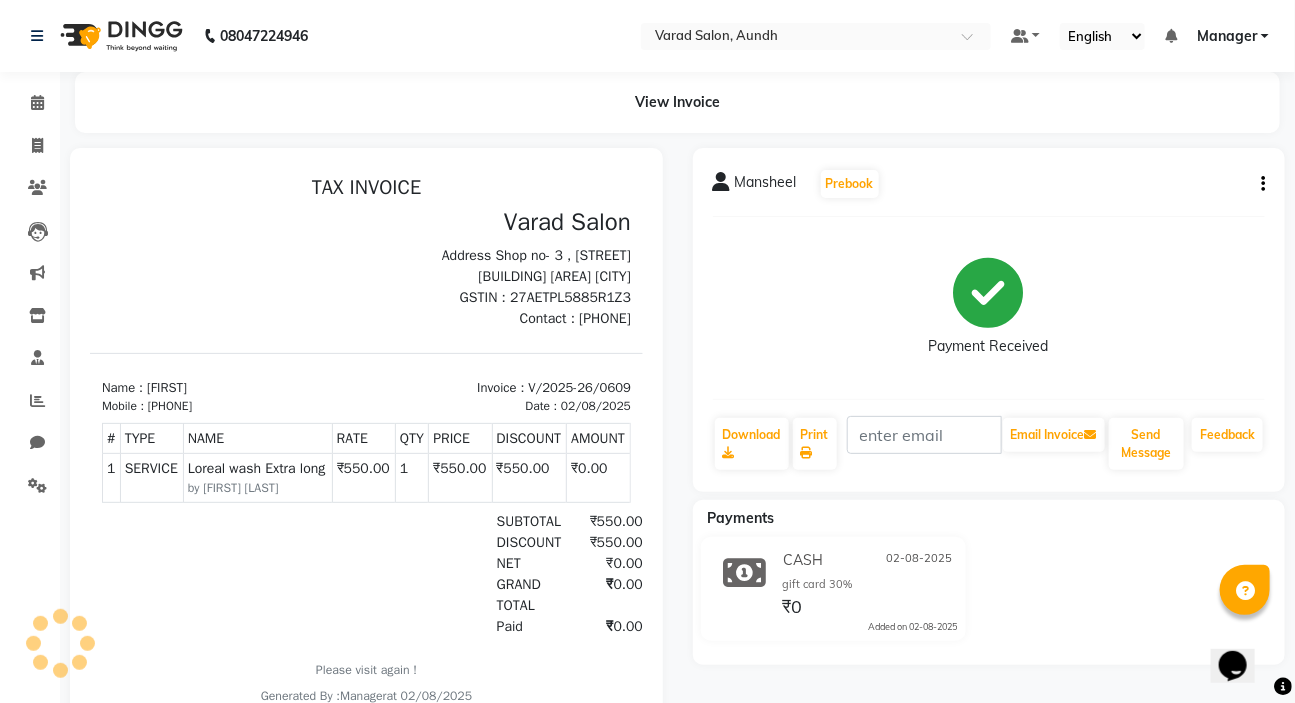 click on "Email Invoice" 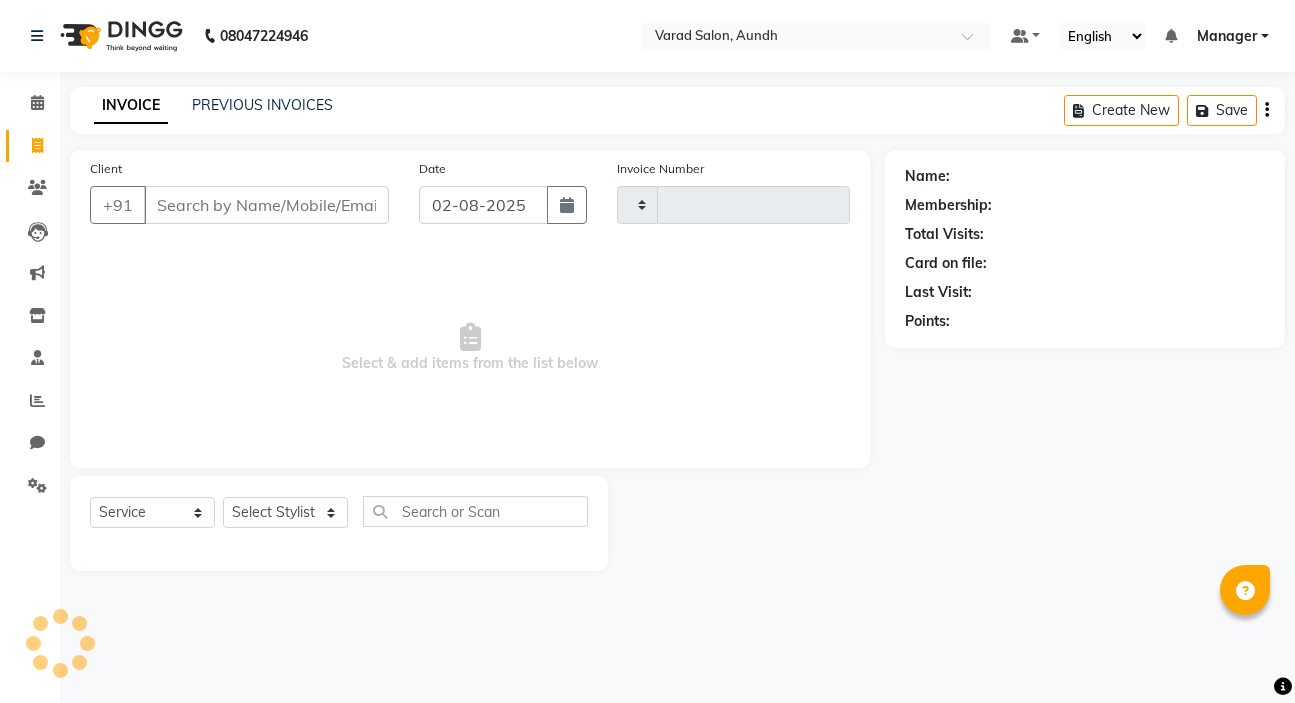 select on "service" 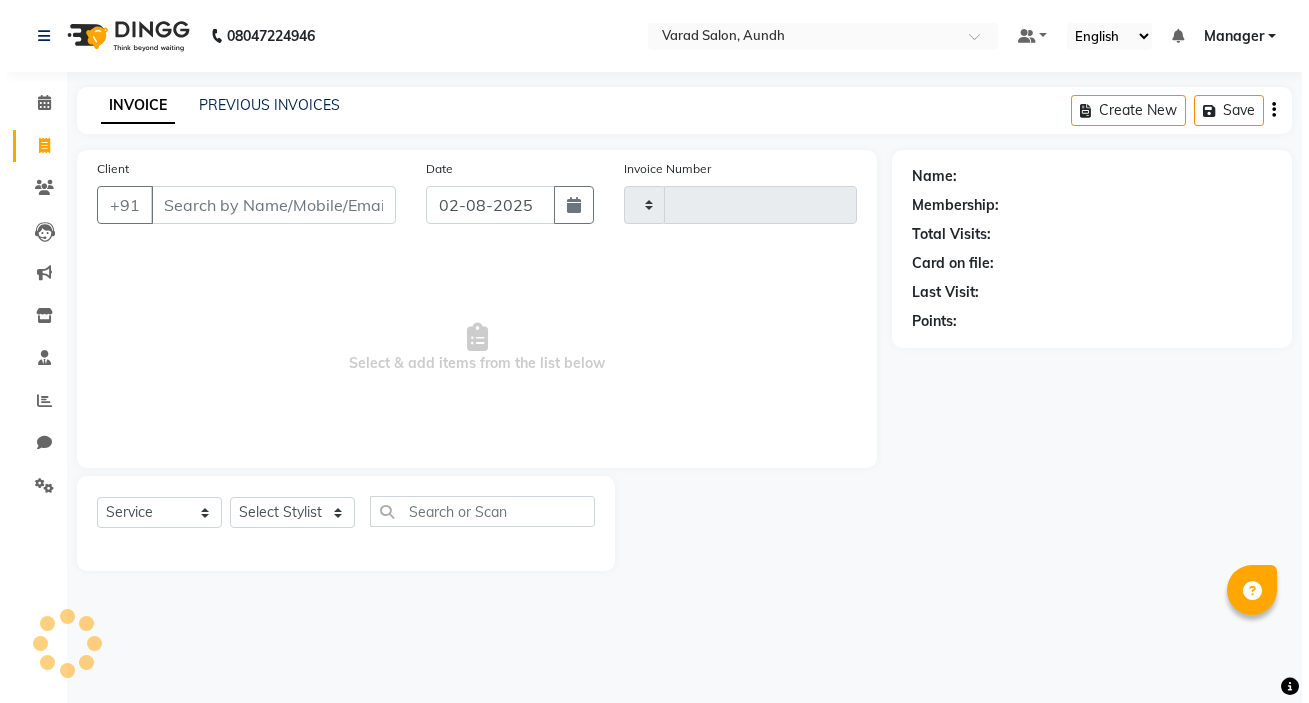 scroll, scrollTop: 0, scrollLeft: 0, axis: both 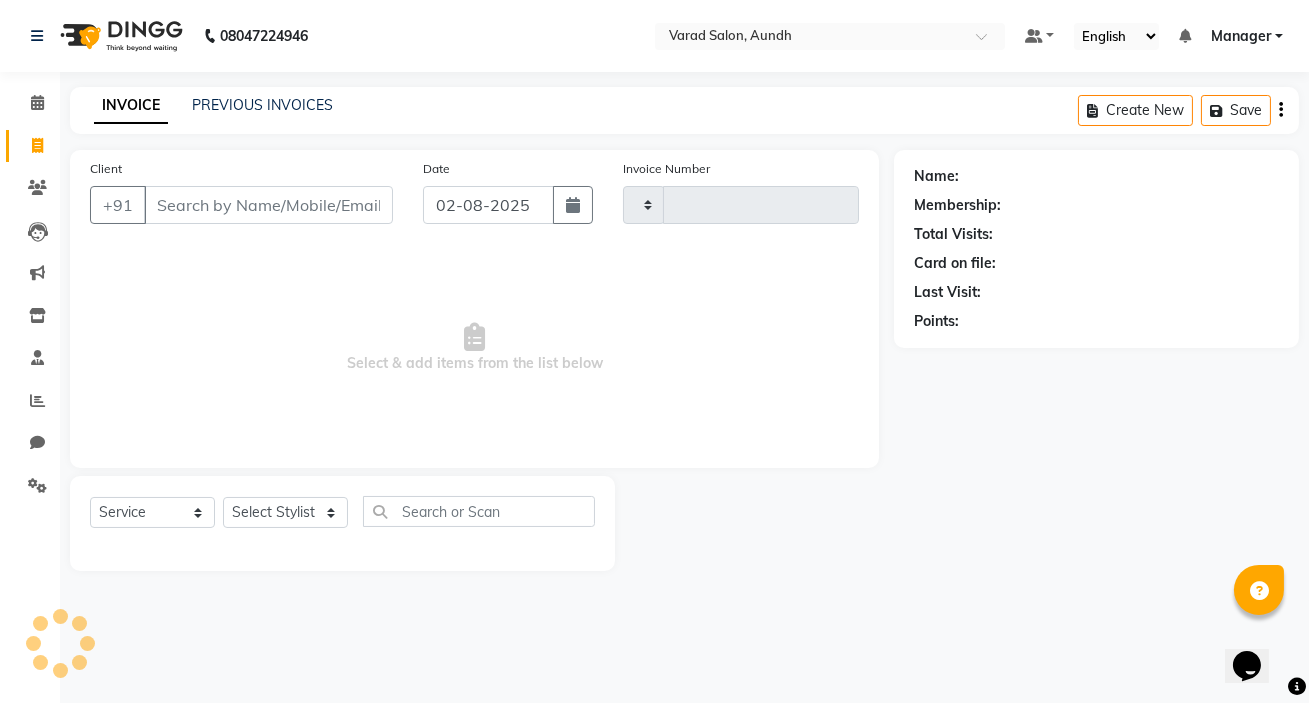 click on "Client" at bounding box center (268, 205) 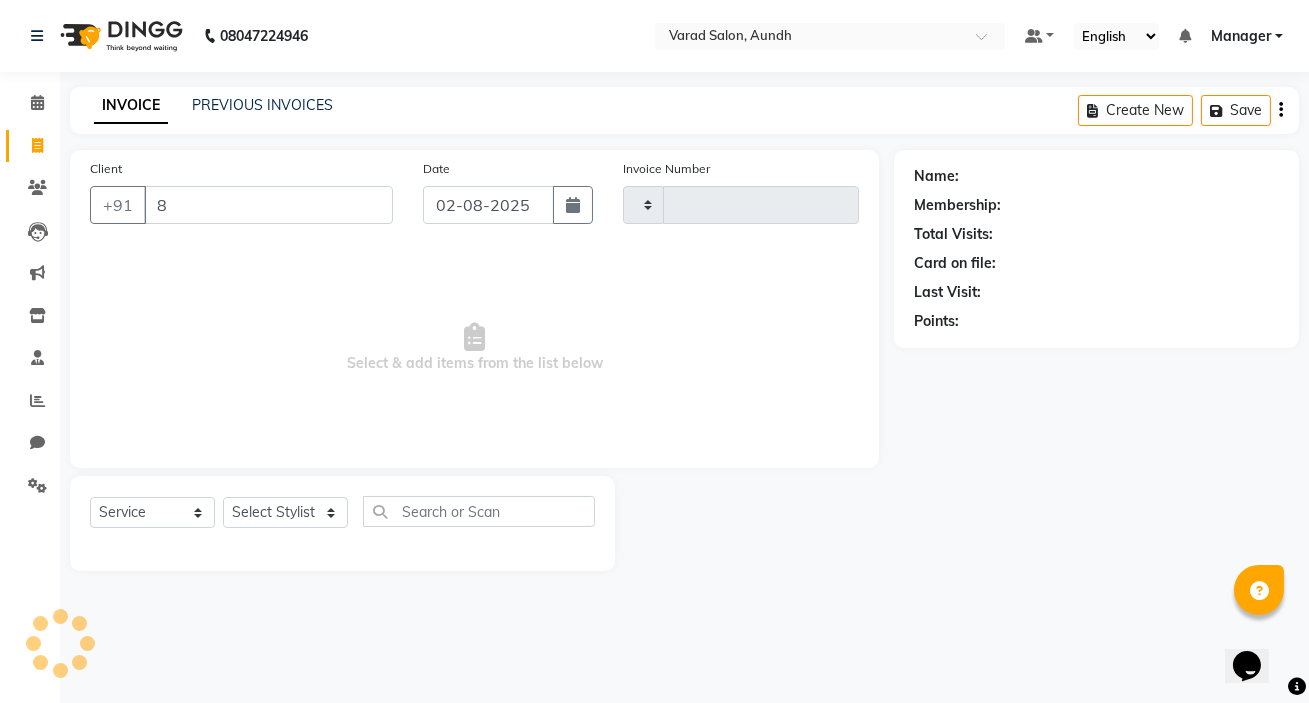 type on "88" 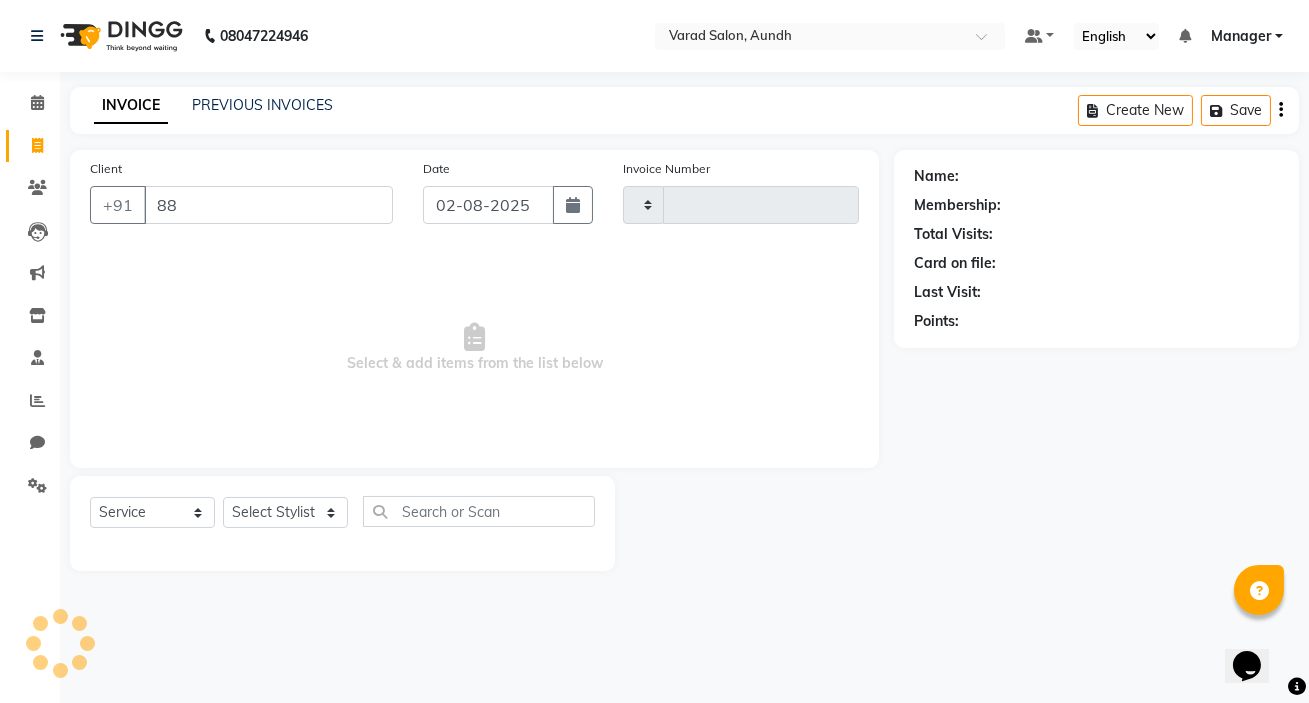 type on "0611" 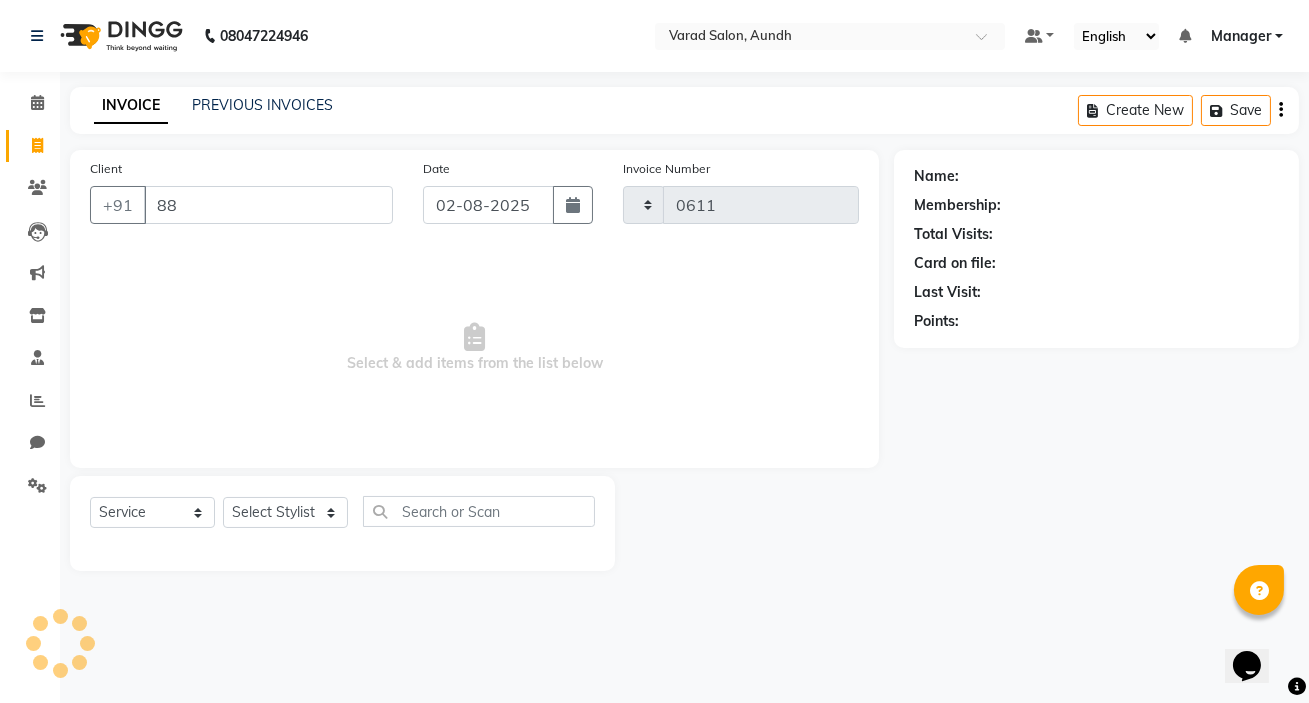 select on "7550" 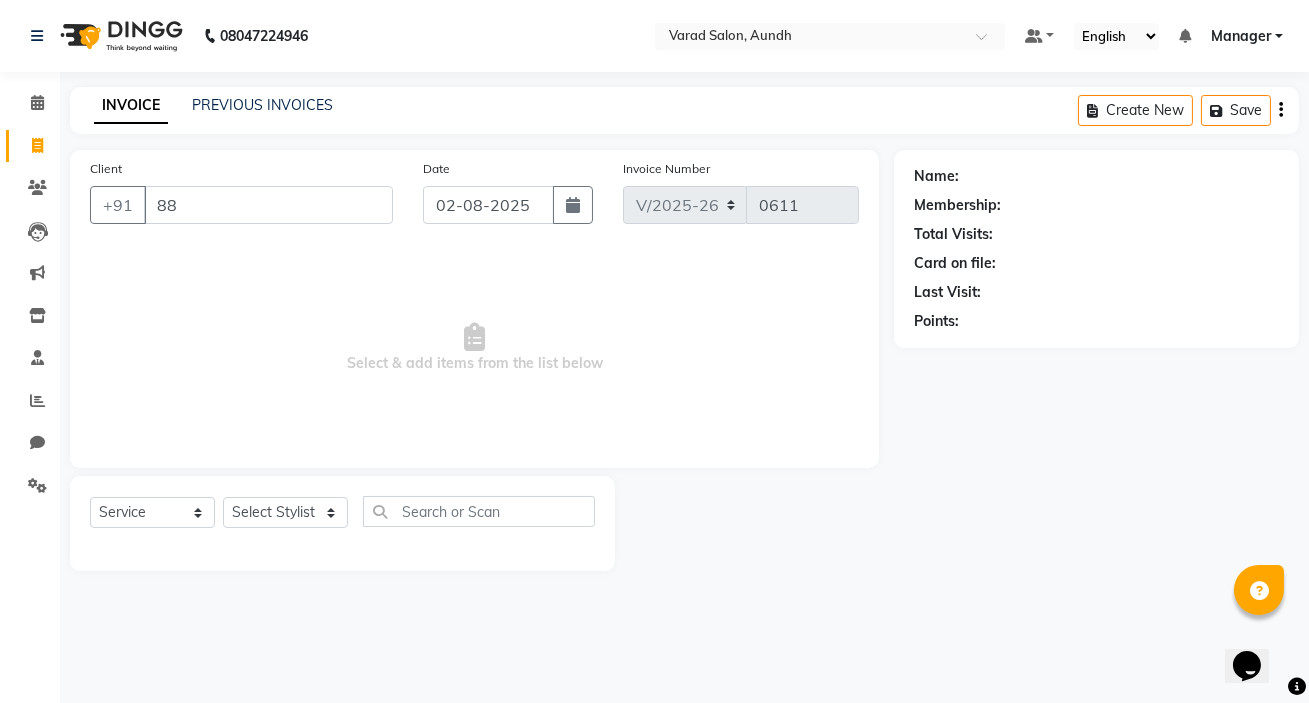 type on "8" 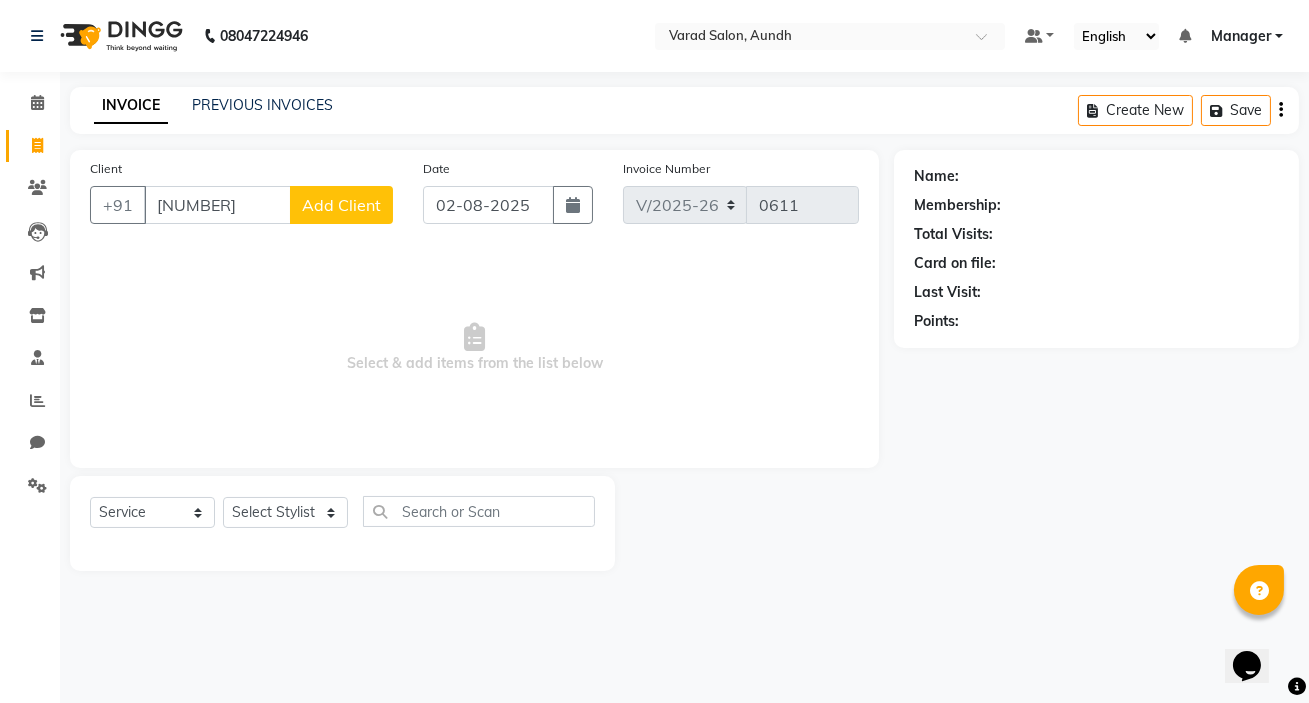 type on "[PHONE]" 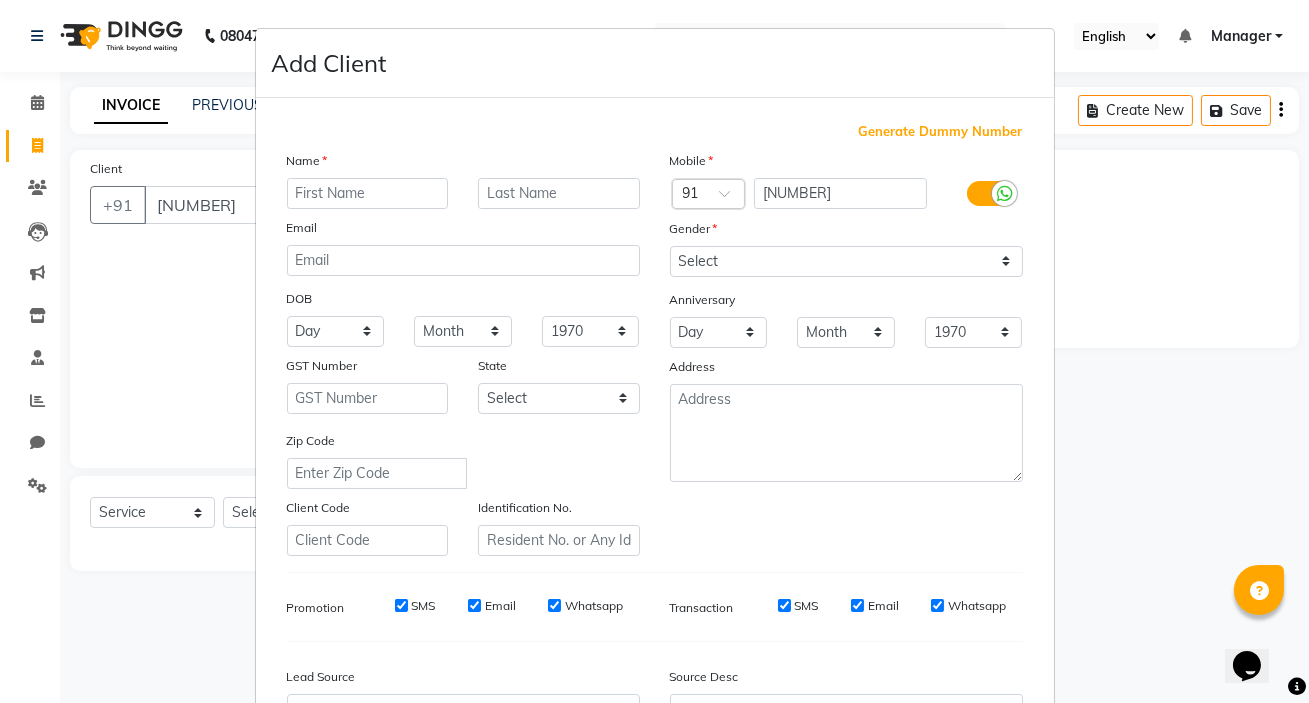 click at bounding box center (368, 193) 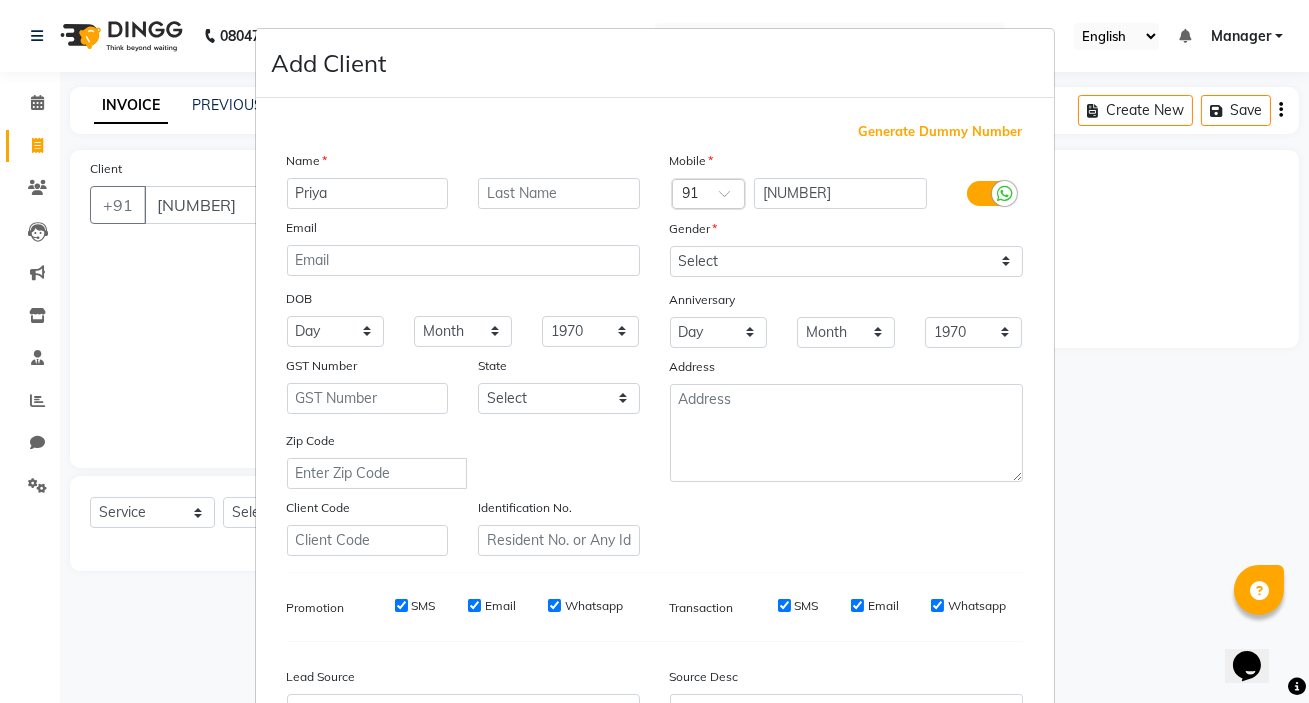 type on "Priya" 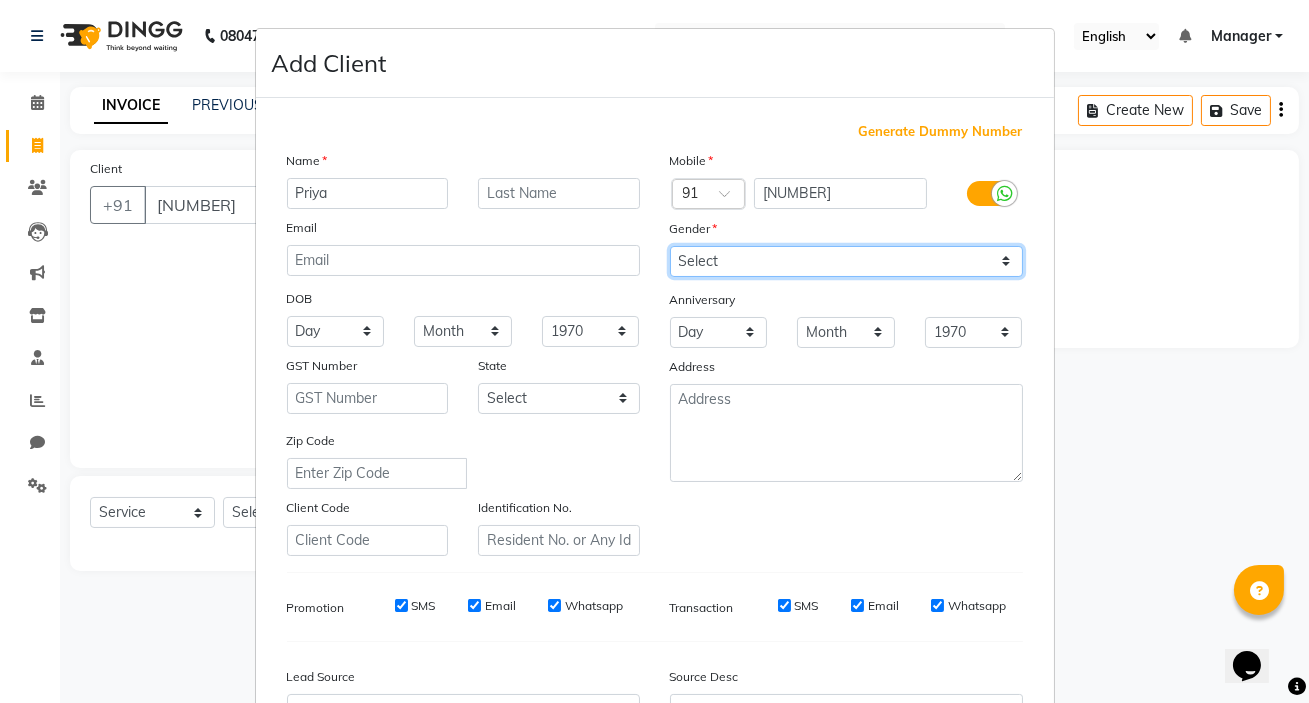 click on "Select Male Female Other Prefer Not To Say" at bounding box center (846, 261) 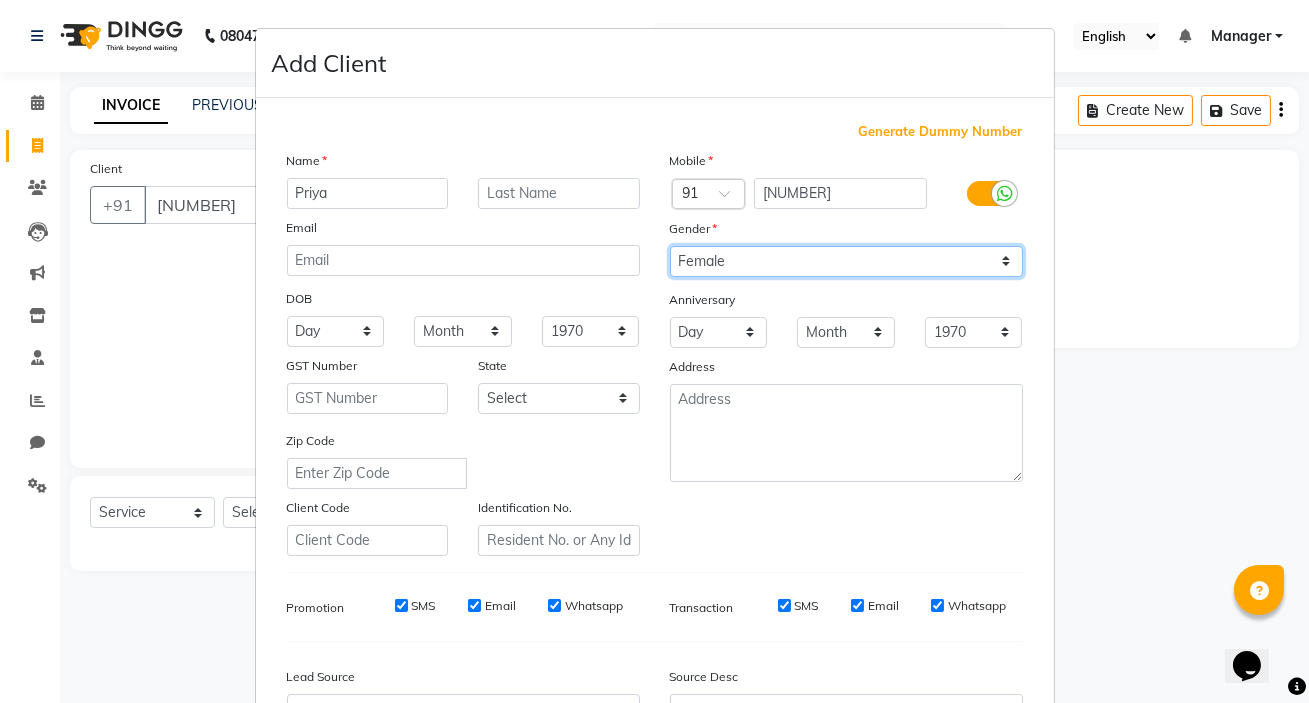 click on "Select Male Female Other Prefer Not To Say" at bounding box center [846, 261] 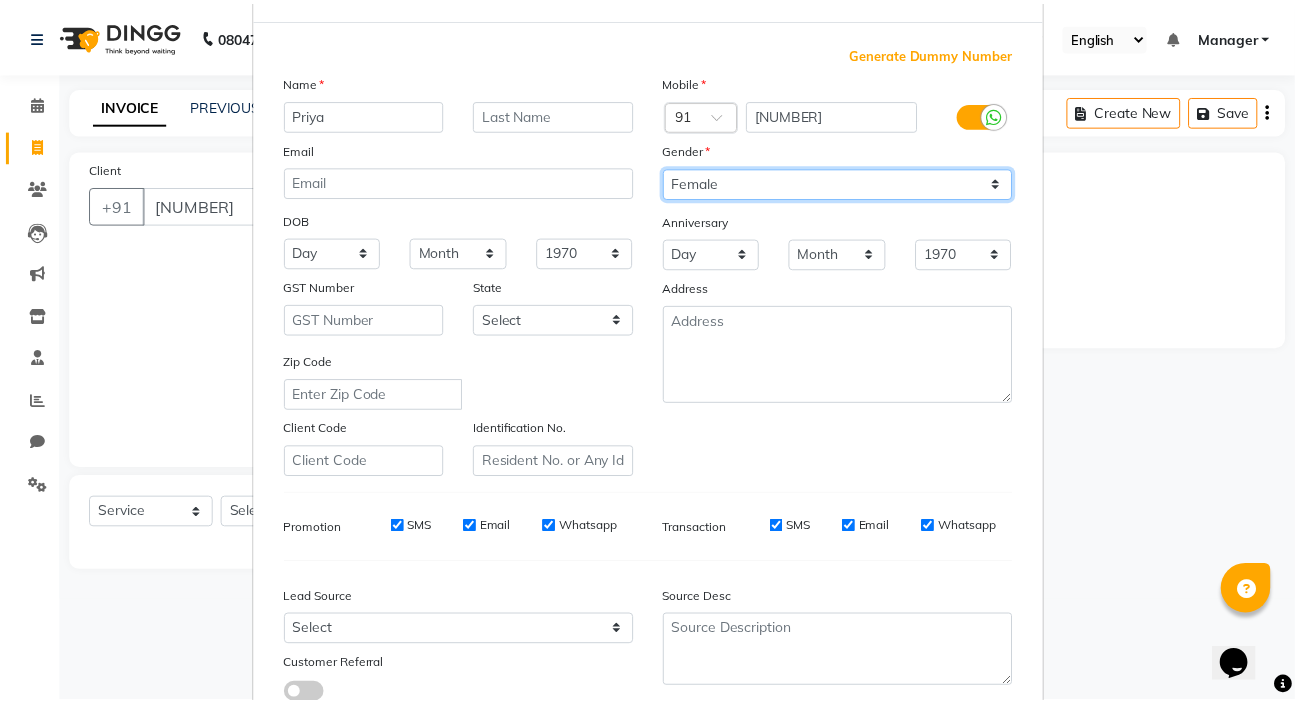 scroll, scrollTop: 226, scrollLeft: 0, axis: vertical 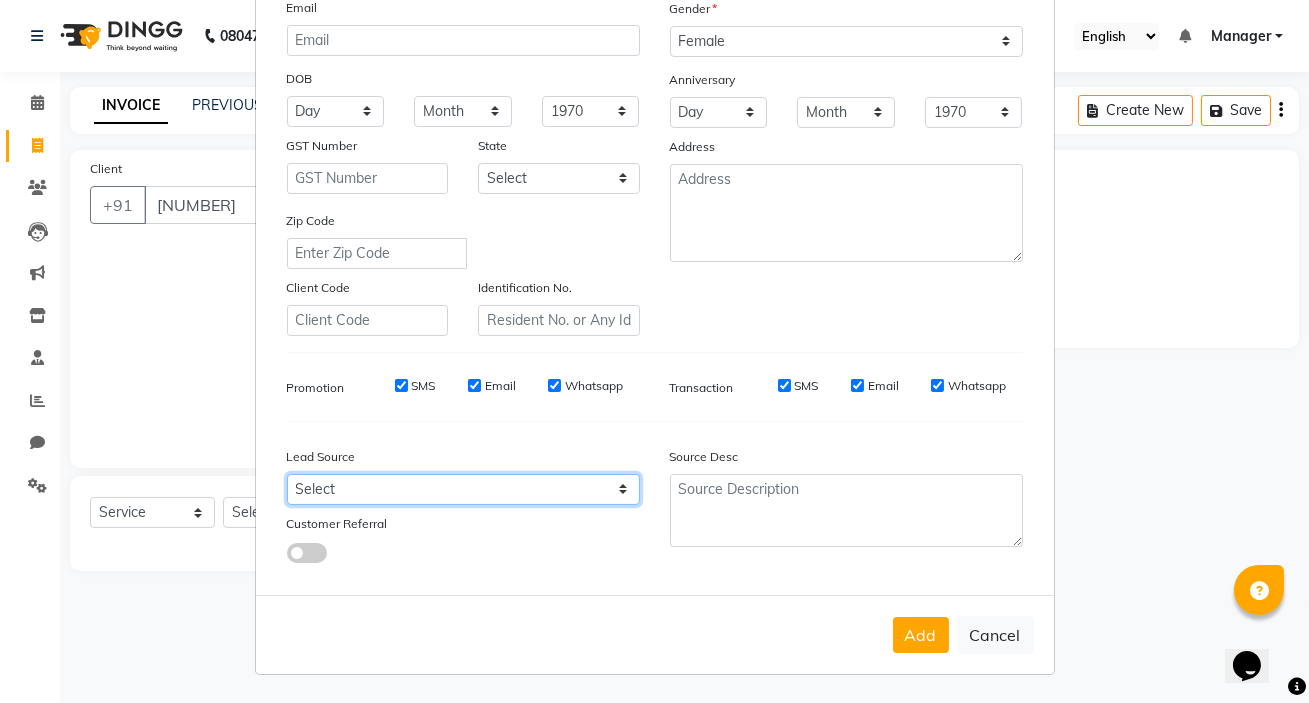 click on "Select Walk-in Referral Internet Friend Word of Mouth Advertisement Facebook JustDial Google Other" at bounding box center [463, 489] 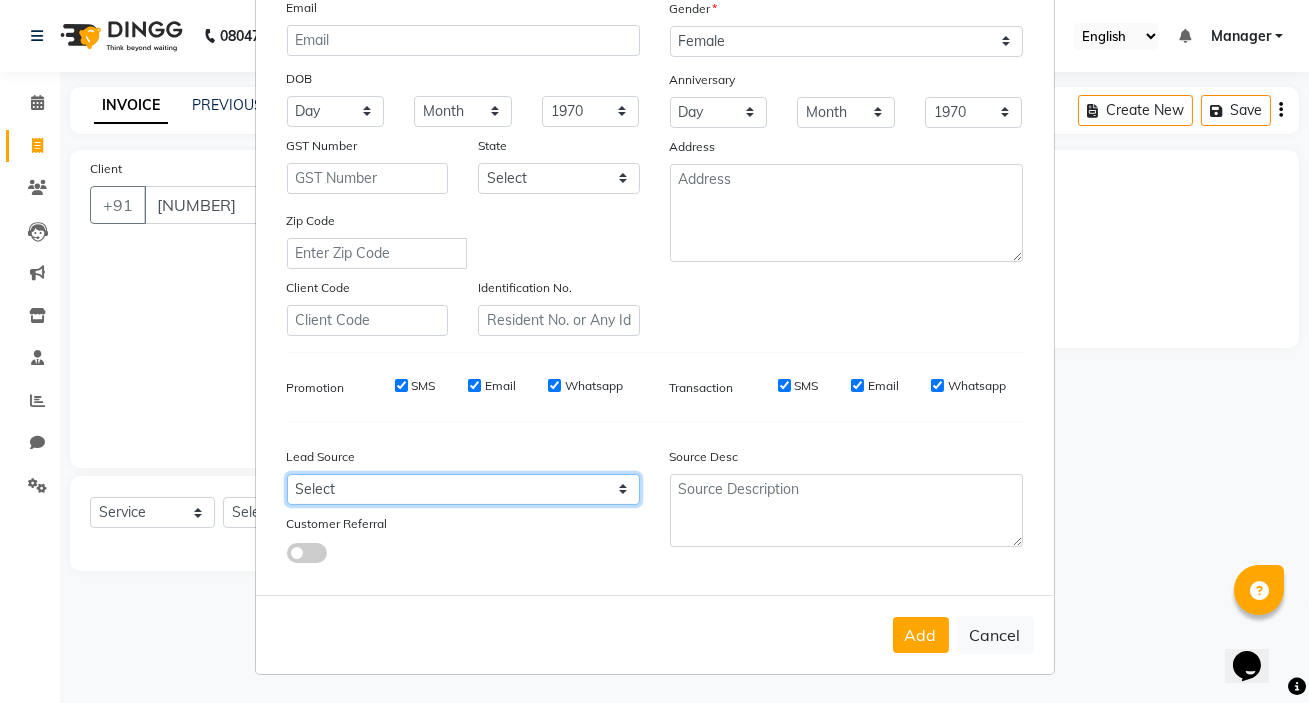 select on "51246" 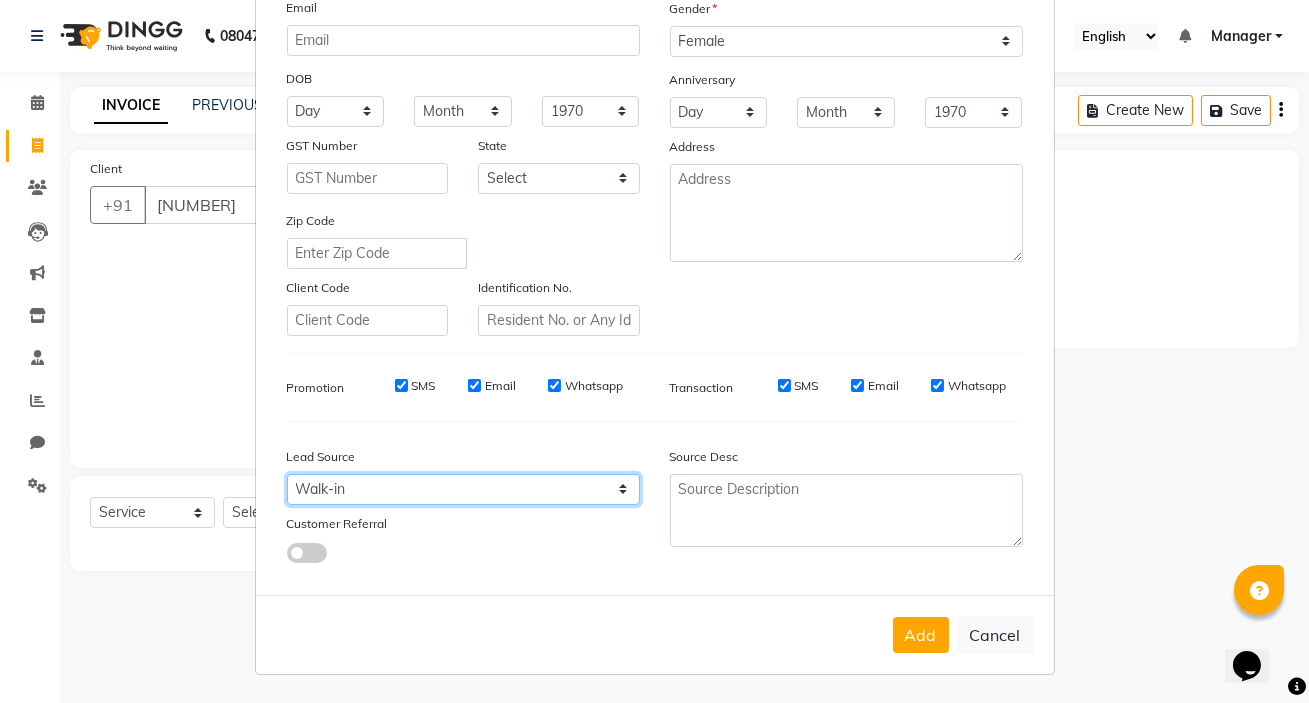 click on "Select Walk-in Referral Internet Friend Word of Mouth Advertisement Facebook JustDial Google Other" at bounding box center [463, 489] 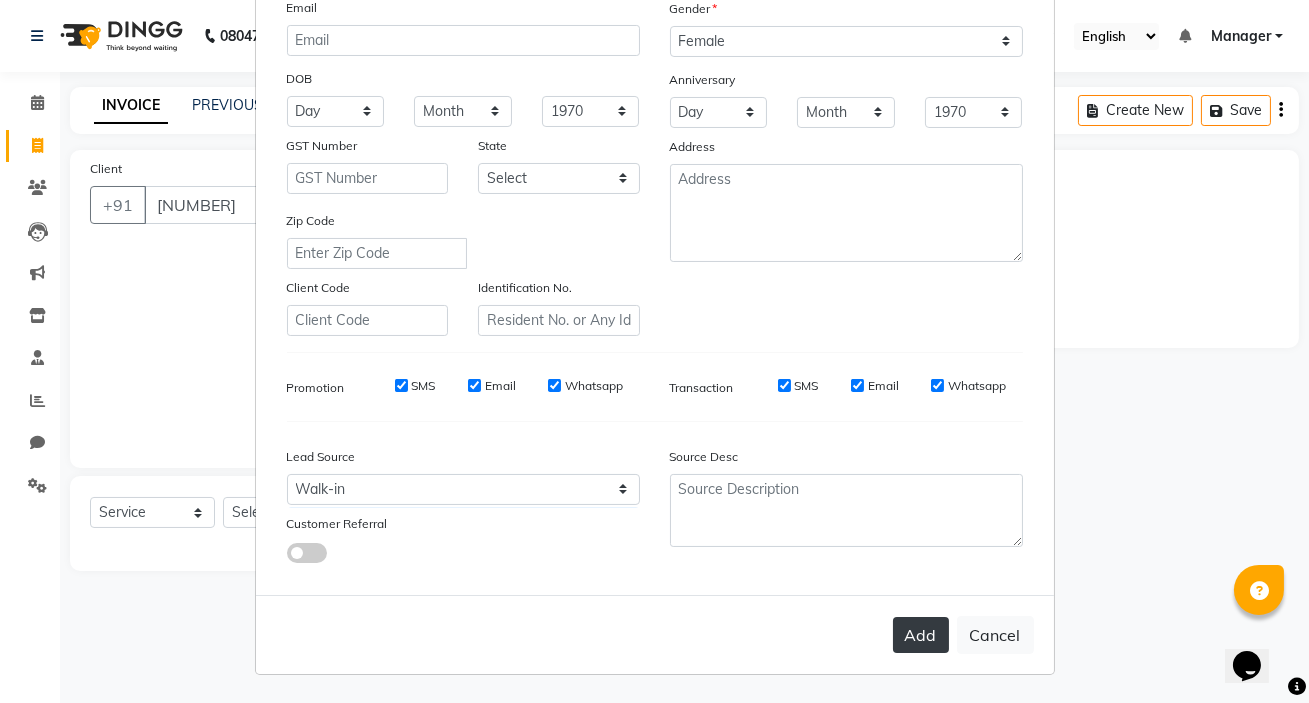 click on "Add" at bounding box center [921, 635] 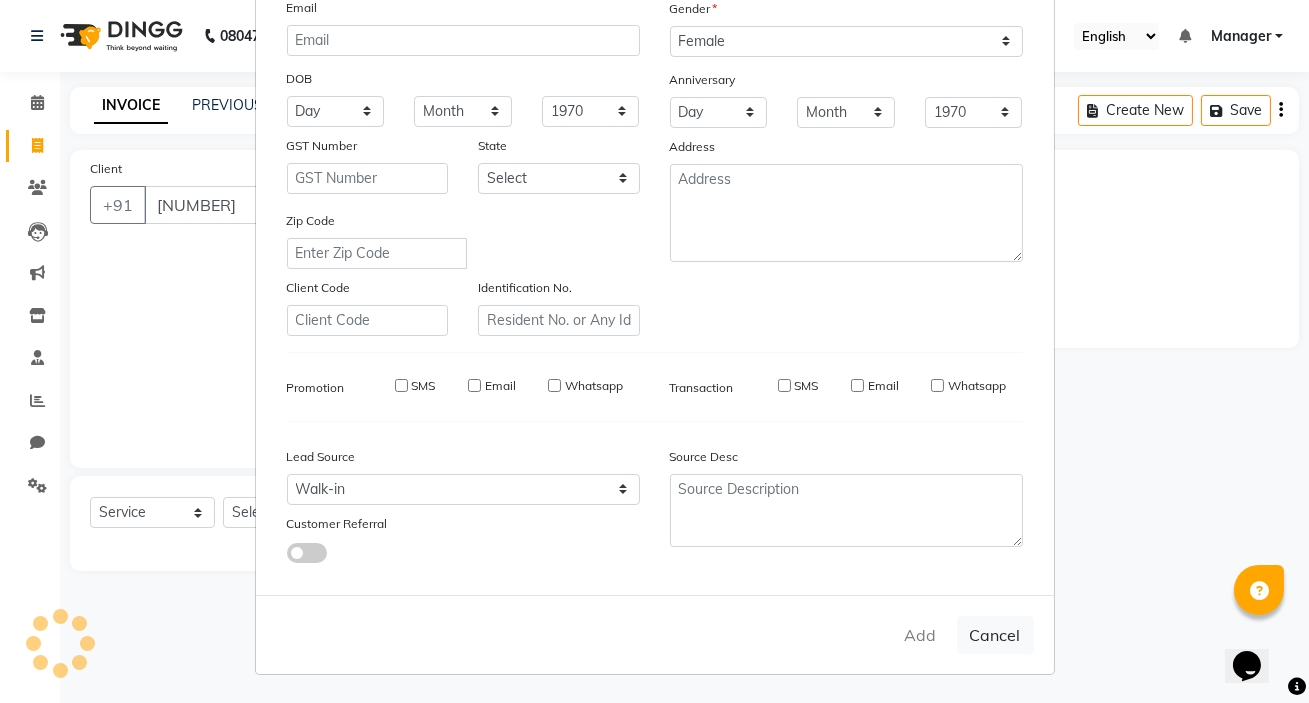 type 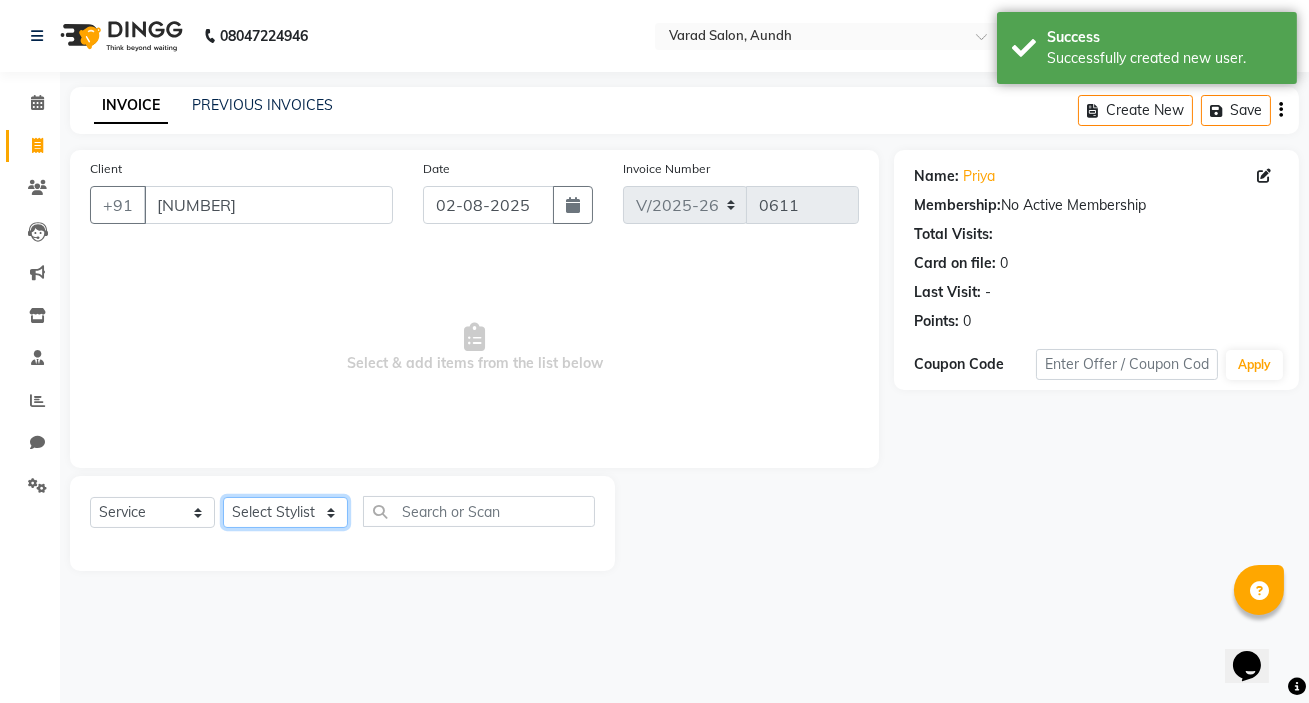 click on "Select Stylist [PERSON] [PERSON] Manager [PERSON] [PERSON] [PERSON] [PERSON] [PERSON] [PERSON] [PERSON]" 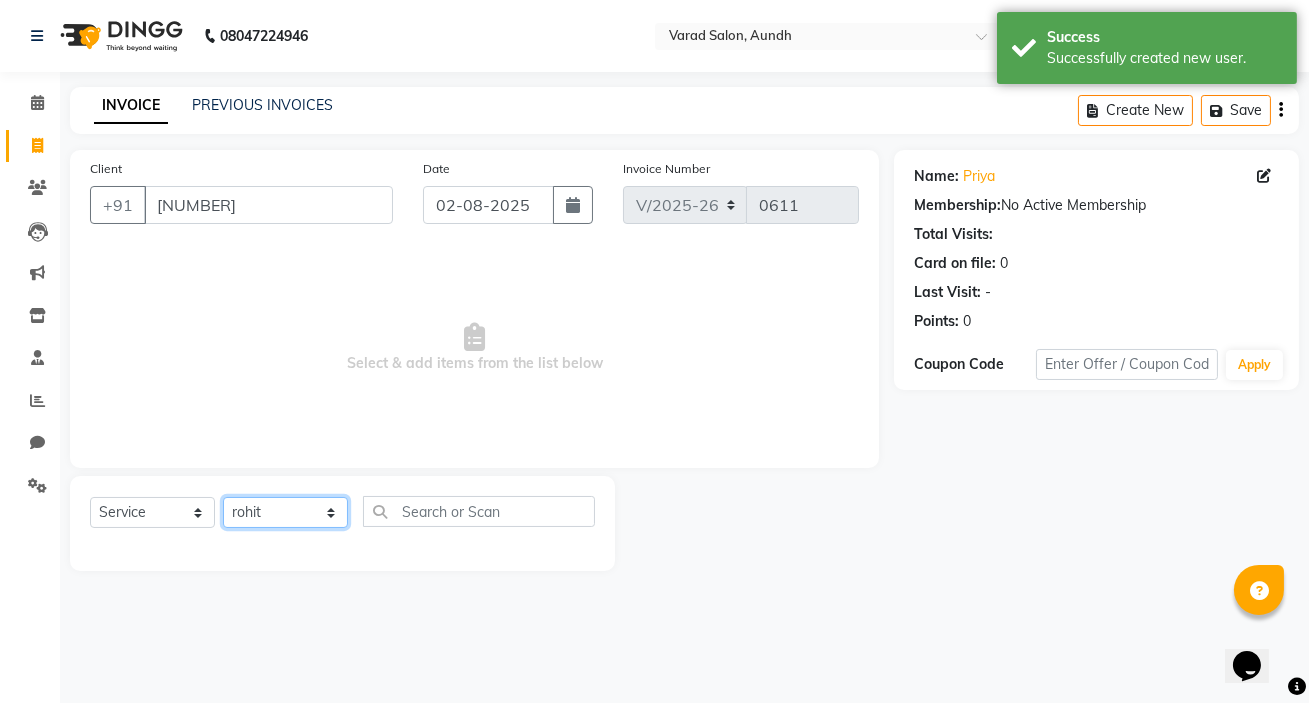 click on "Select Stylist [PERSON] [PERSON] Manager [PERSON] [PERSON] [PERSON] [PERSON] [PERSON] [PERSON] [PERSON]" 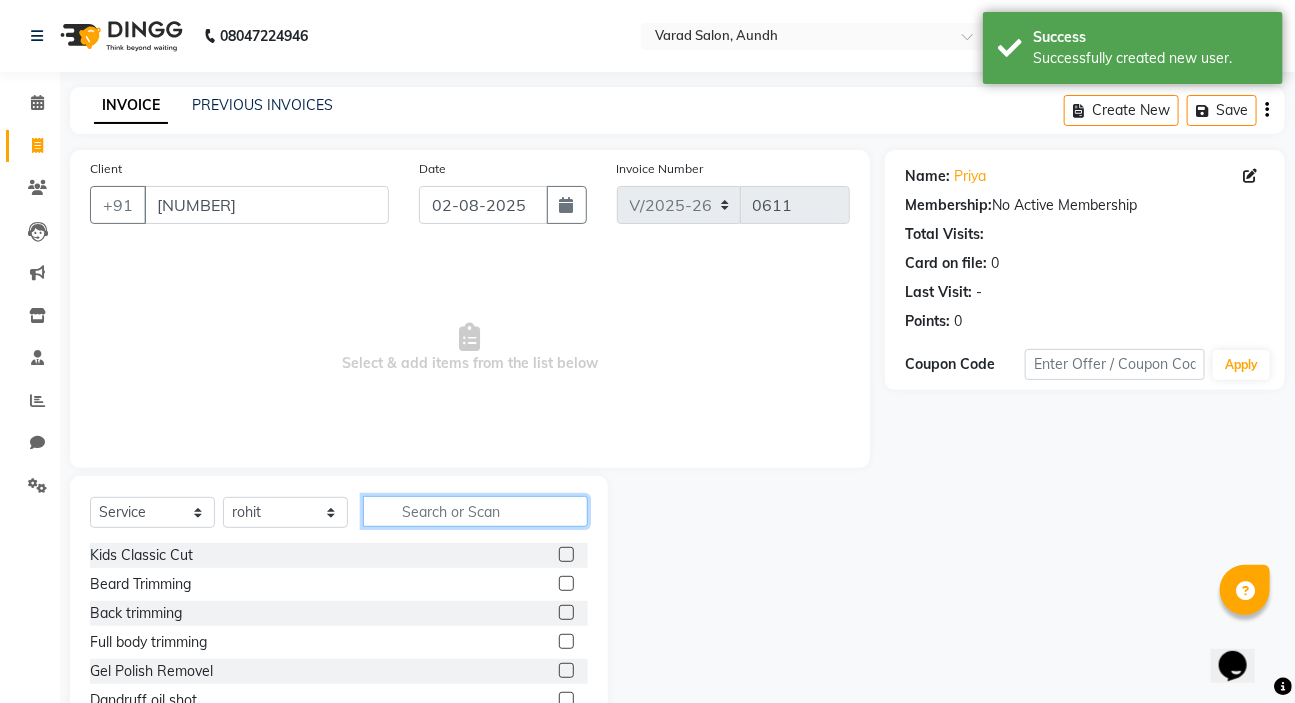click 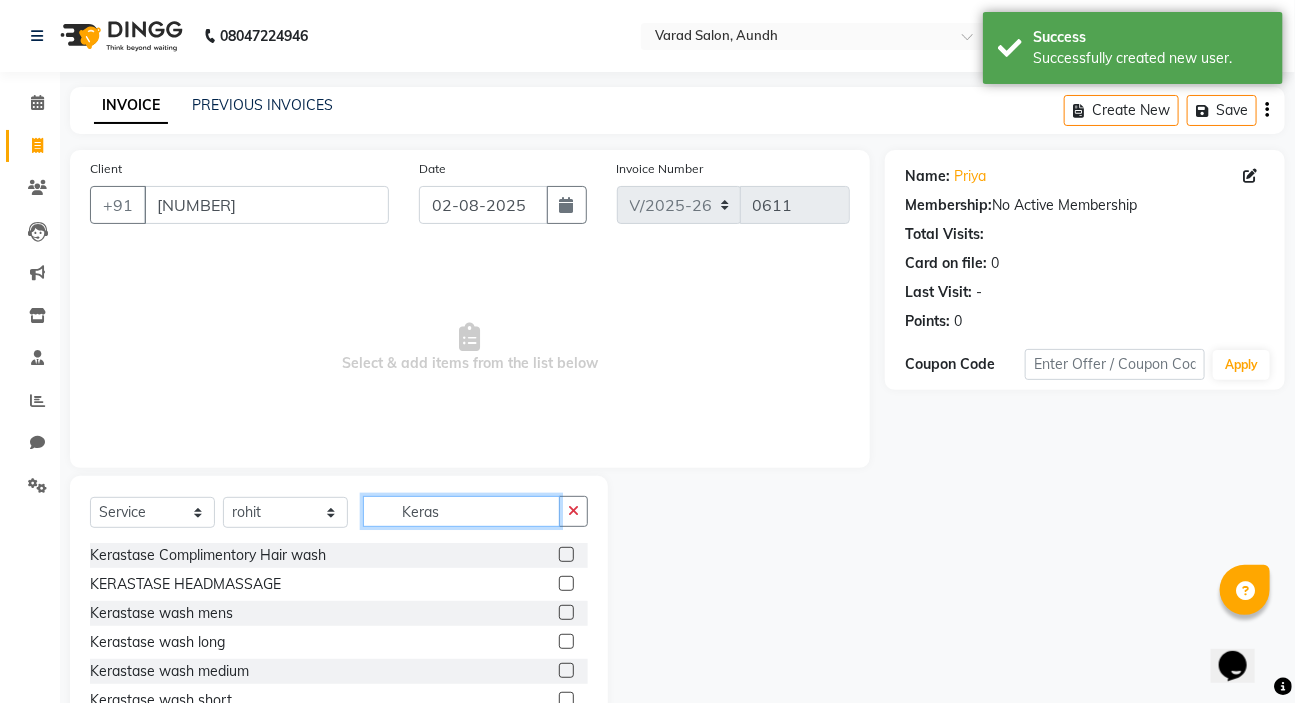 scroll, scrollTop: 72, scrollLeft: 0, axis: vertical 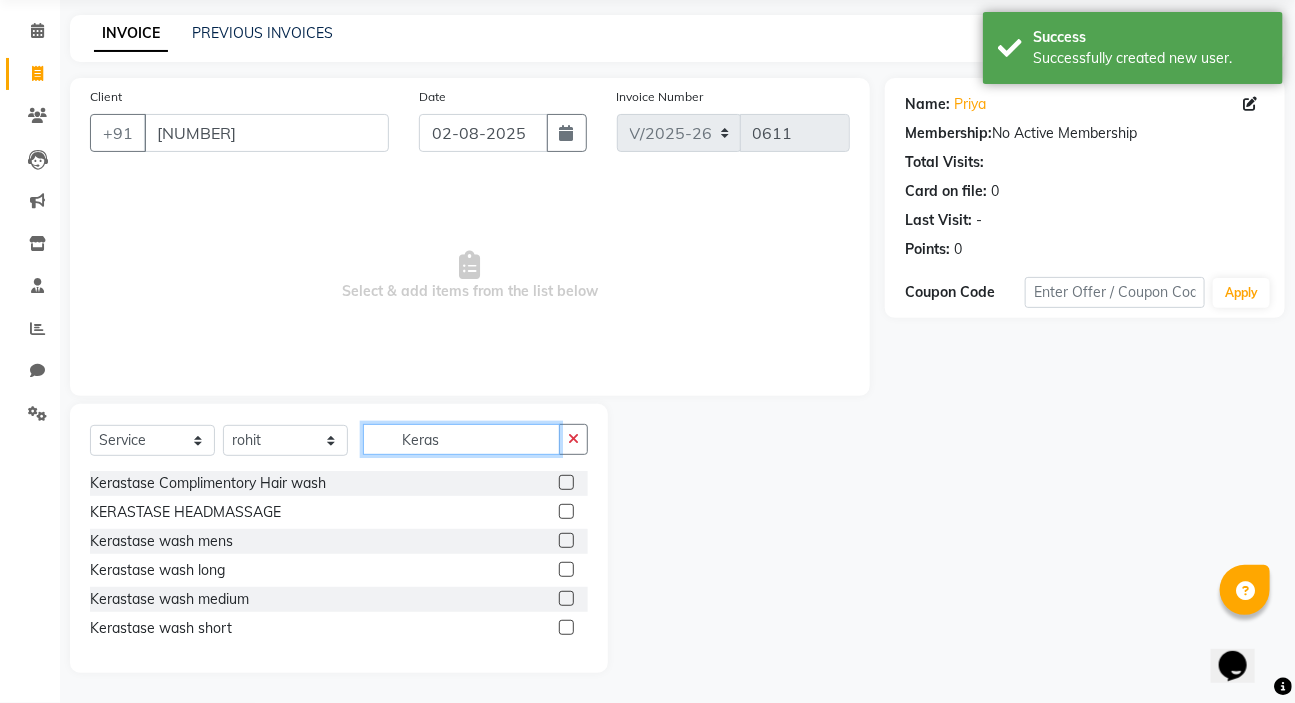 type on "Keras" 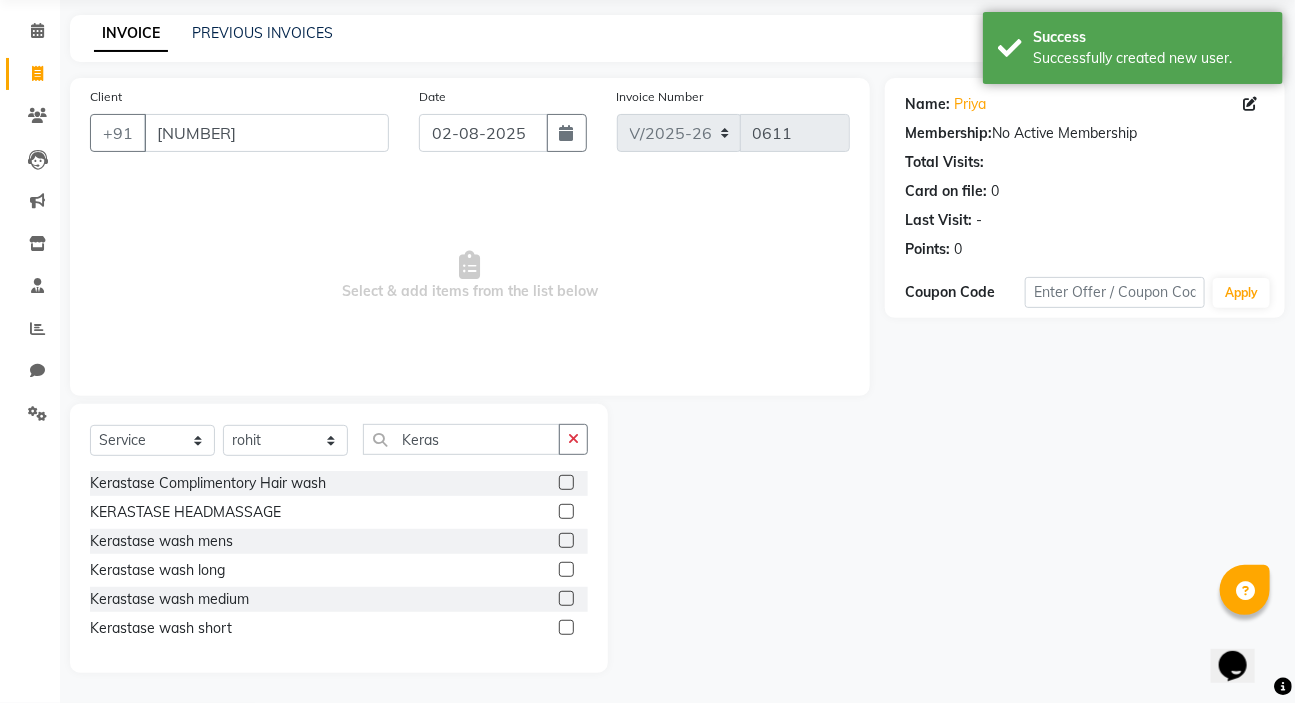 click 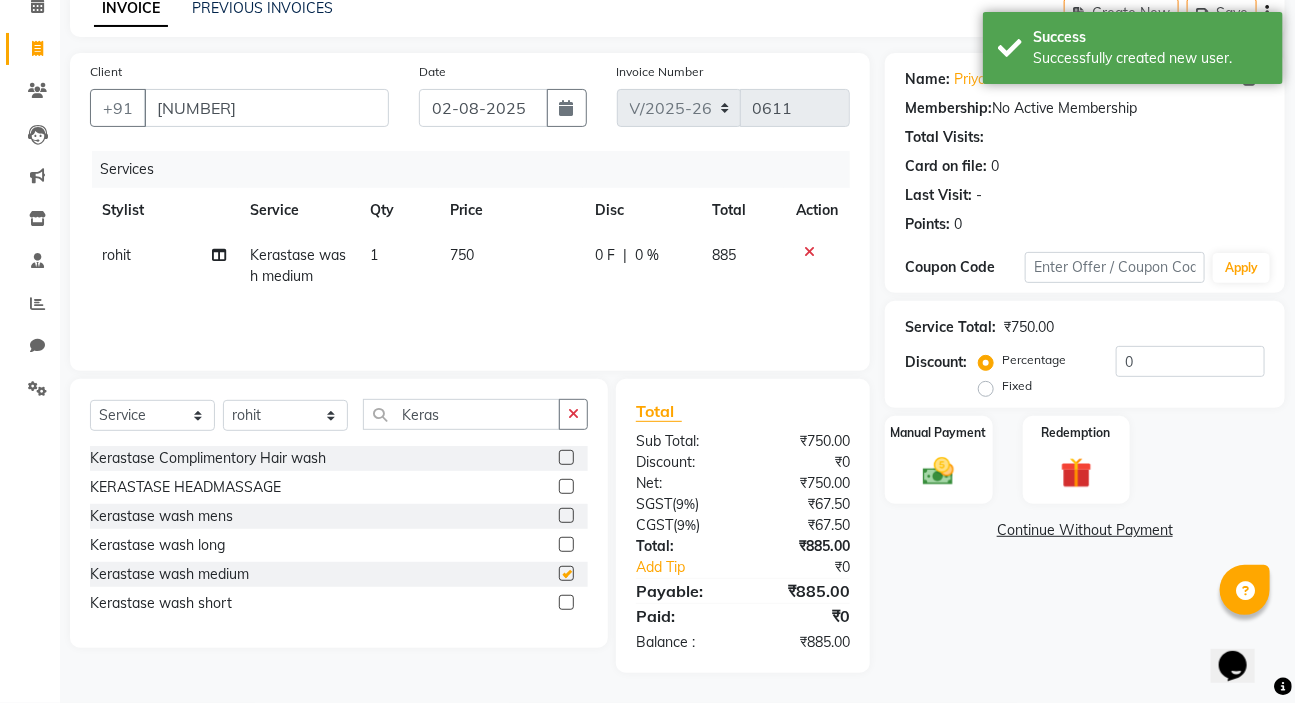 scroll, scrollTop: 98, scrollLeft: 0, axis: vertical 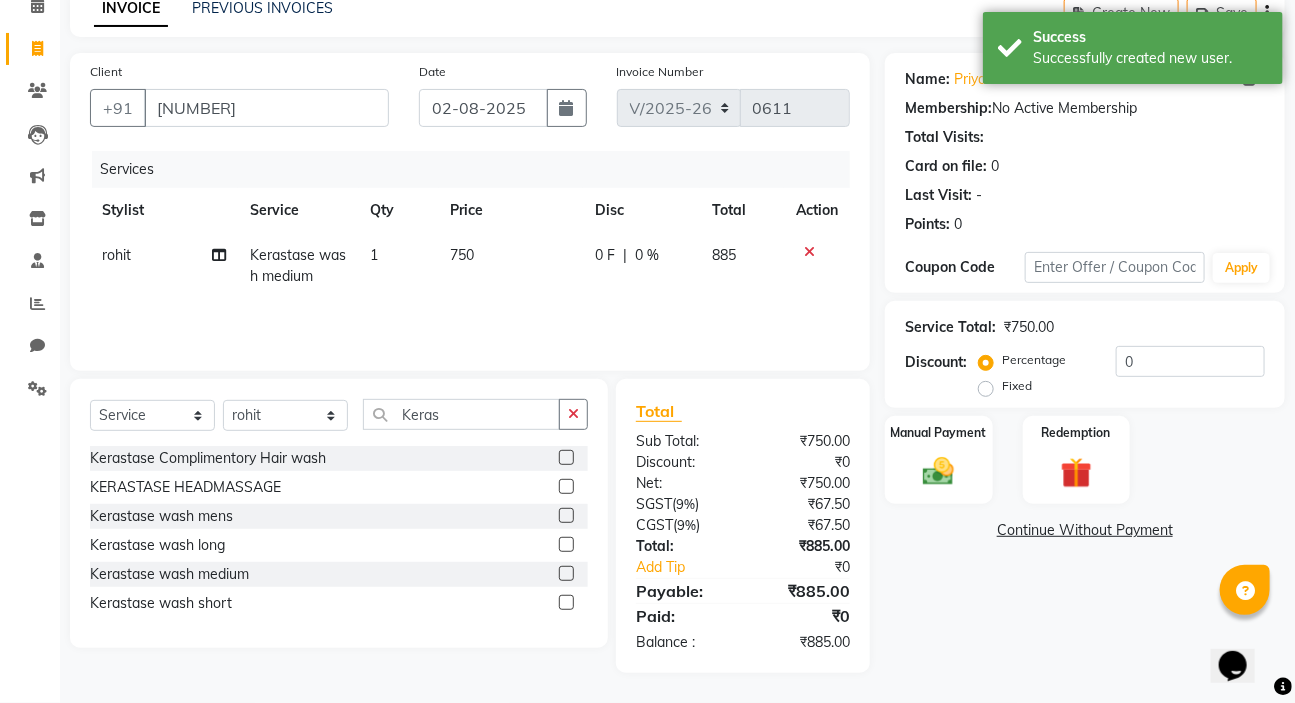 checkbox on "false" 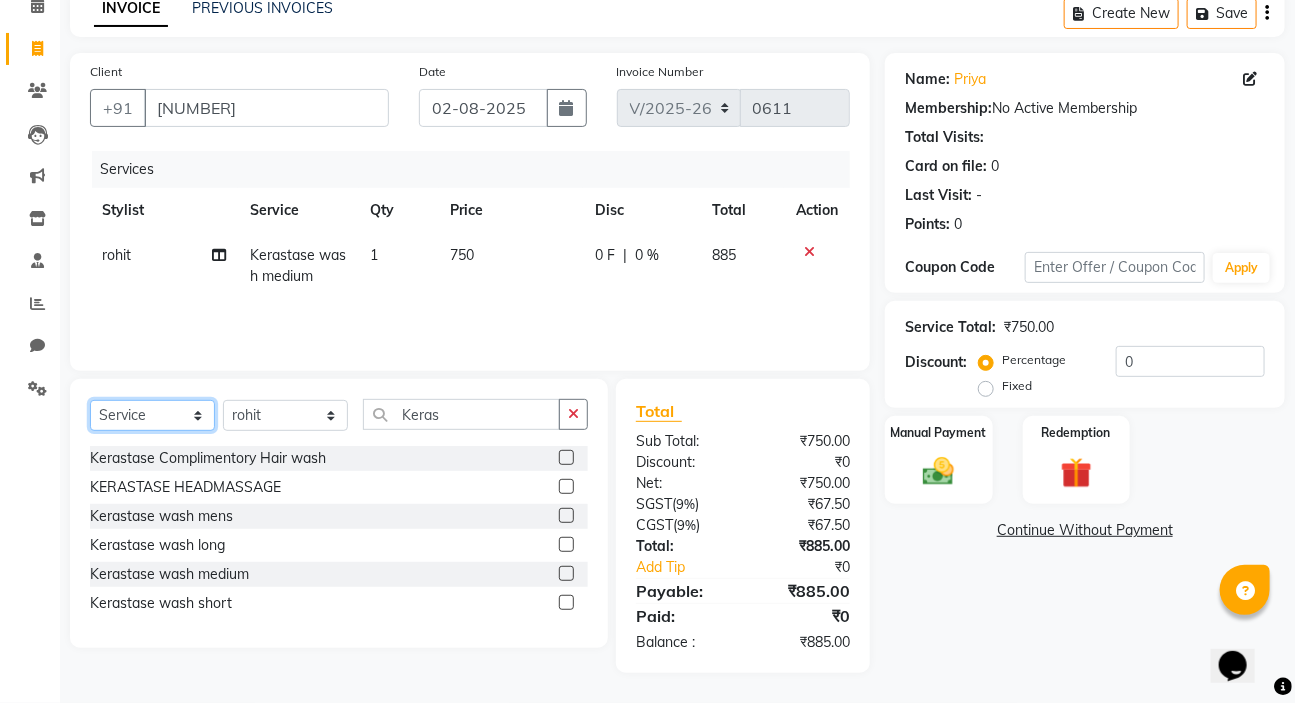 click on "Select  Service  Product  Membership  Package Voucher Prepaid Gift Card" 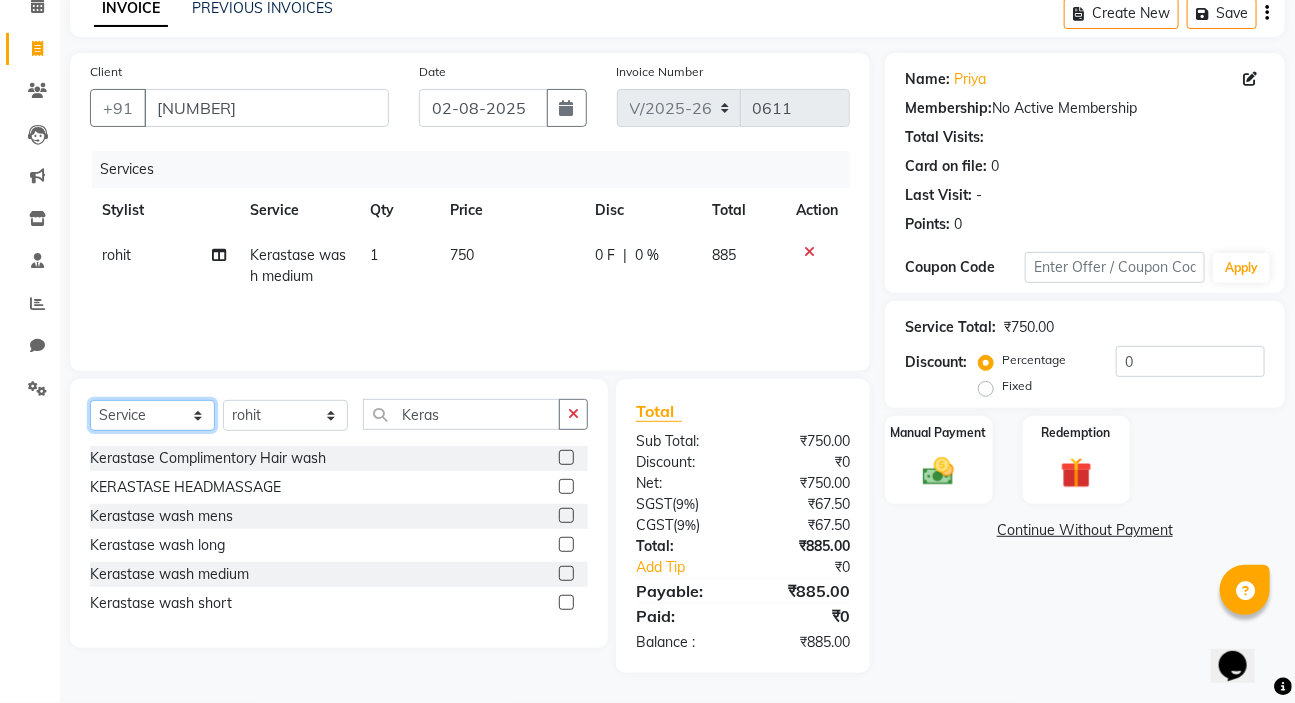 select on "product" 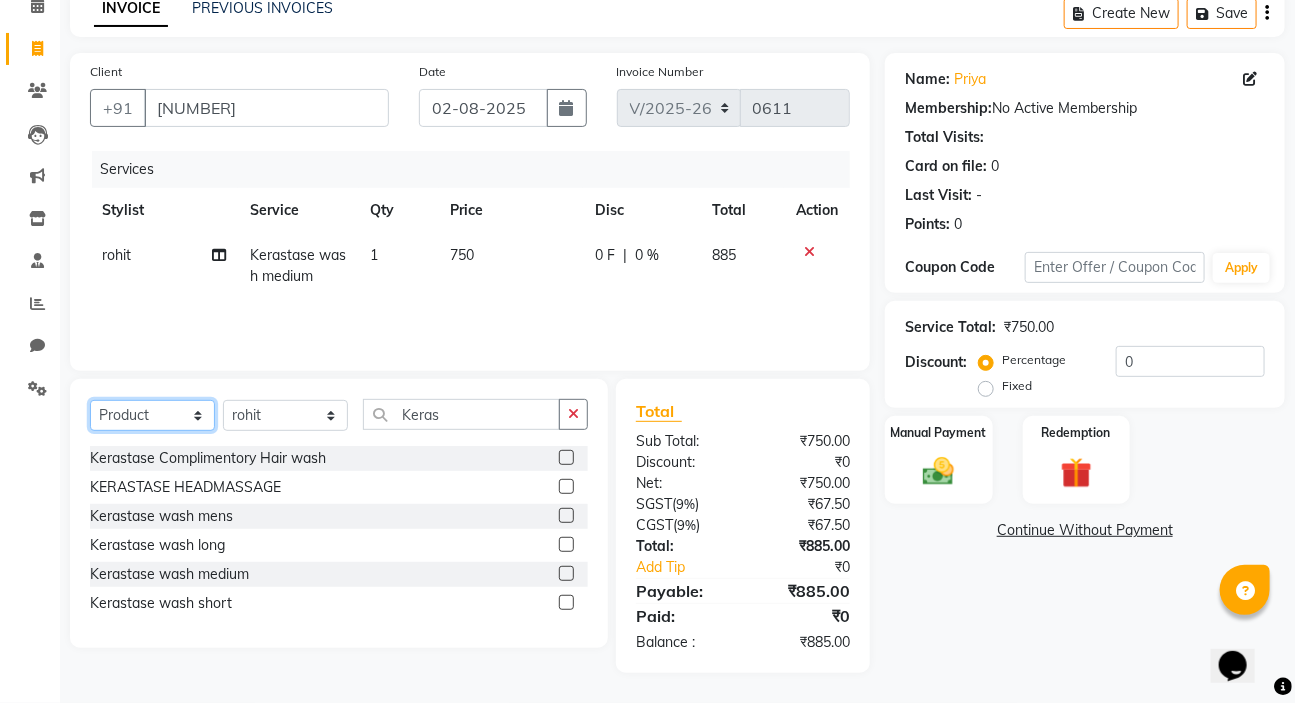 click on "Select  Service  Product  Membership  Package Voucher Prepaid Gift Card" 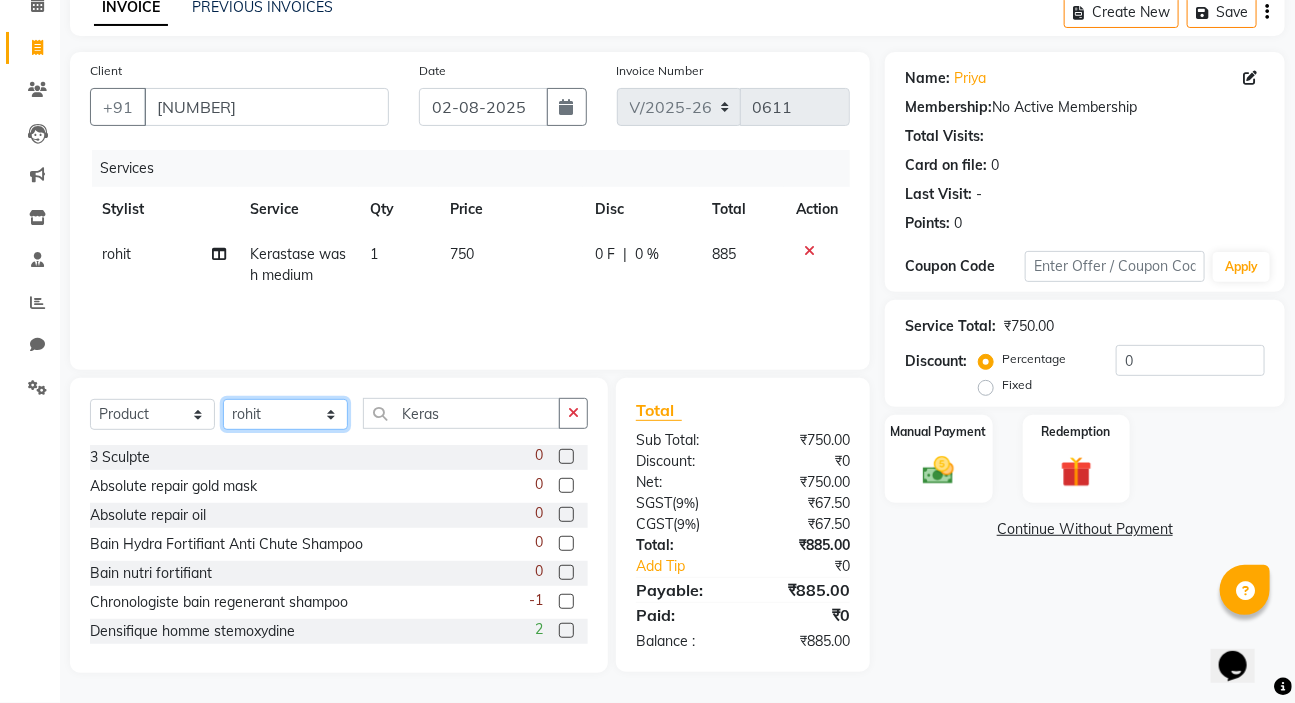 click on "Select Stylist [PERSON] [PERSON] Manager [PERSON] [PERSON] [PERSON] [PERSON] [PERSON] [PERSON] [PERSON]" 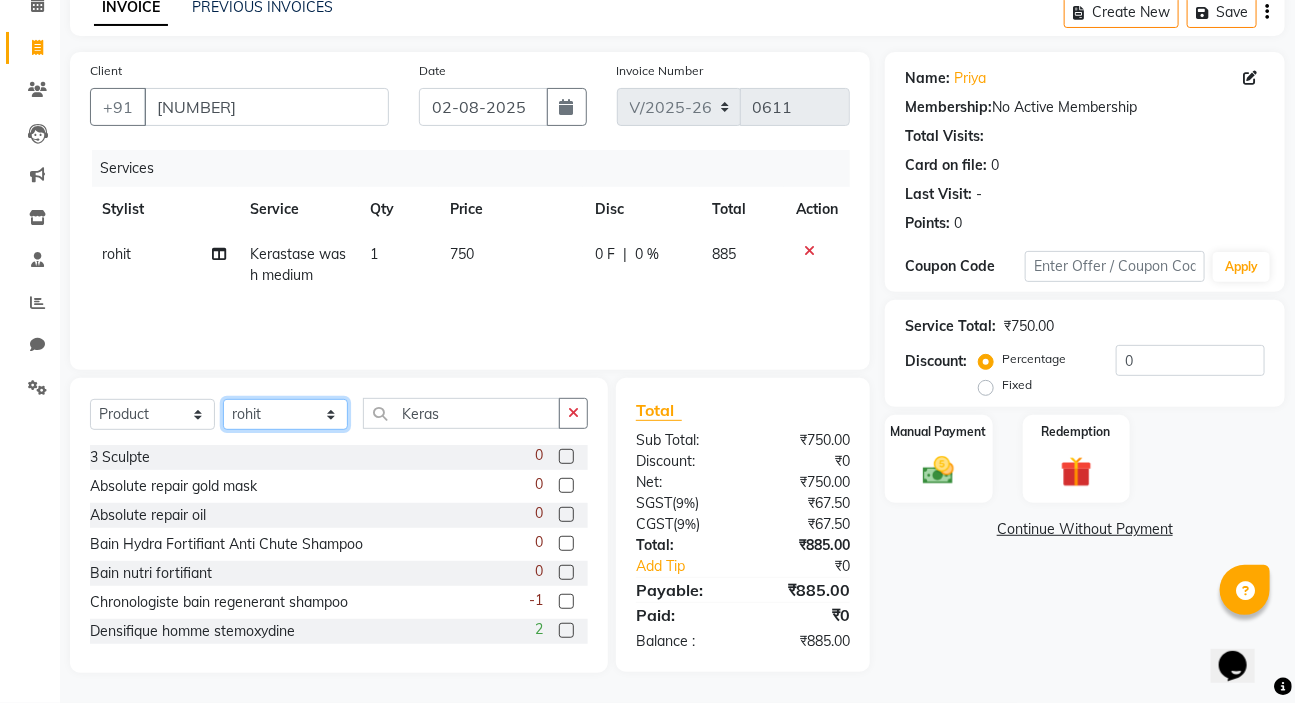 click on "Select Stylist [PERSON] [PERSON] Manager [PERSON] [PERSON] [PERSON] [PERSON] [PERSON] [PERSON] [PERSON]" 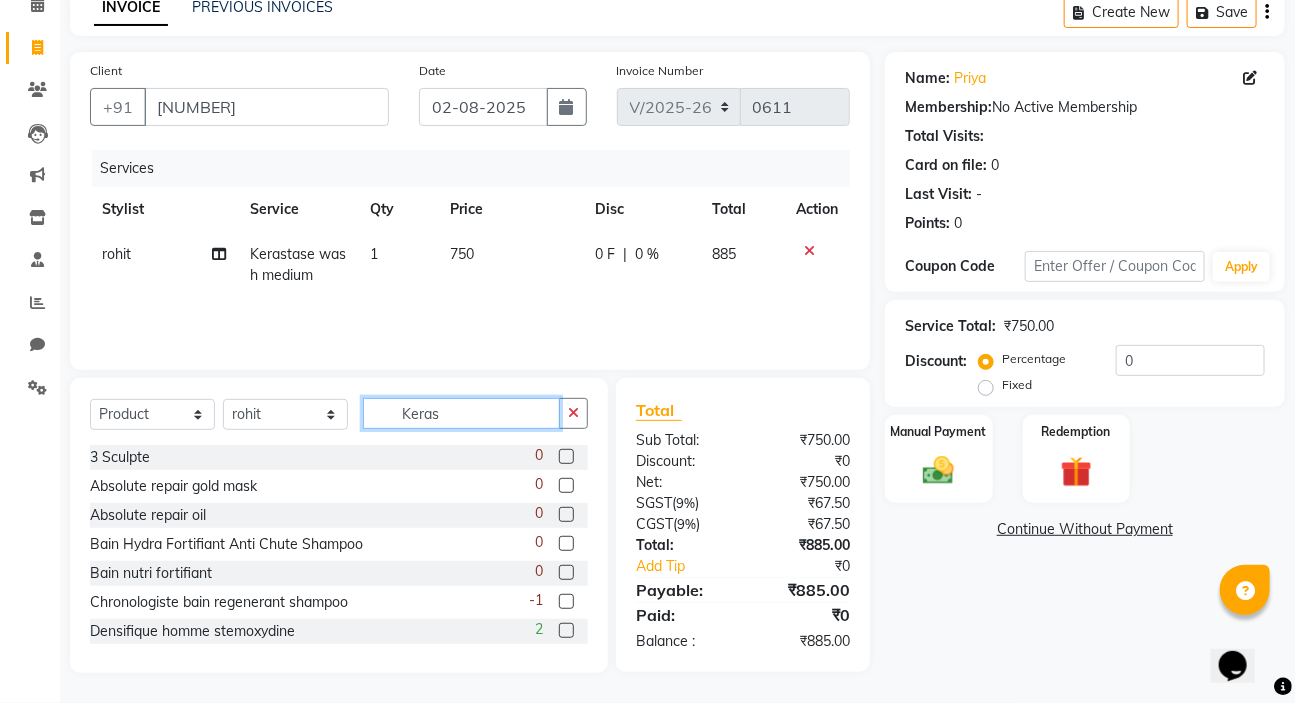 click on "Keras" 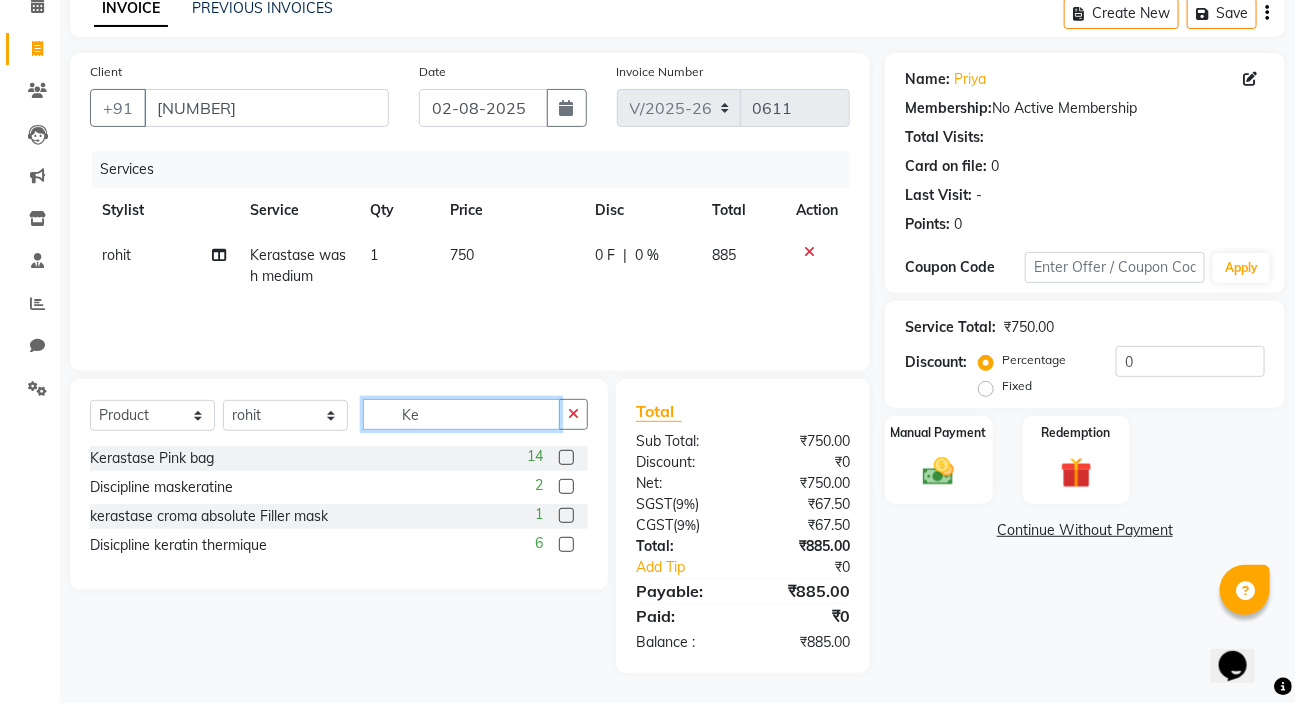 type on "K" 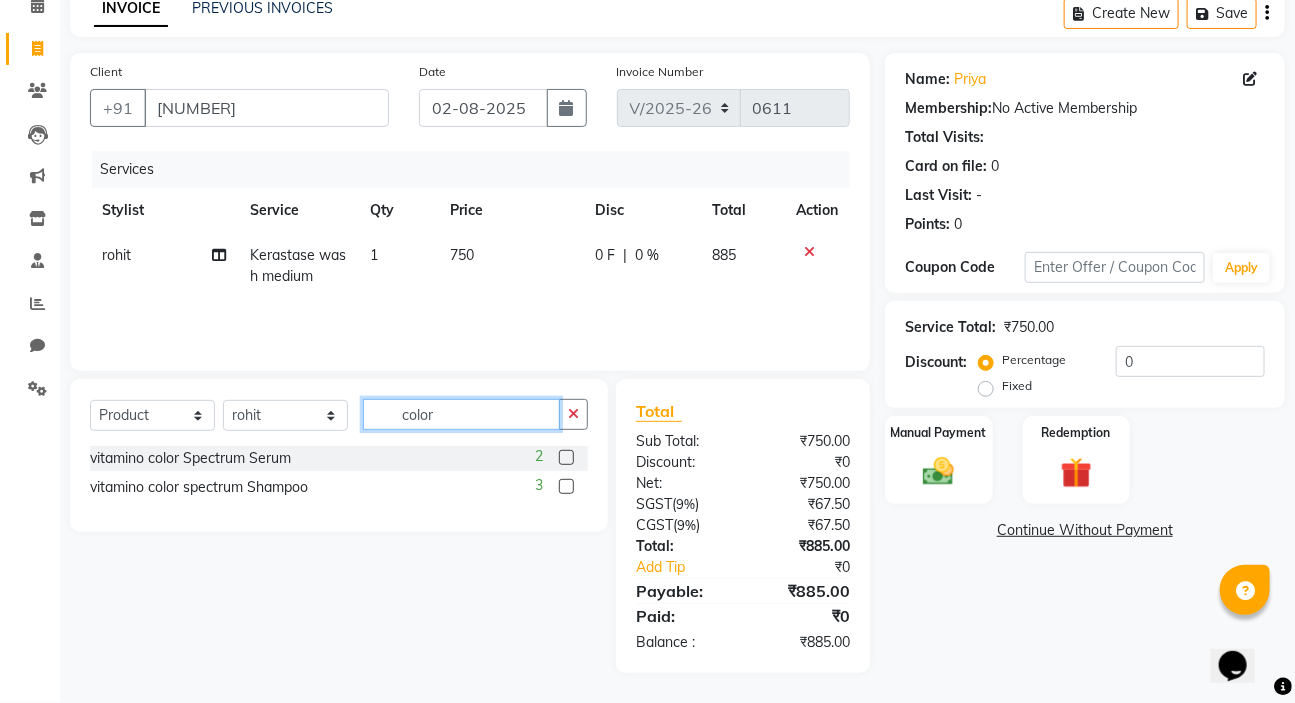 type on "color" 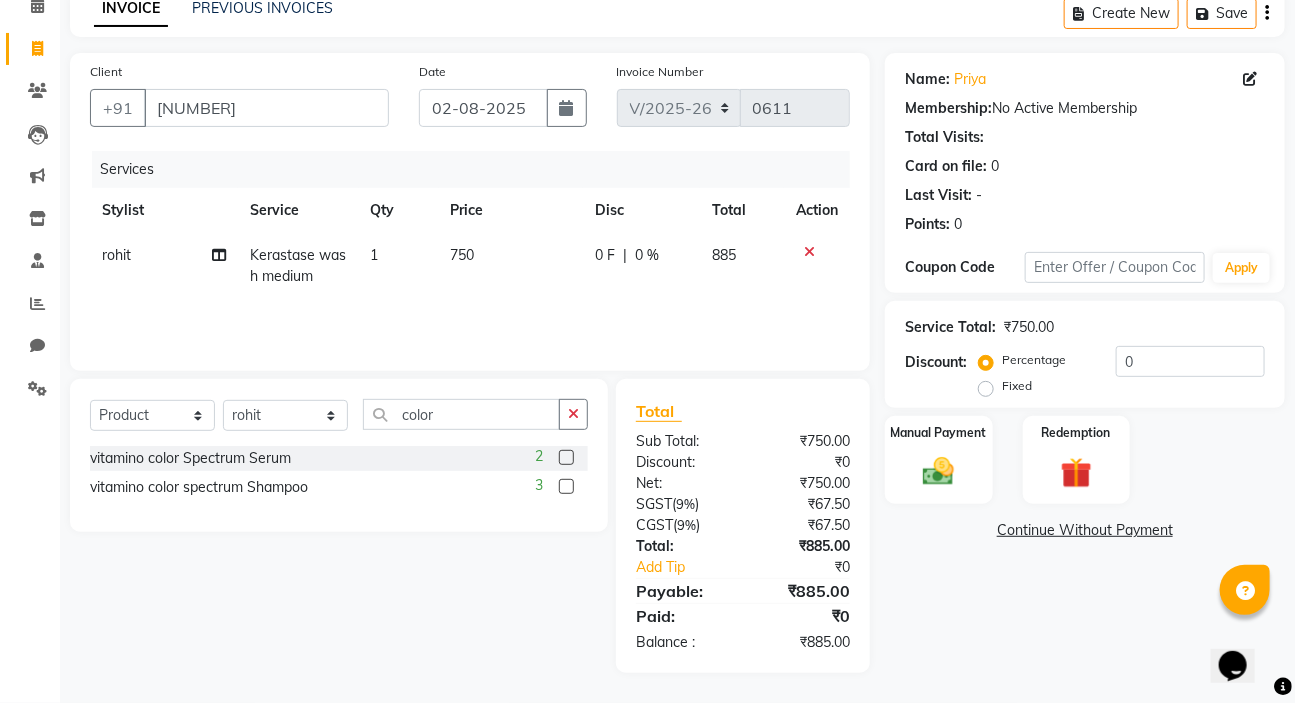 click 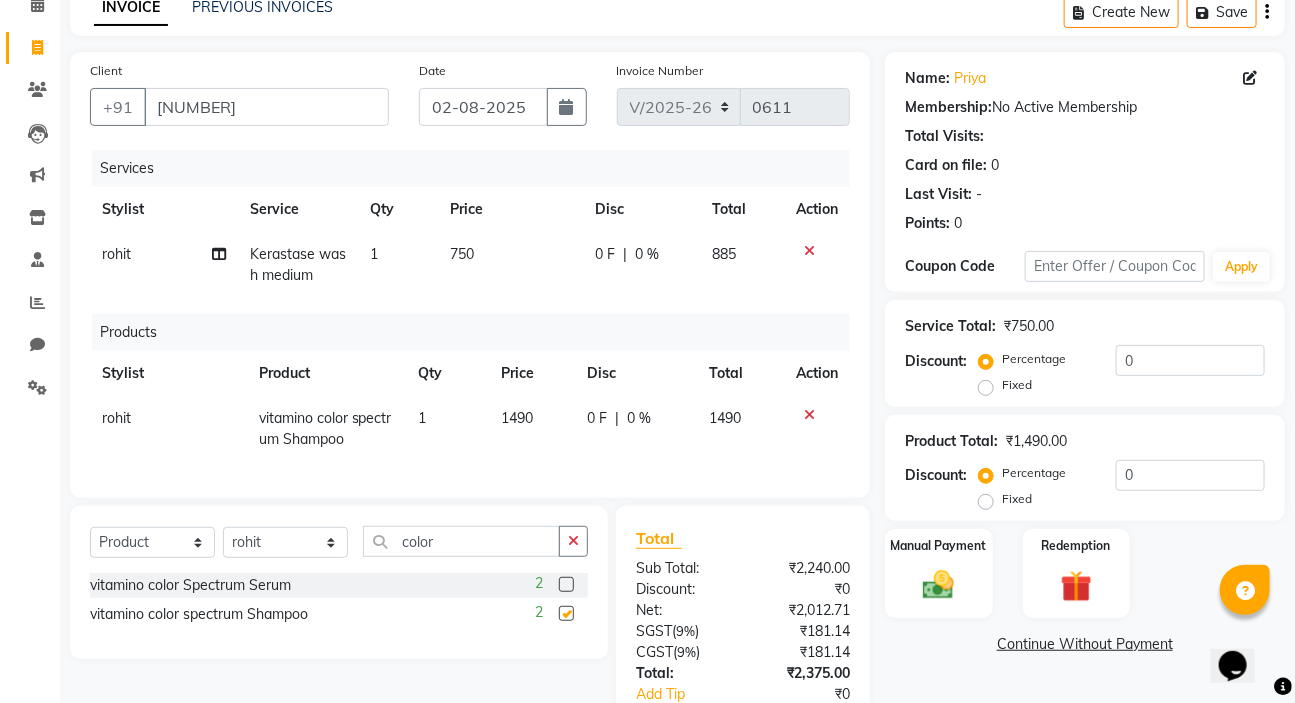 checkbox on "false" 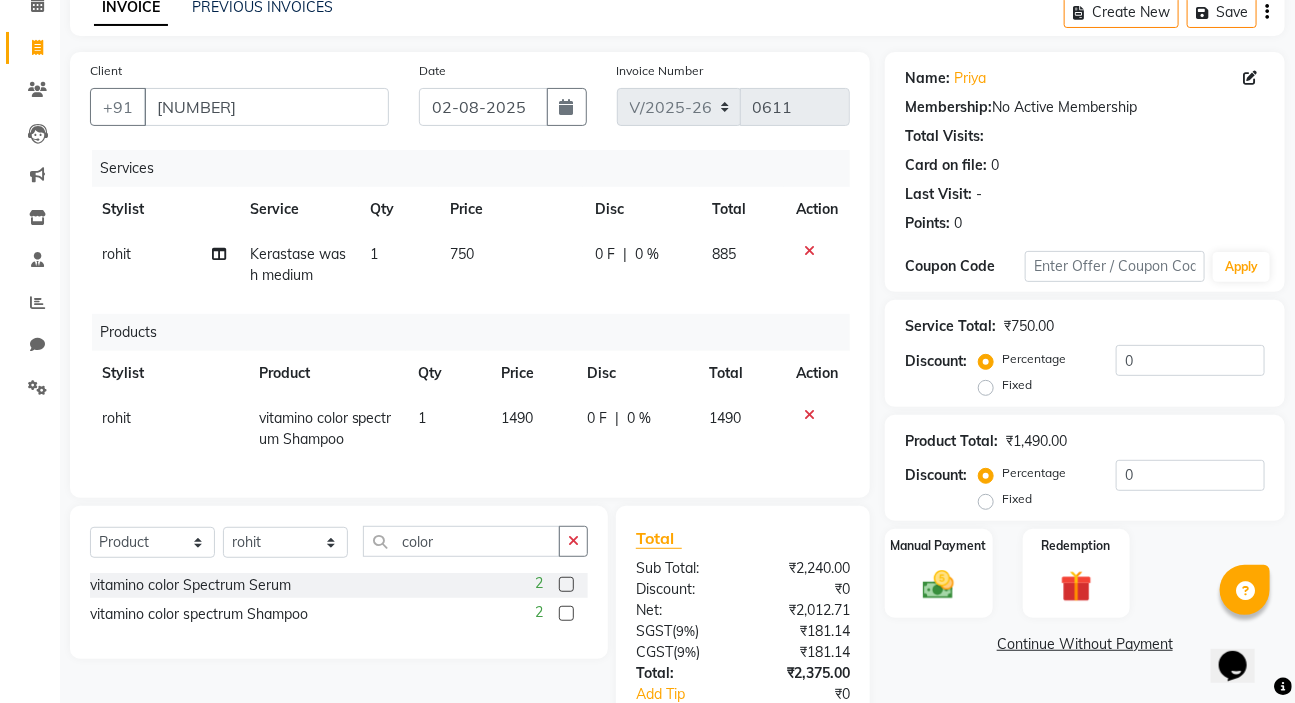 scroll, scrollTop: 240, scrollLeft: 0, axis: vertical 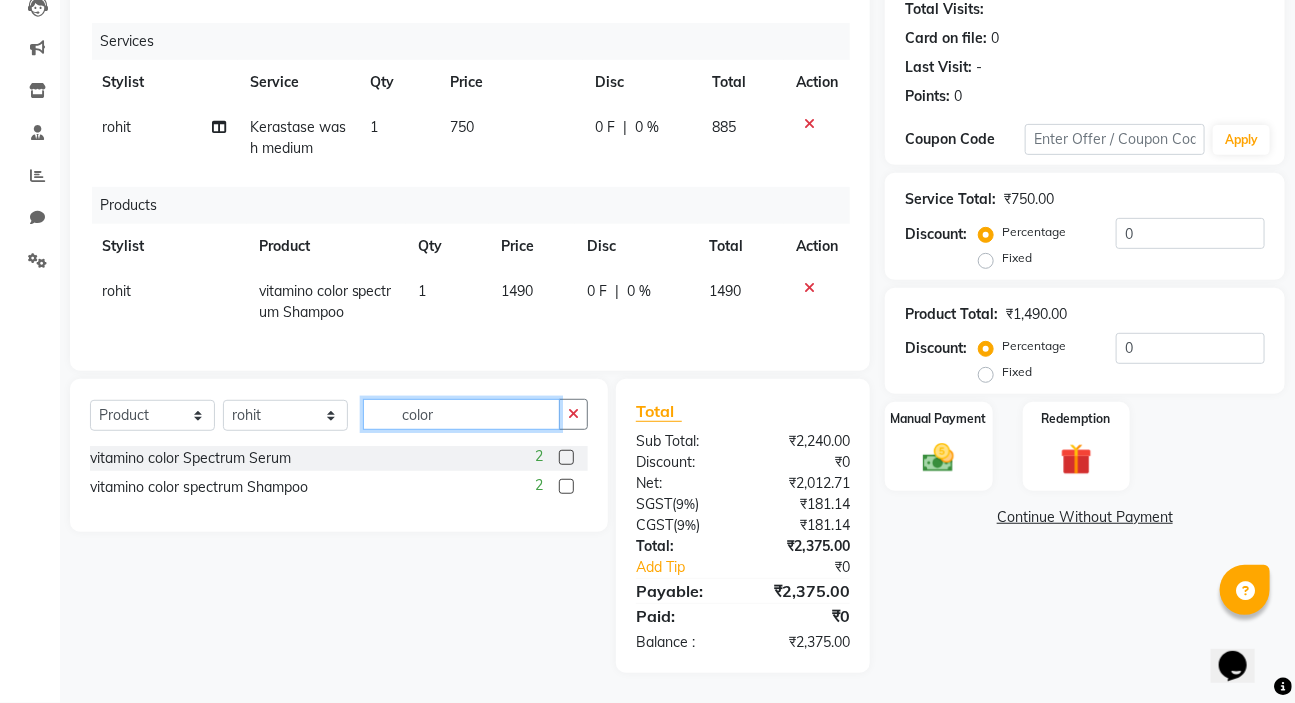click on "color" 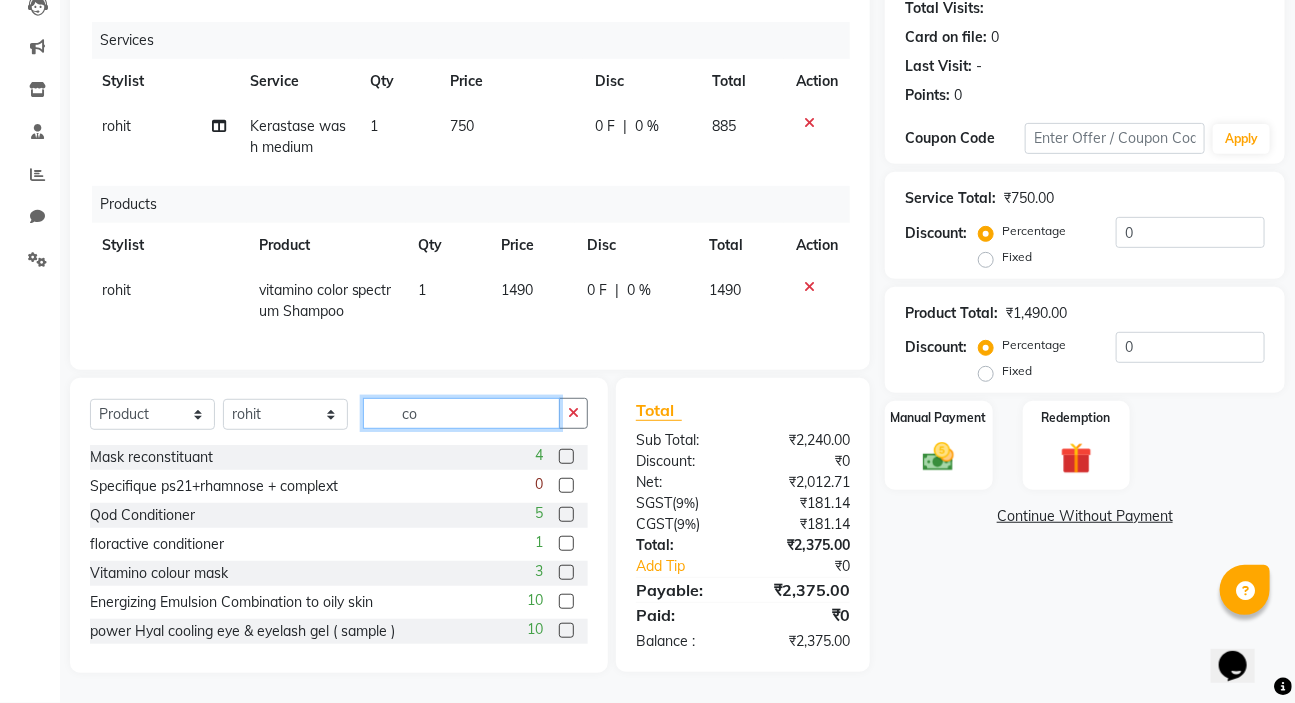 type on "c" 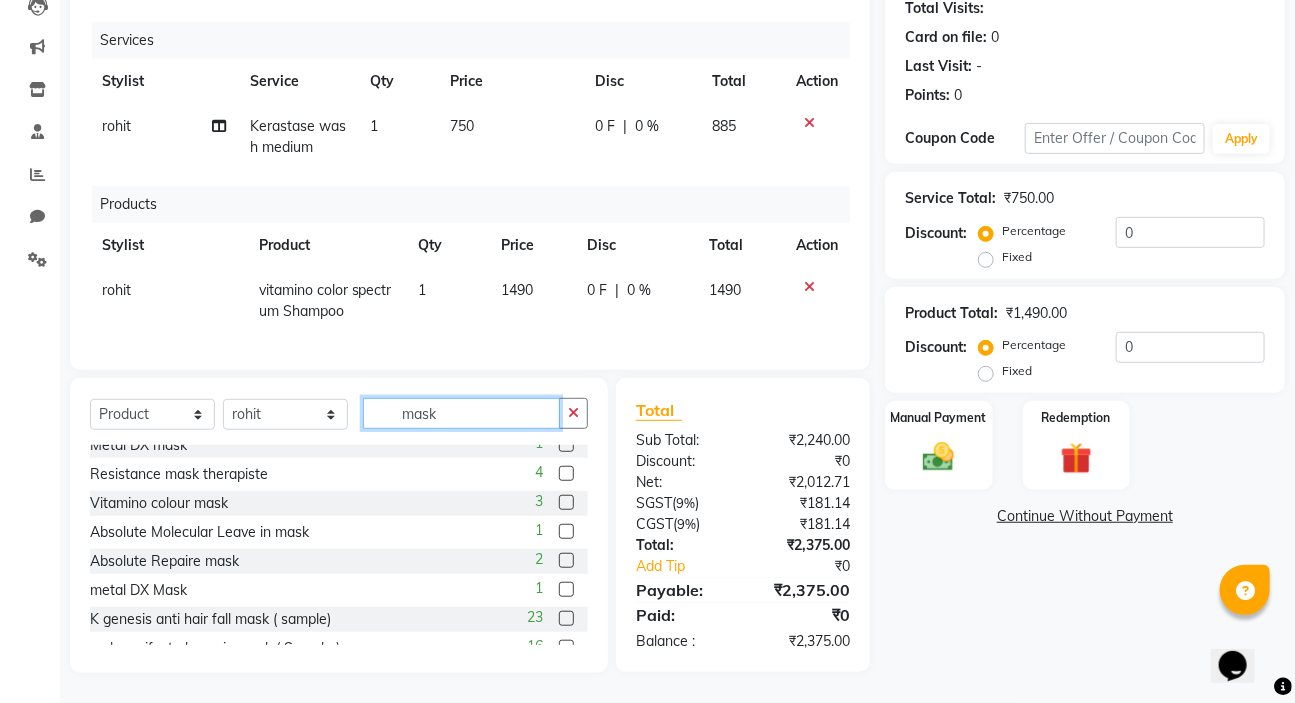 scroll, scrollTop: 70, scrollLeft: 0, axis: vertical 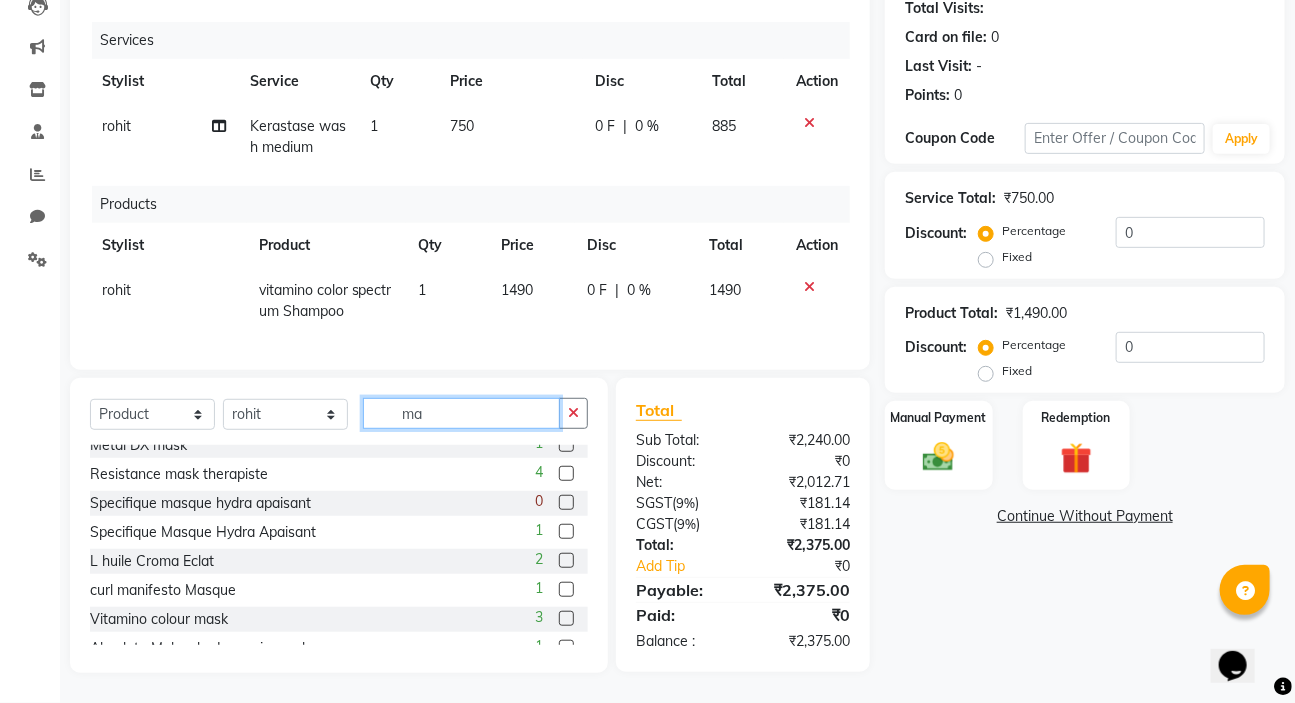 type on "m" 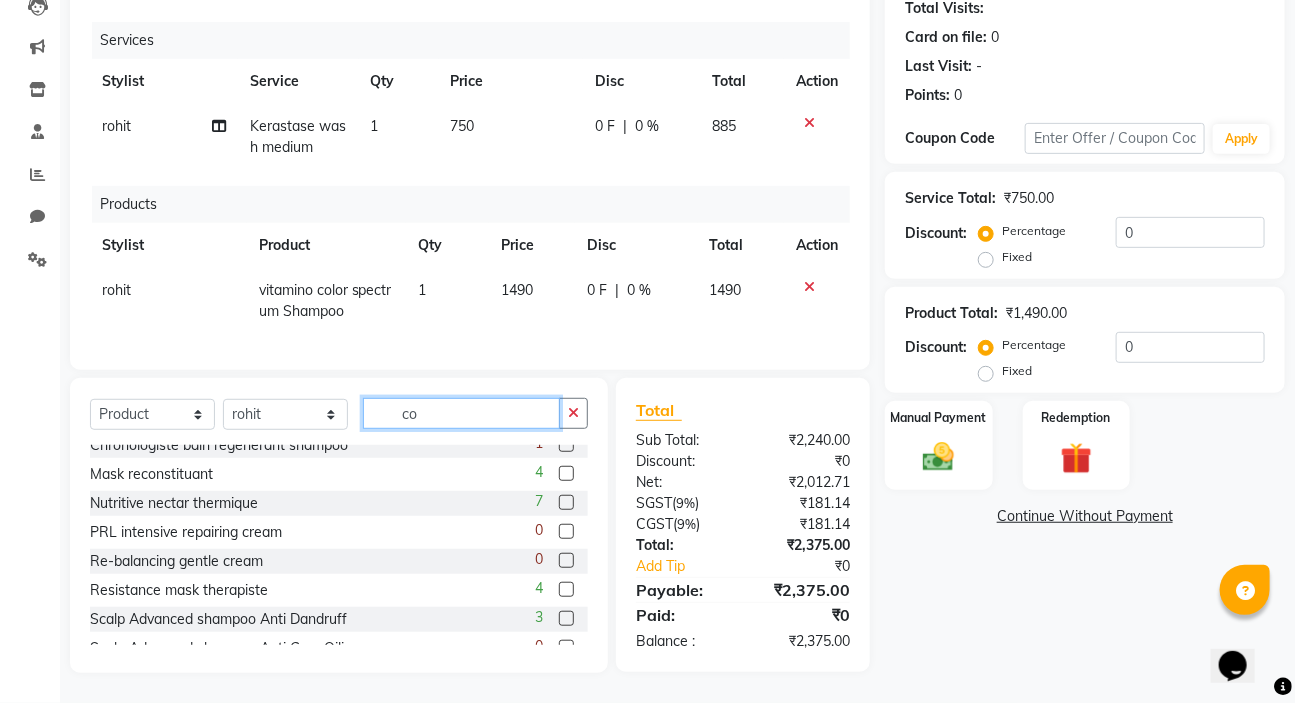 scroll, scrollTop: 0, scrollLeft: 0, axis: both 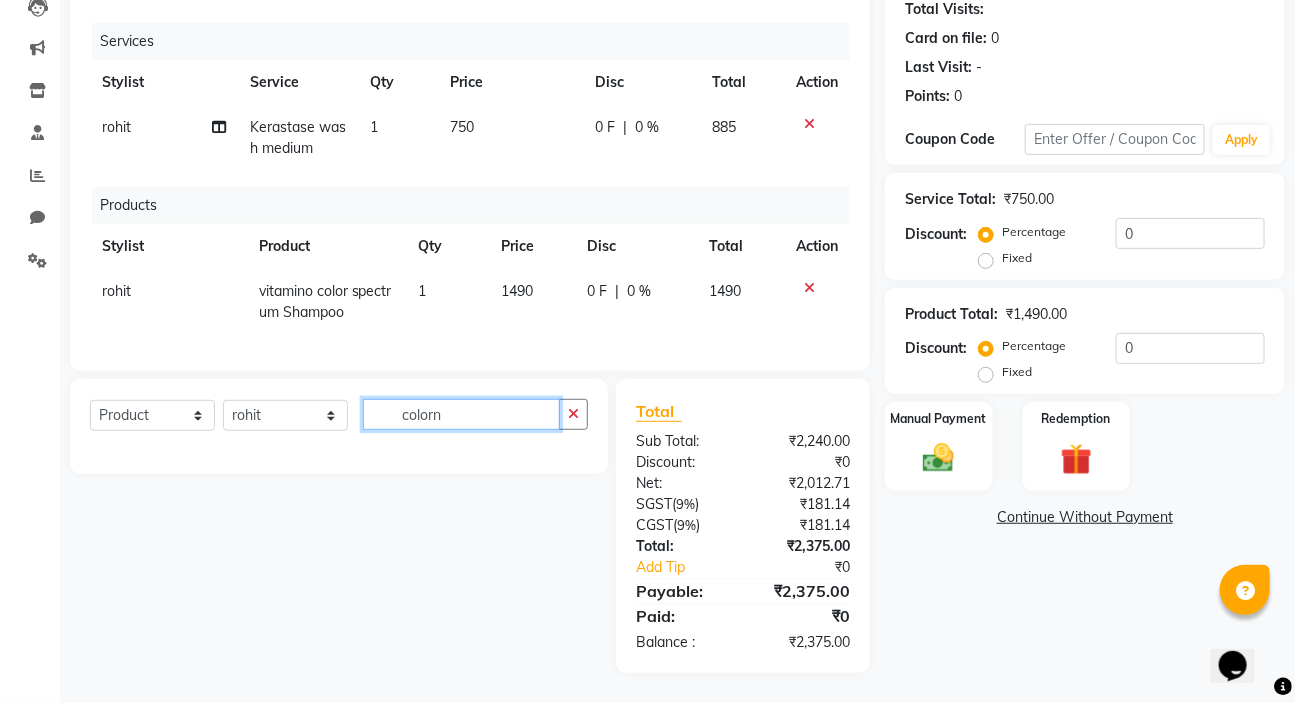 type on "color" 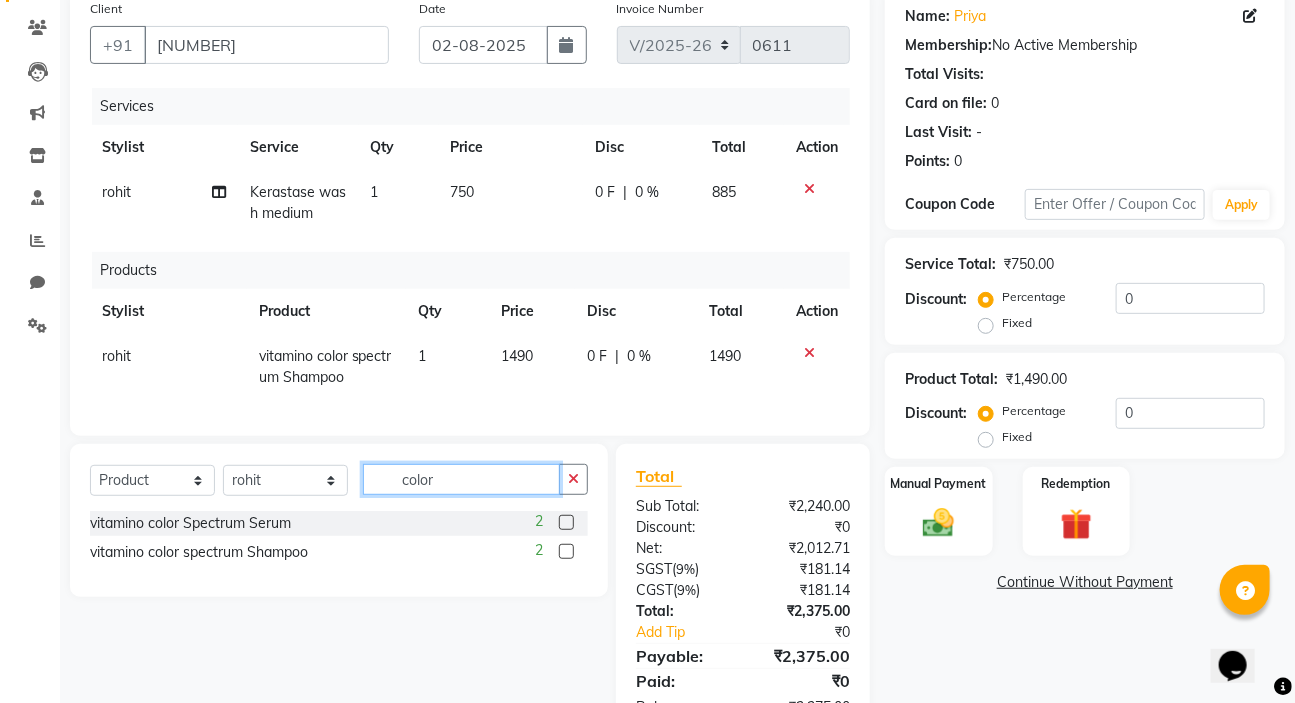 scroll, scrollTop: 149, scrollLeft: 0, axis: vertical 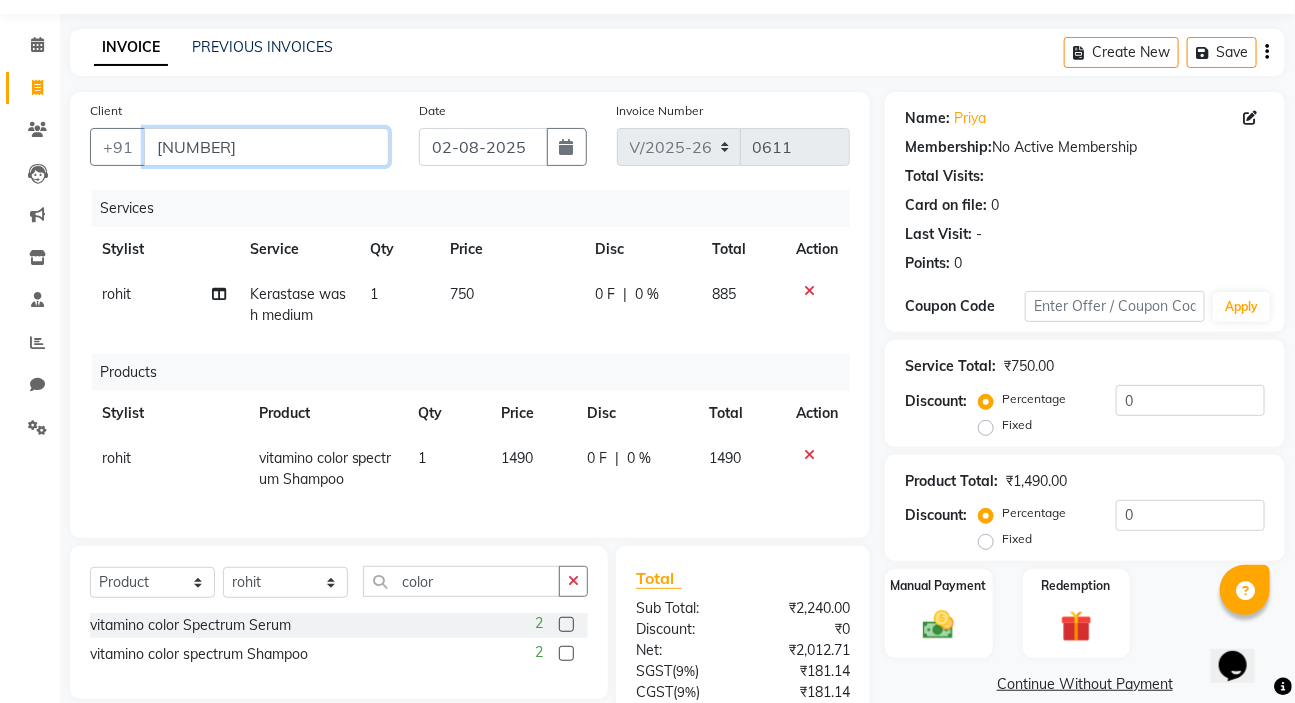 drag, startPoint x: 257, startPoint y: 132, endPoint x: 246, endPoint y: 144, distance: 16.27882 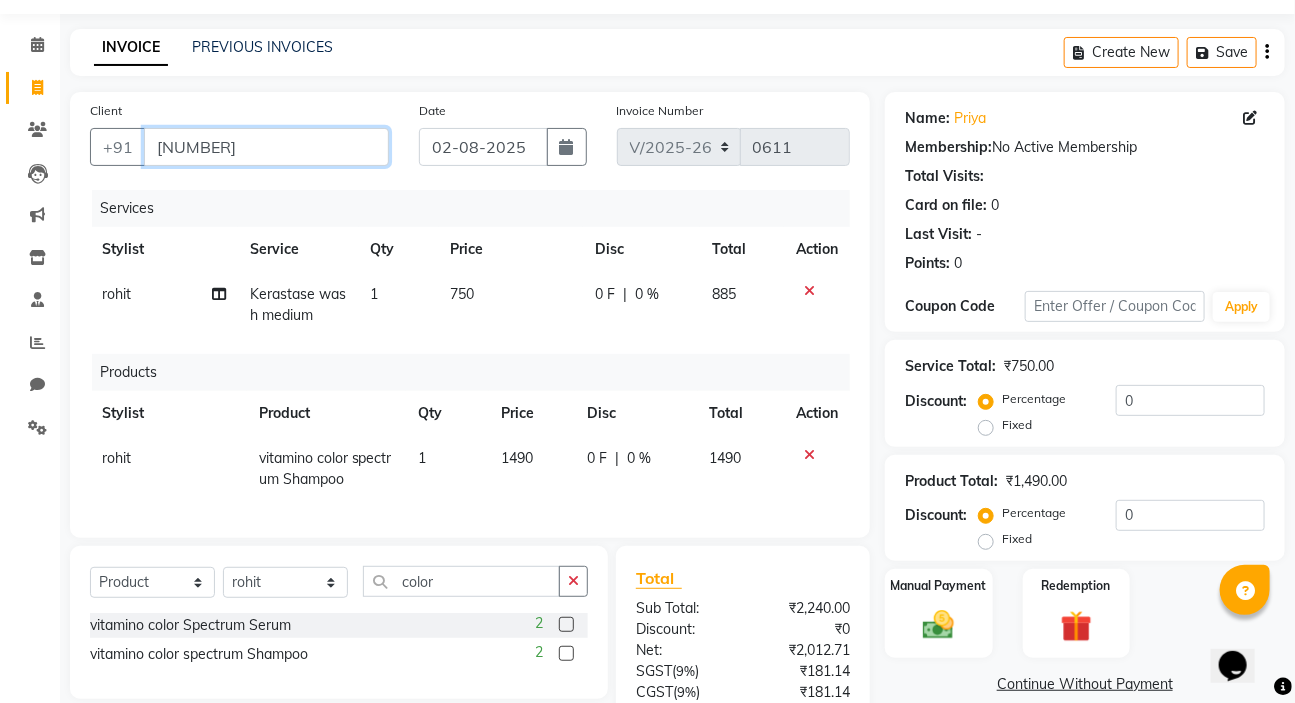 click on "[PHONE]" at bounding box center [266, 147] 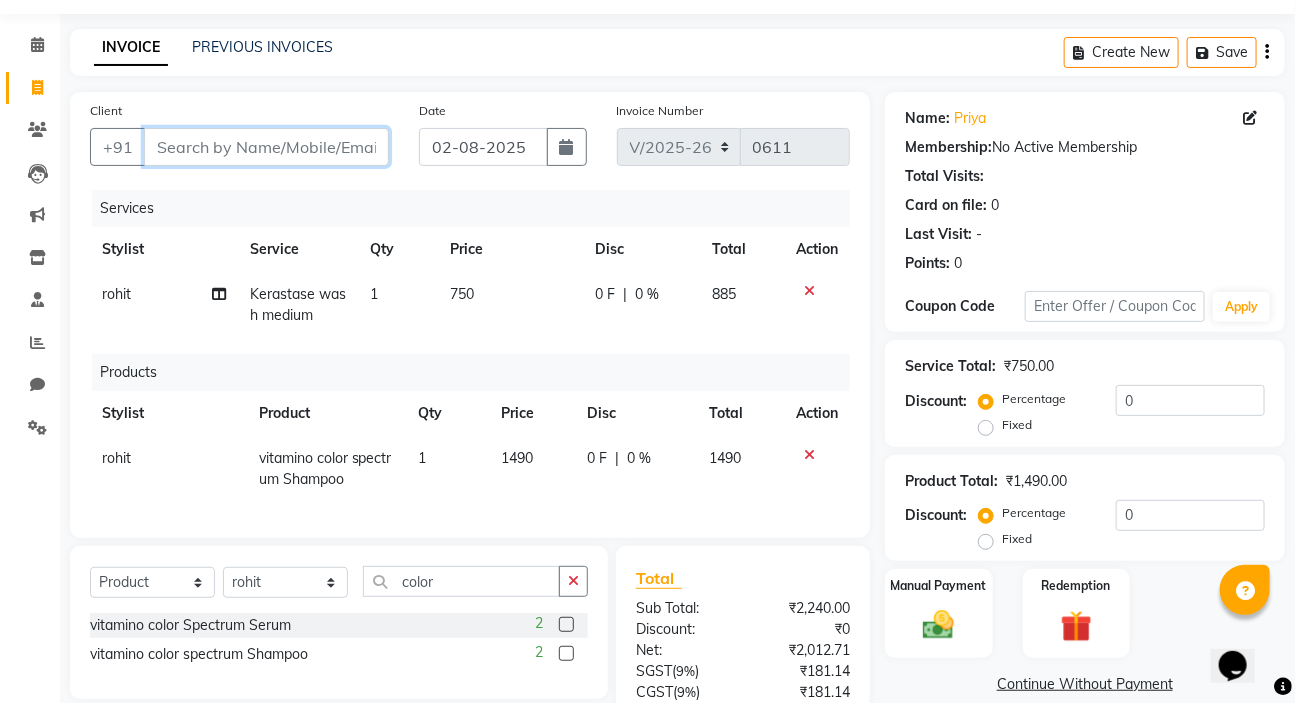 type 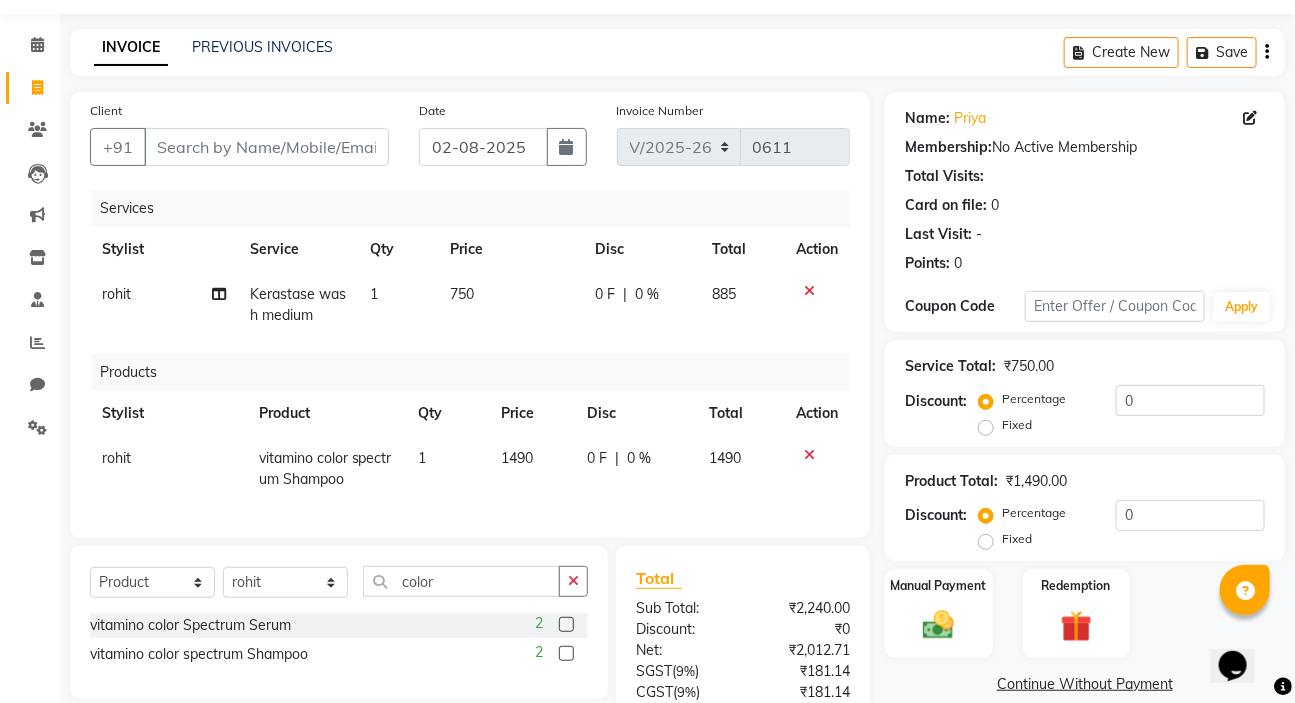 click 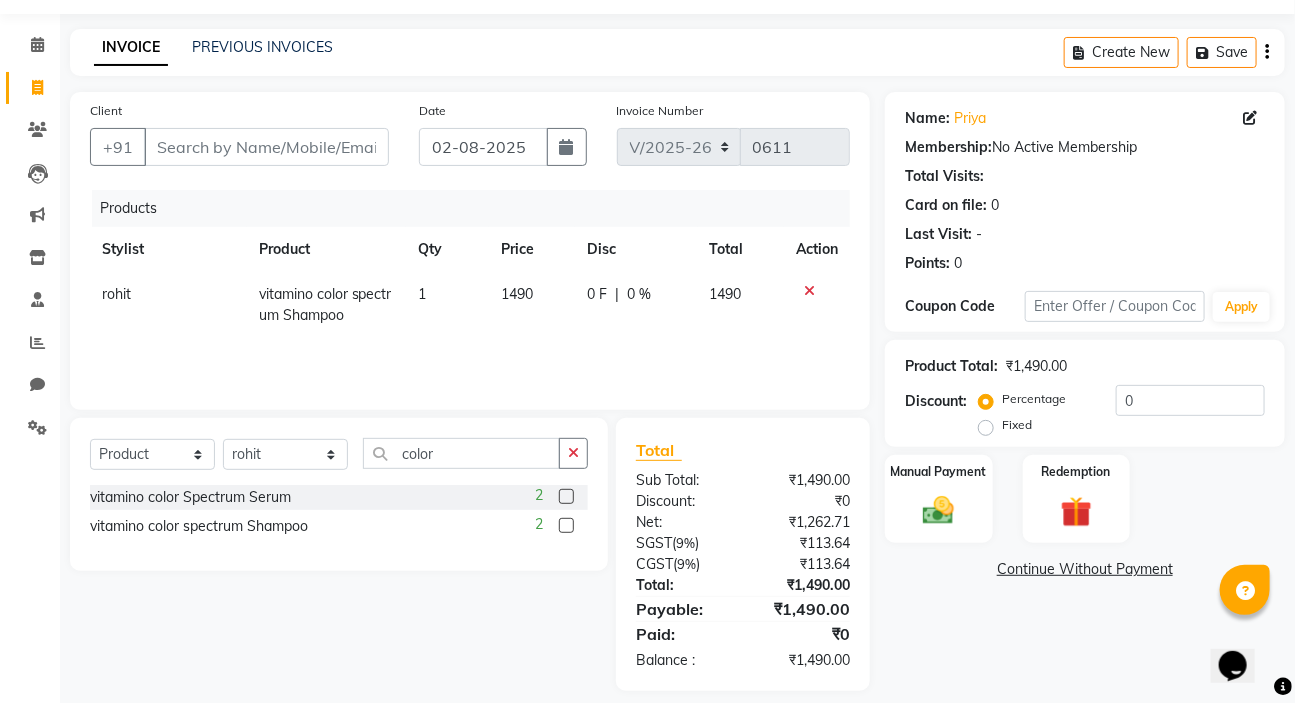 click 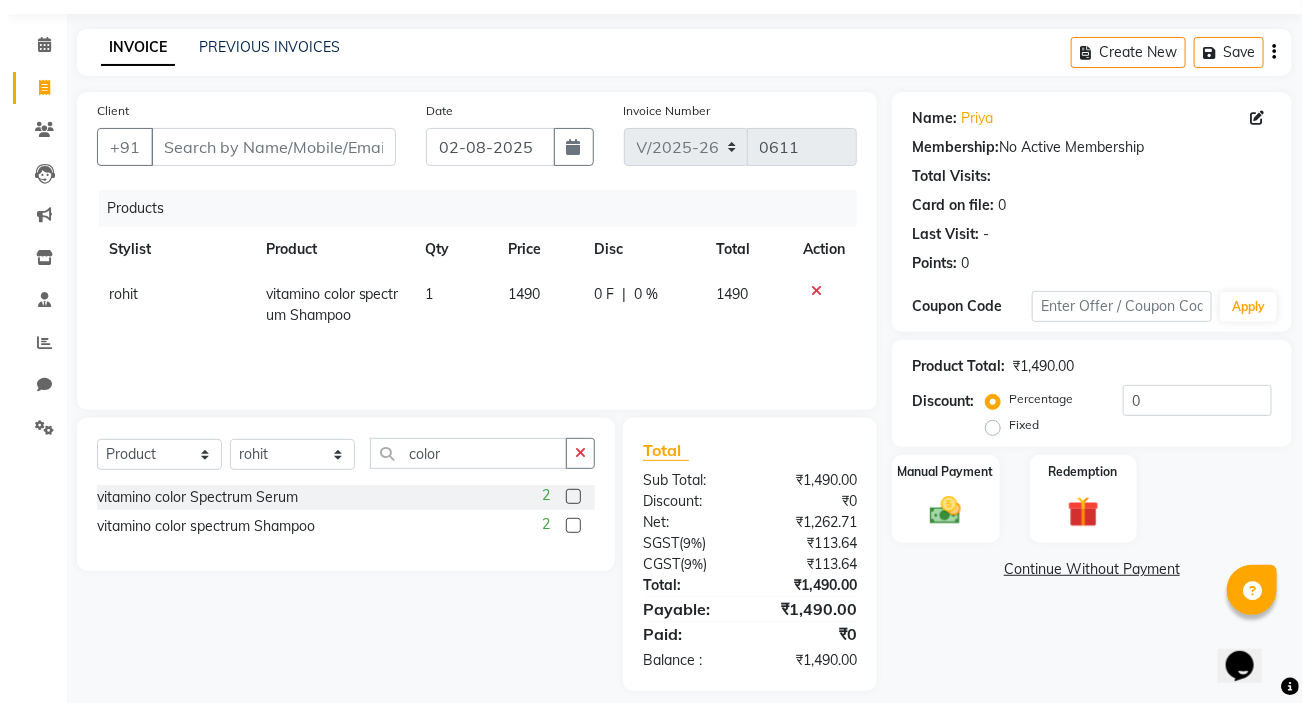 scroll, scrollTop: 0, scrollLeft: 0, axis: both 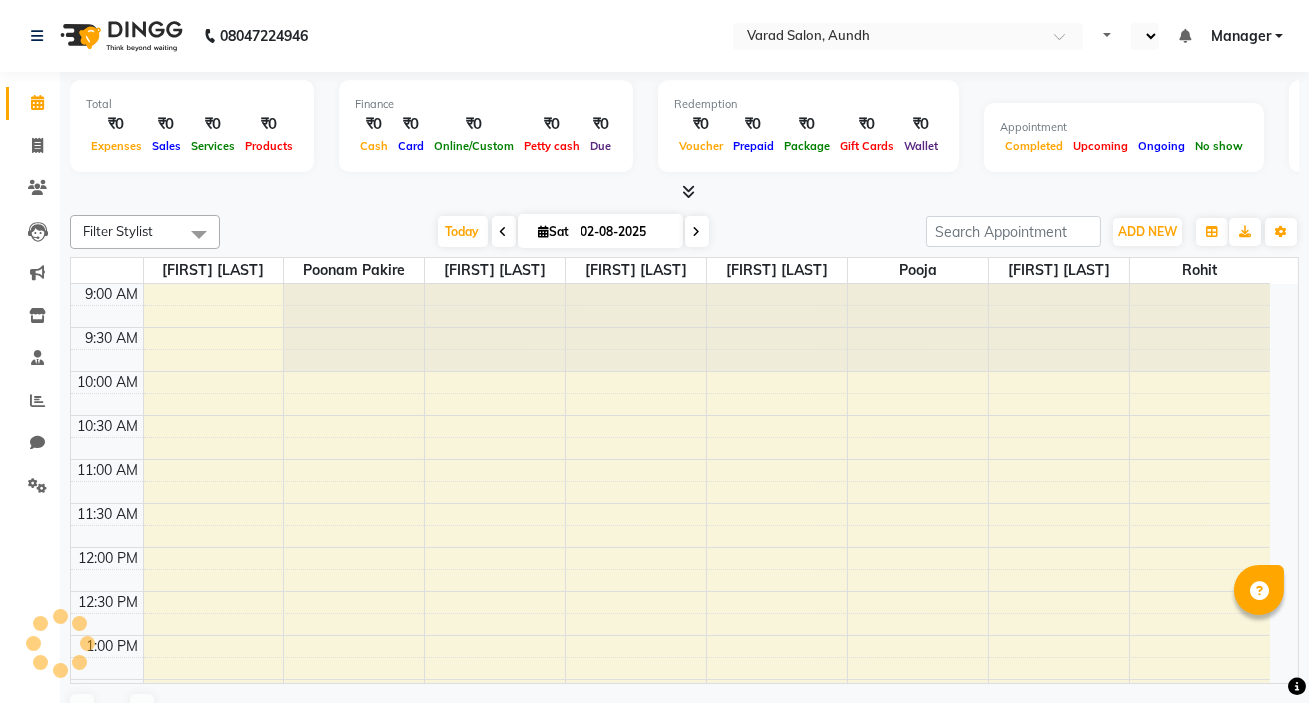 select on "en" 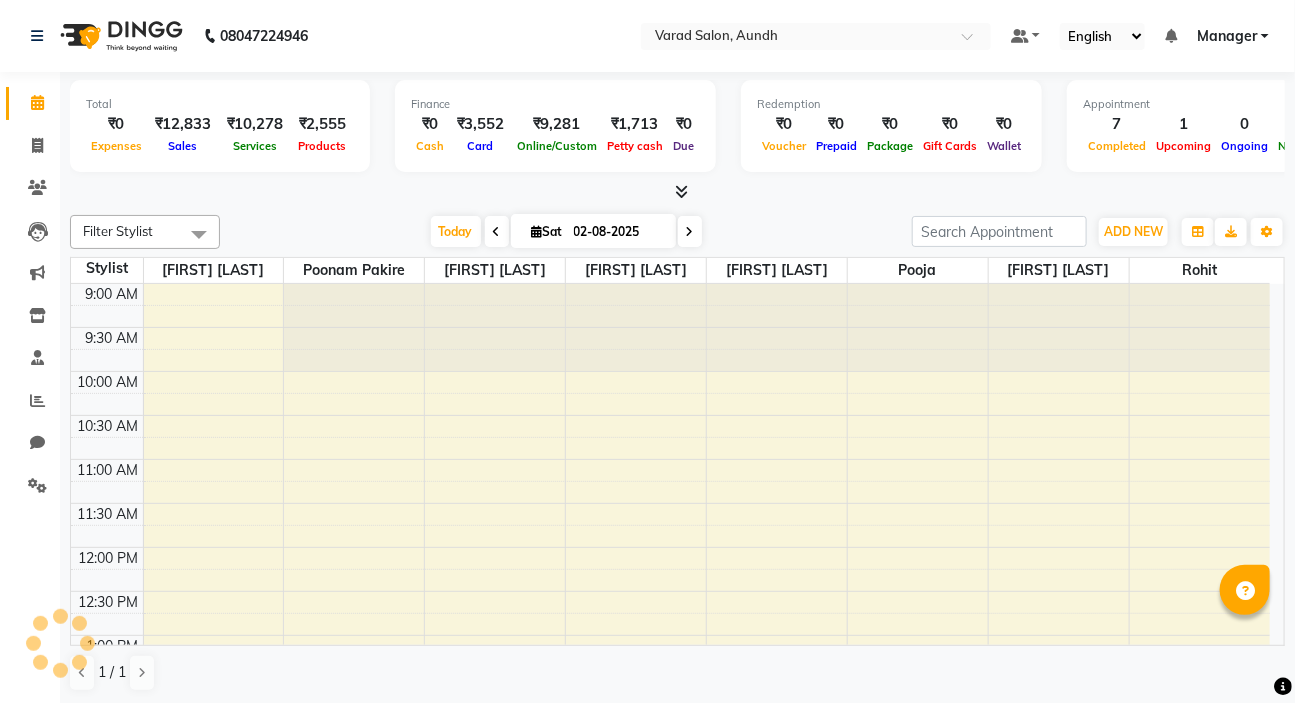 scroll, scrollTop: 0, scrollLeft: 0, axis: both 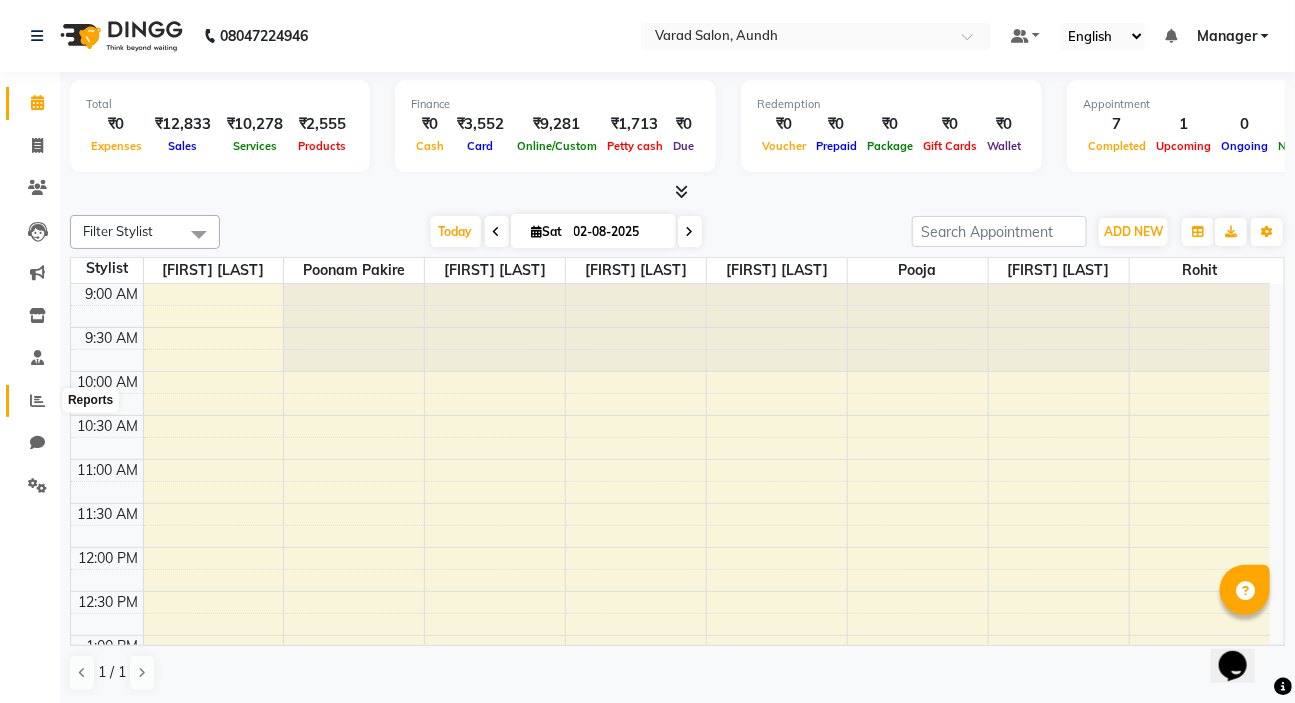 click 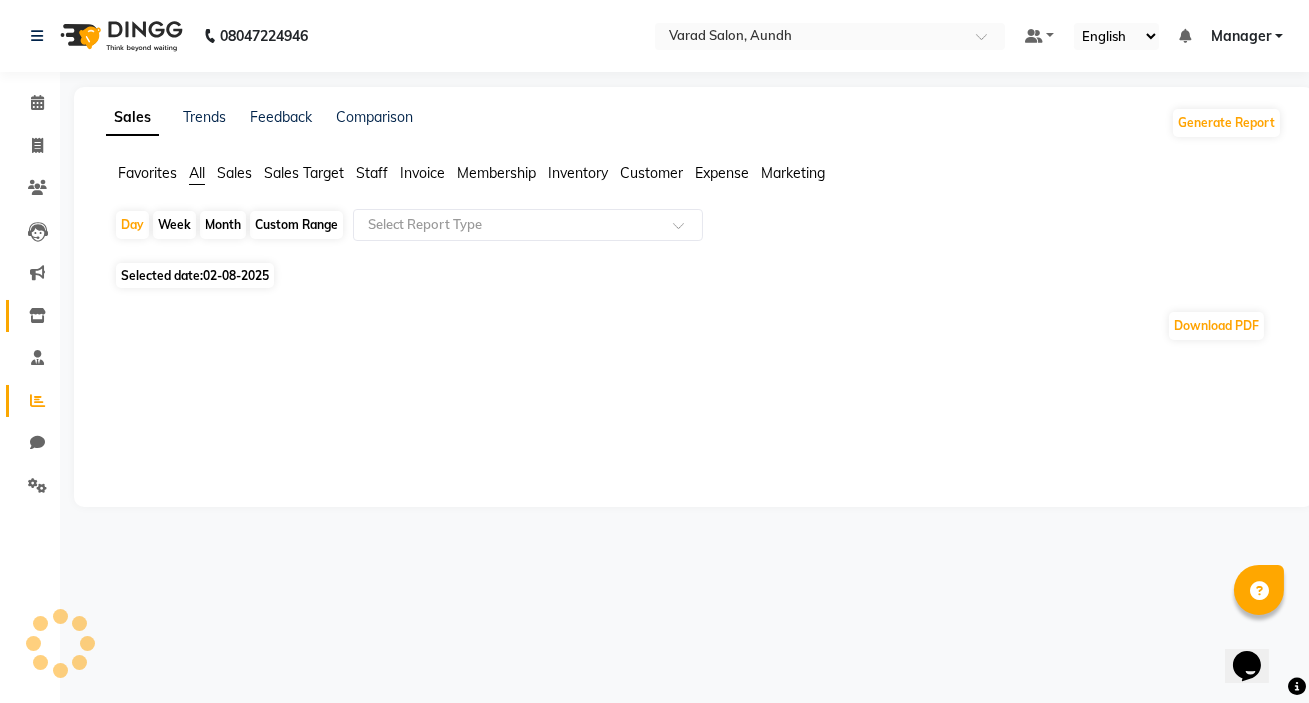 click on "Inventory" 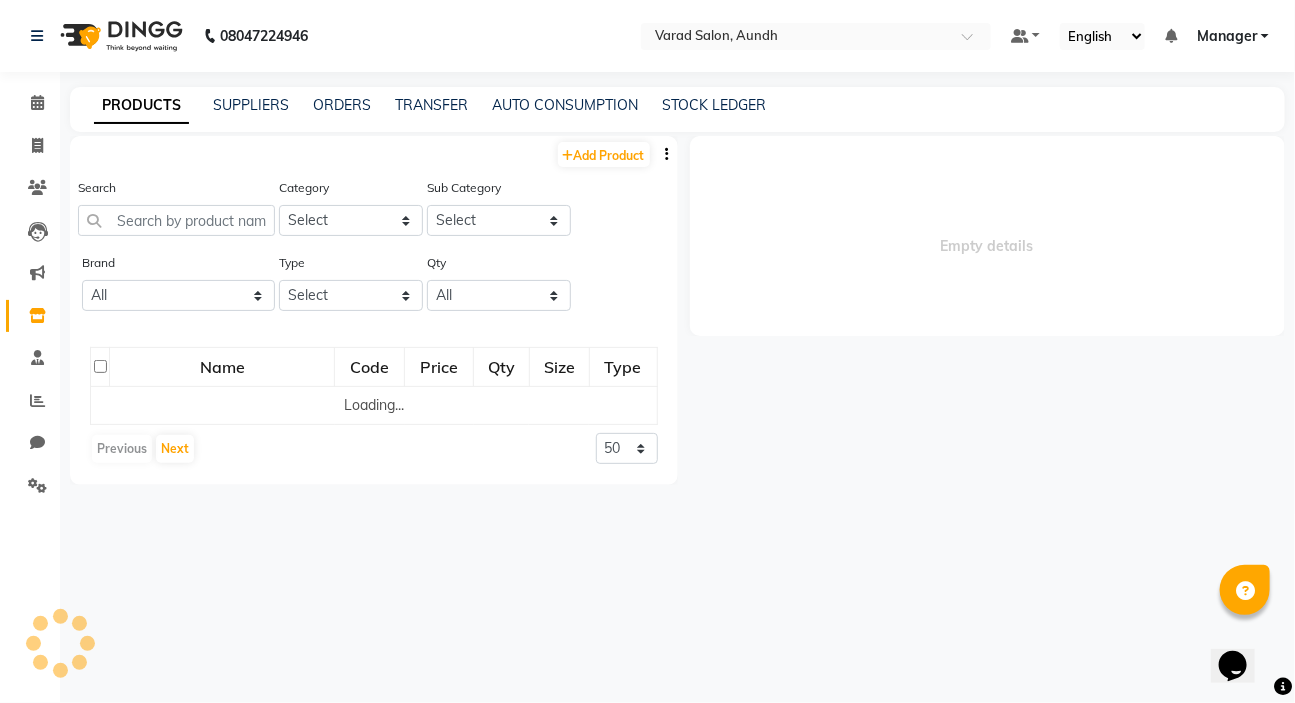 select 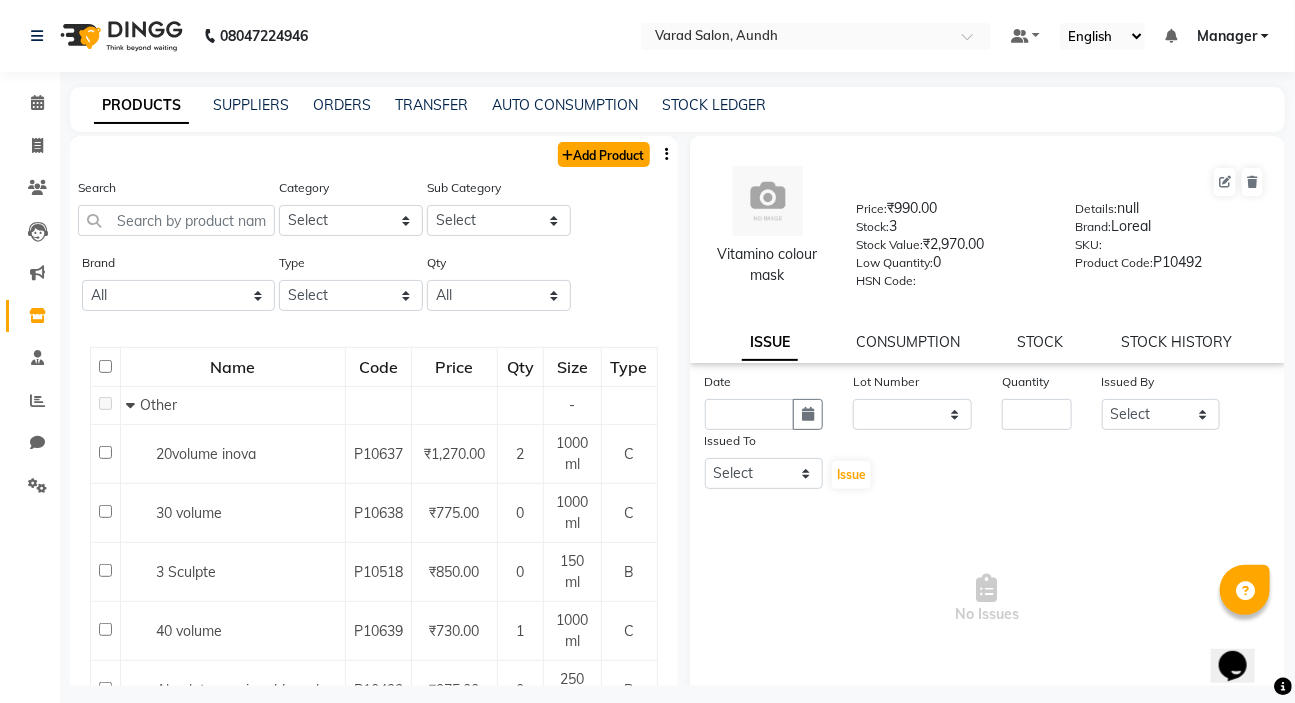 click on "Add Product" 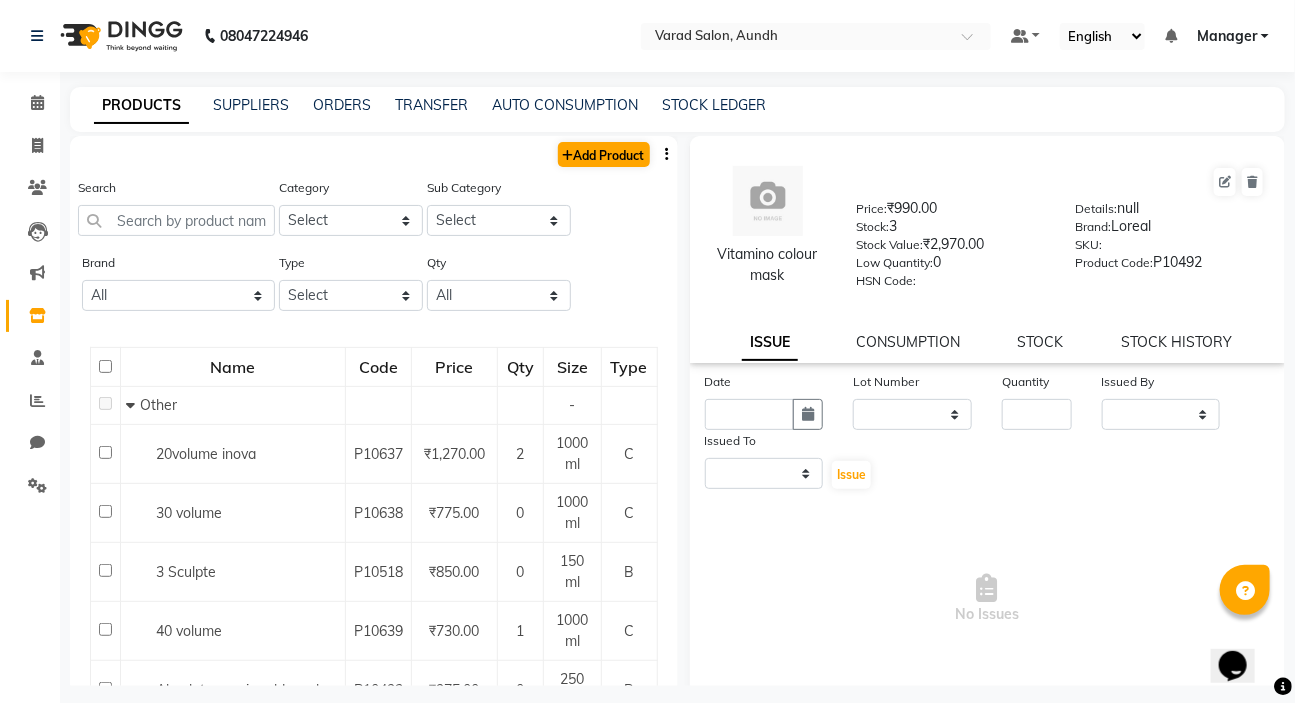 select on "true" 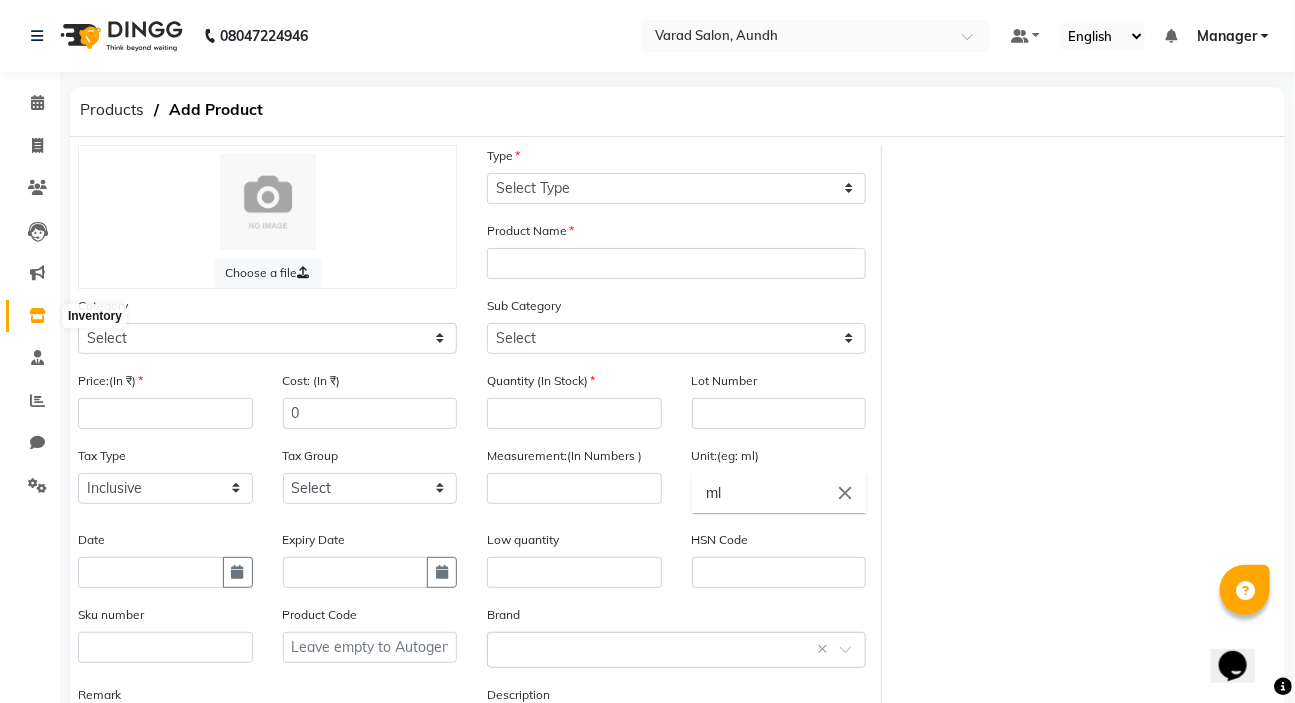 click 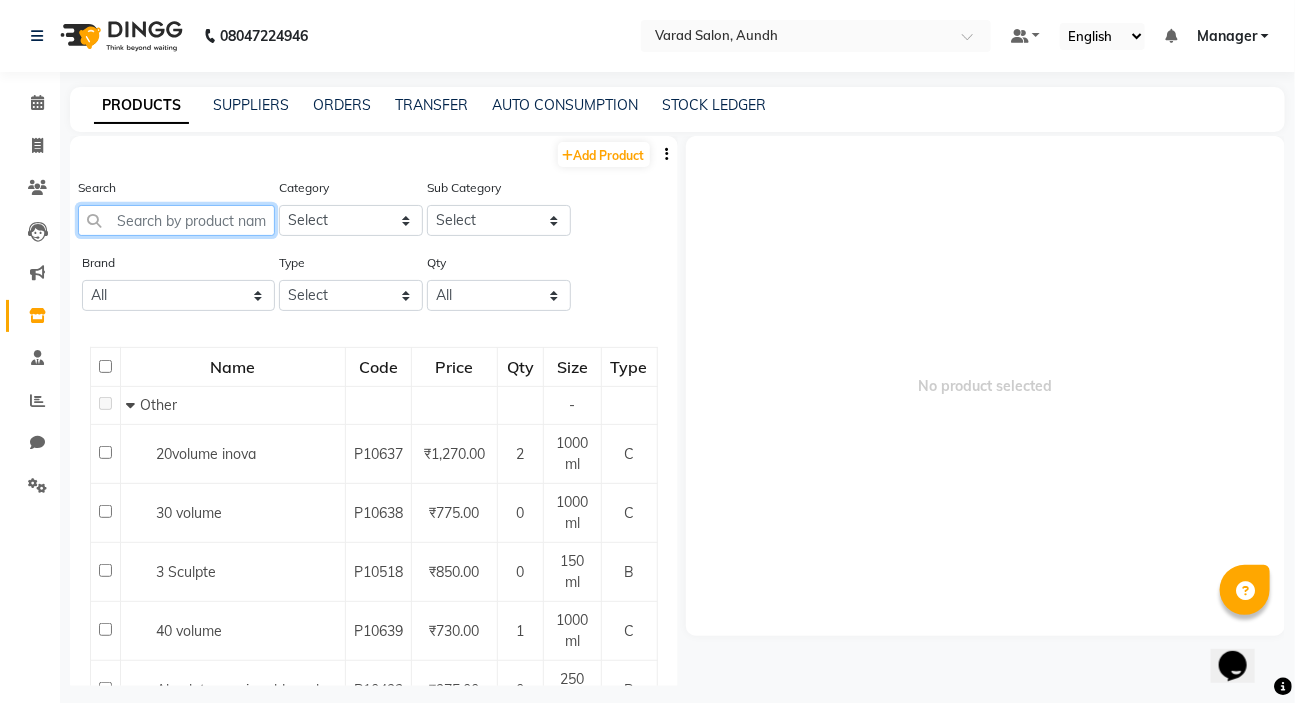 click 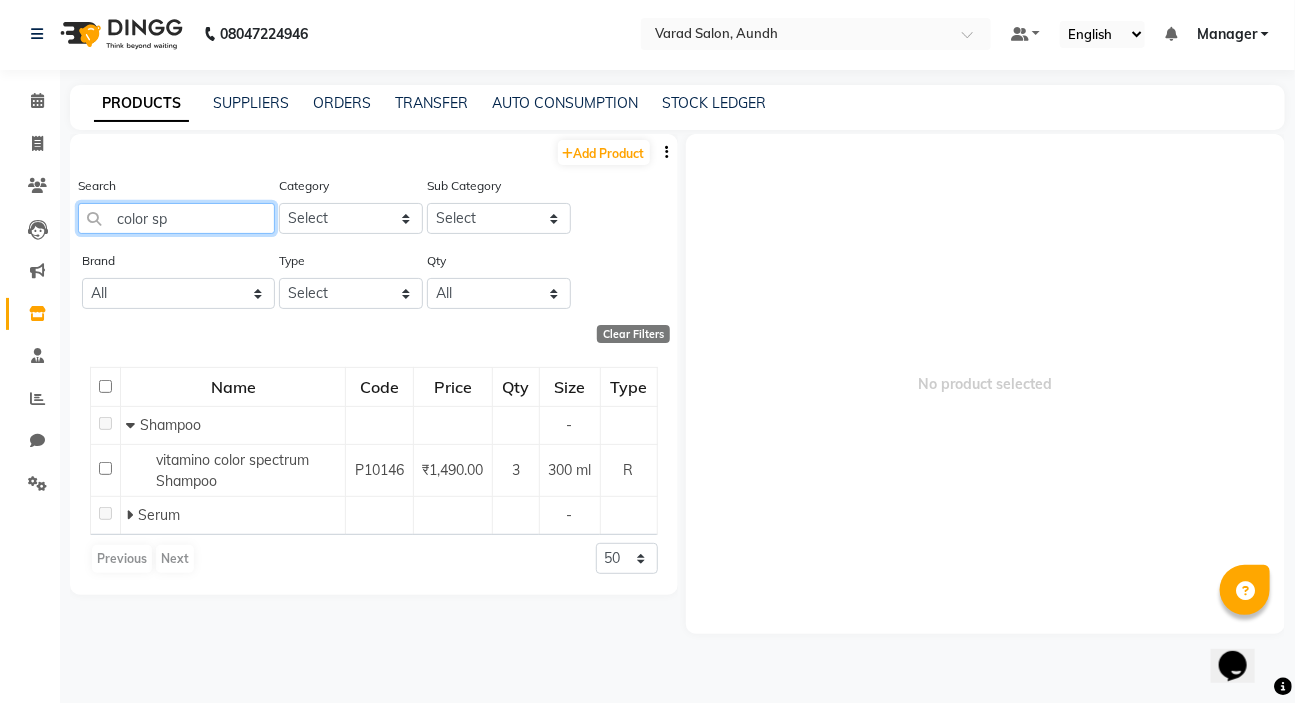 scroll, scrollTop: 0, scrollLeft: 0, axis: both 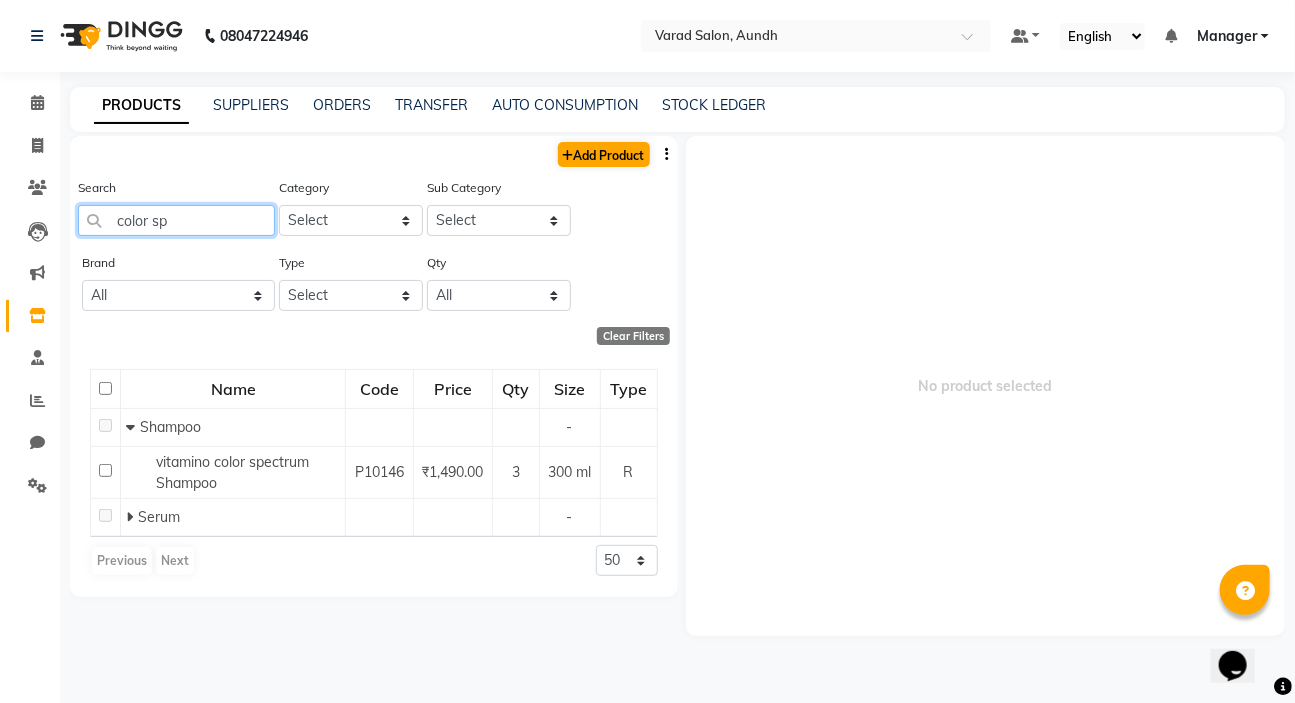 type on "color sp" 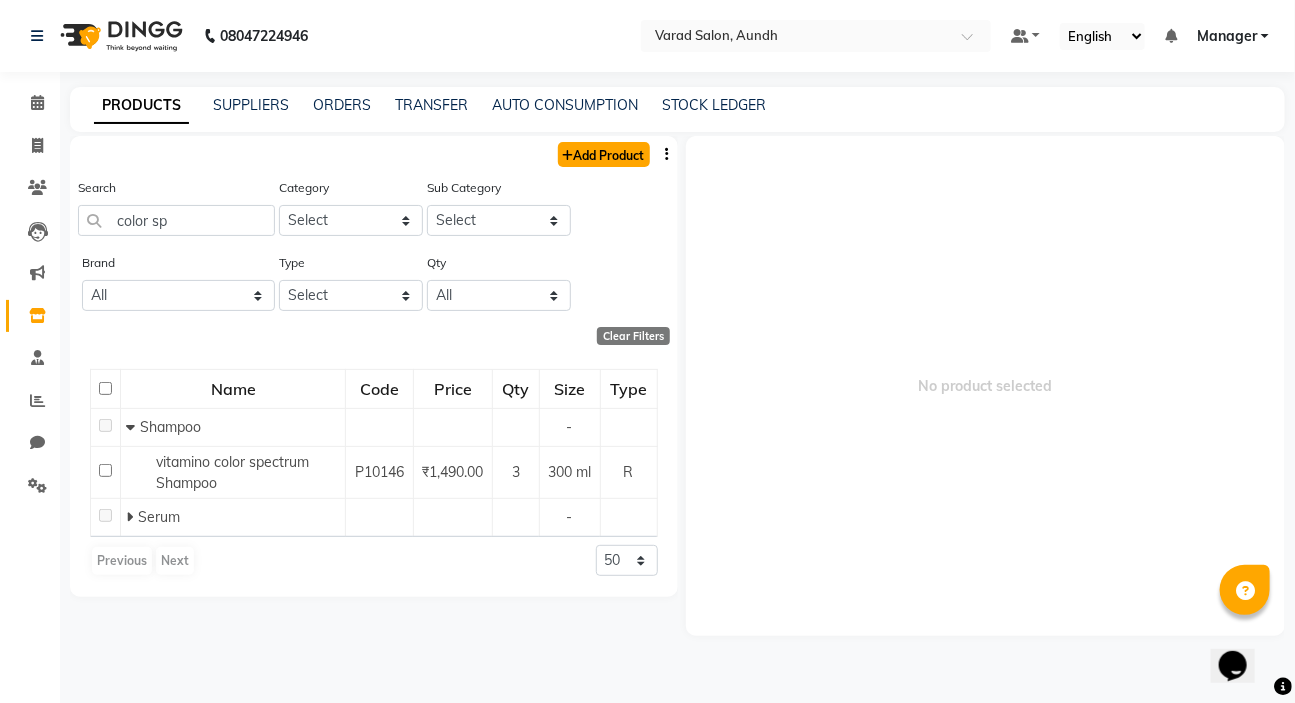 click on "Add Product" 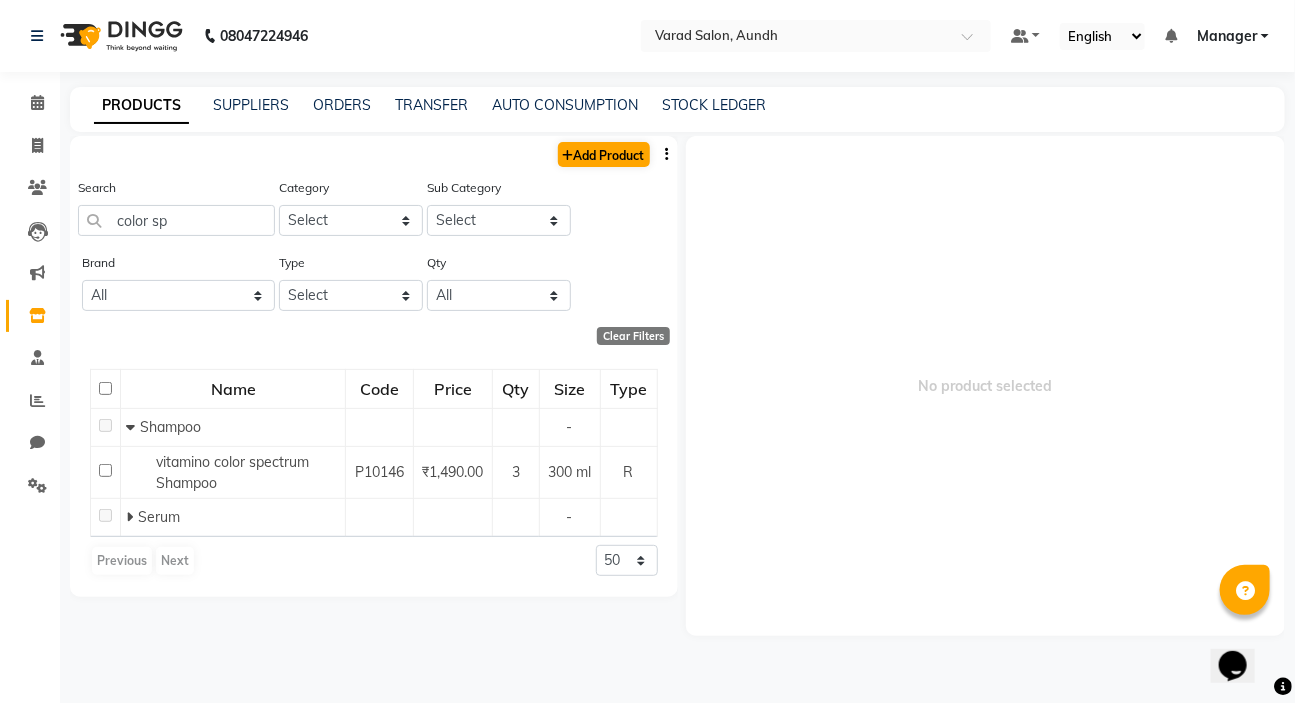 select on "true" 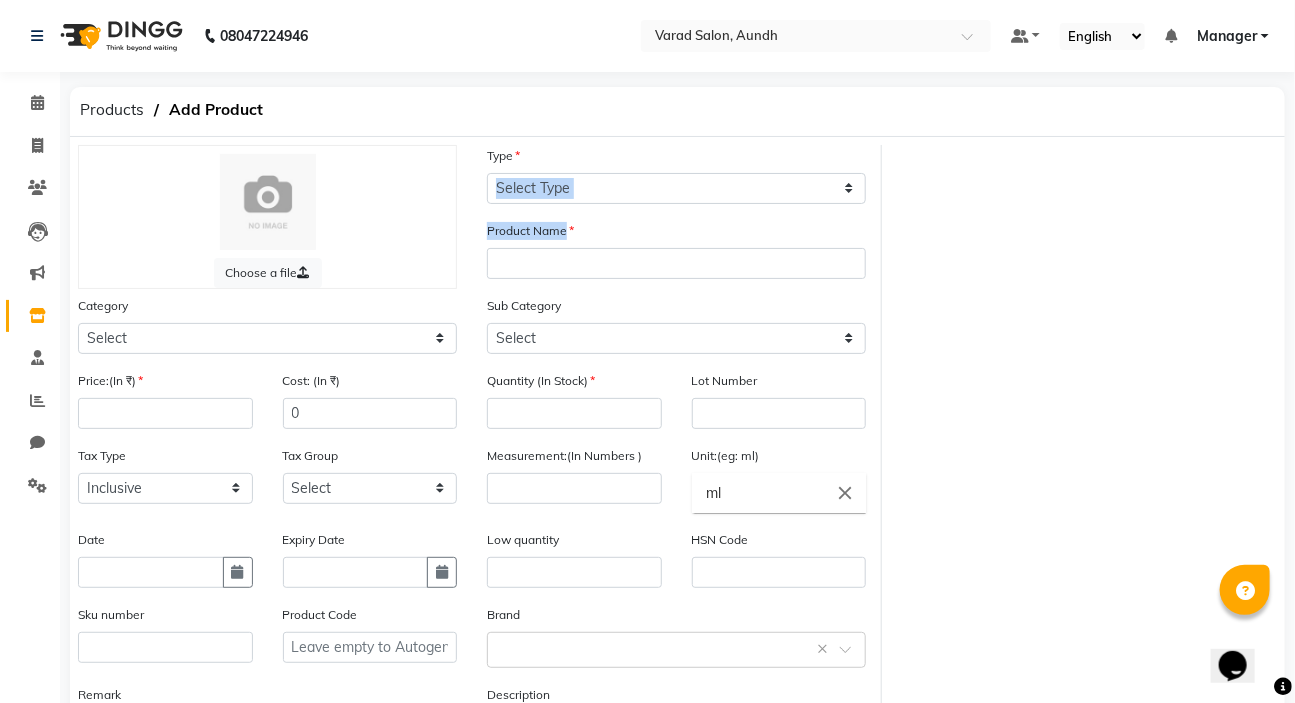 click on "Choose a file Type Select Type Both Retail Consumable Product Name Category Select Hair Skin Makeup Personal Care Appliances Beard Disposable Threading Hands and Feet Beauty Planet Botox Cadiveu Casmara Cheryls Loreal Olaplex Old Other Sub Category Select Price:(In ₹) Cost: (In ₹) 0 Quantity (In Stock) Lot Number Tax Type Select Inclusive Exclusive Tax Group Select GST Measurement:(In Numbers ) Unit:(eg: ml) ml close Date Expiry Date Low quantity HSN Code Sku number Product Code Brand Select brand or add custom brand    × Remark Description" 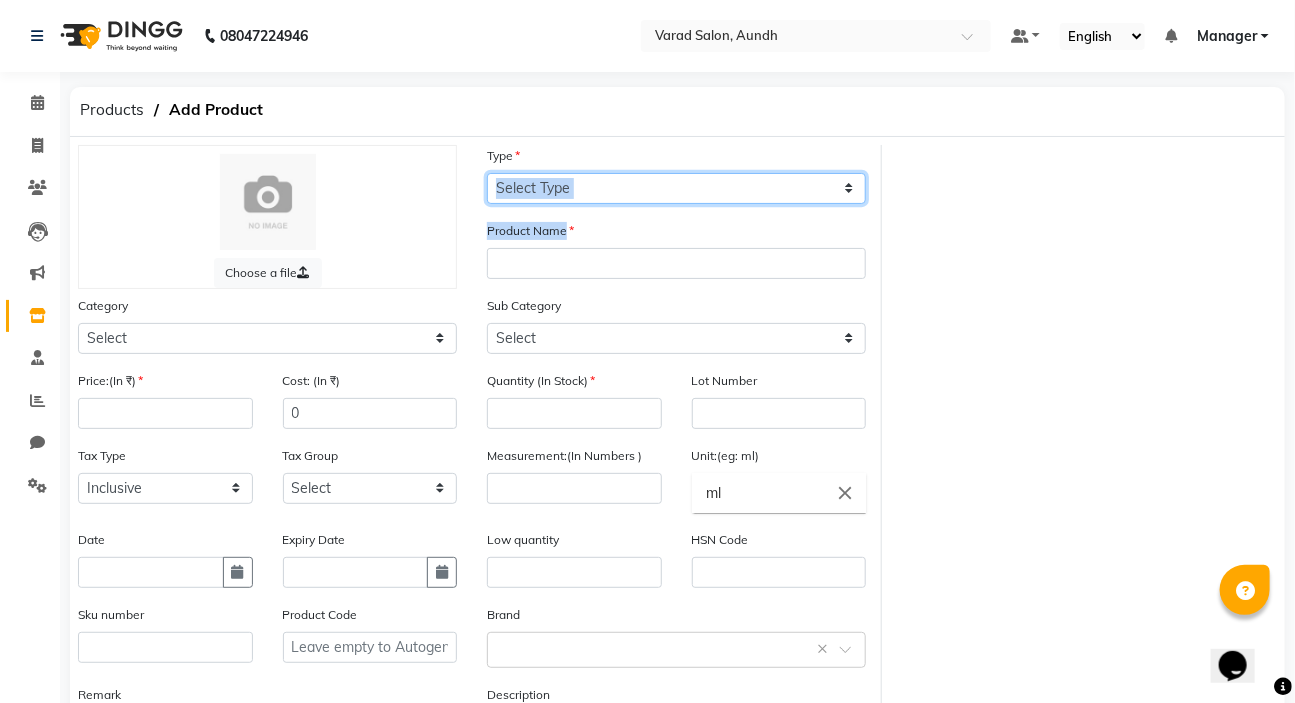 click on "Select Type Both Retail Consumable" 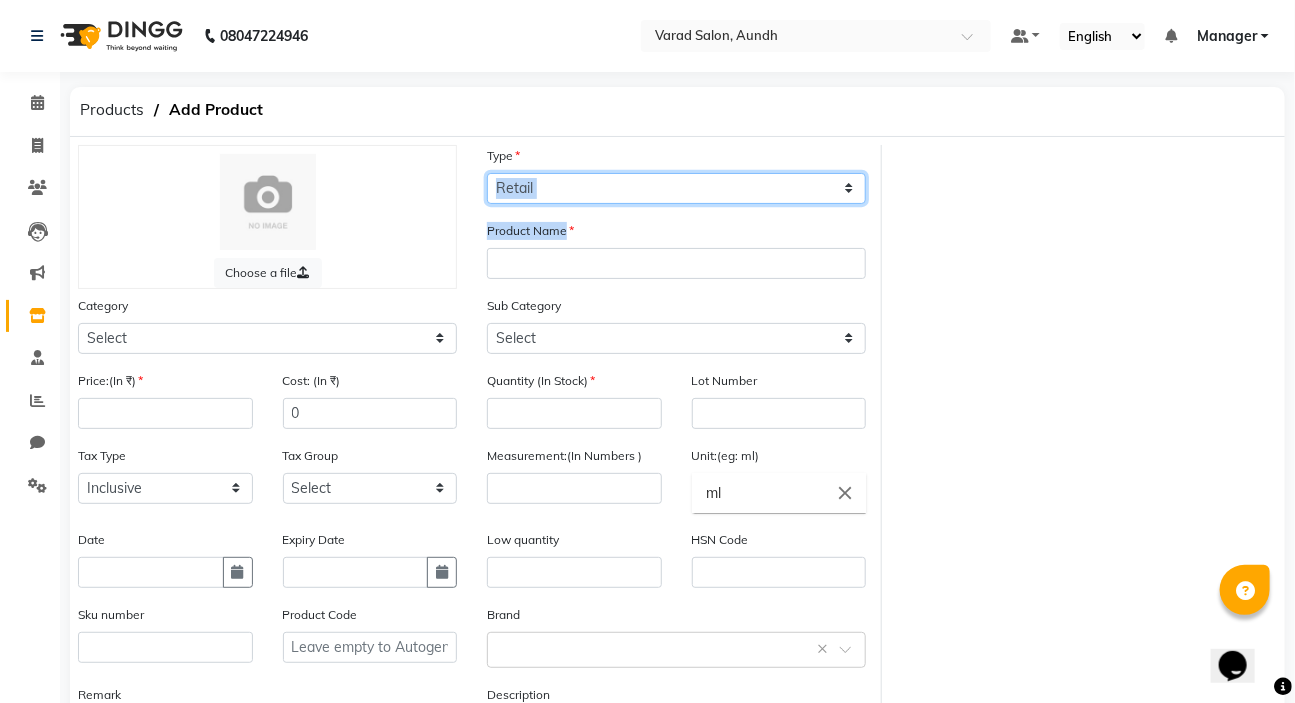 click on "Select Type Both Retail Consumable" 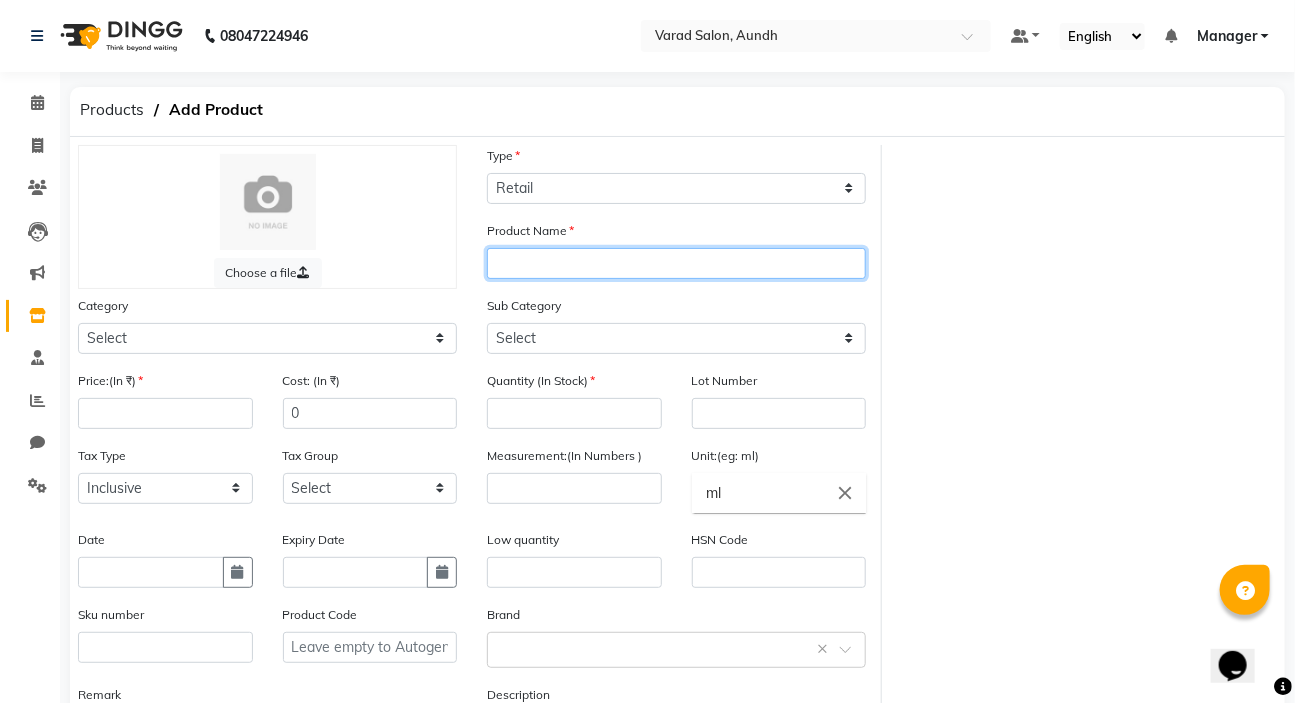 drag, startPoint x: 593, startPoint y: 271, endPoint x: 582, endPoint y: 264, distance: 13.038404 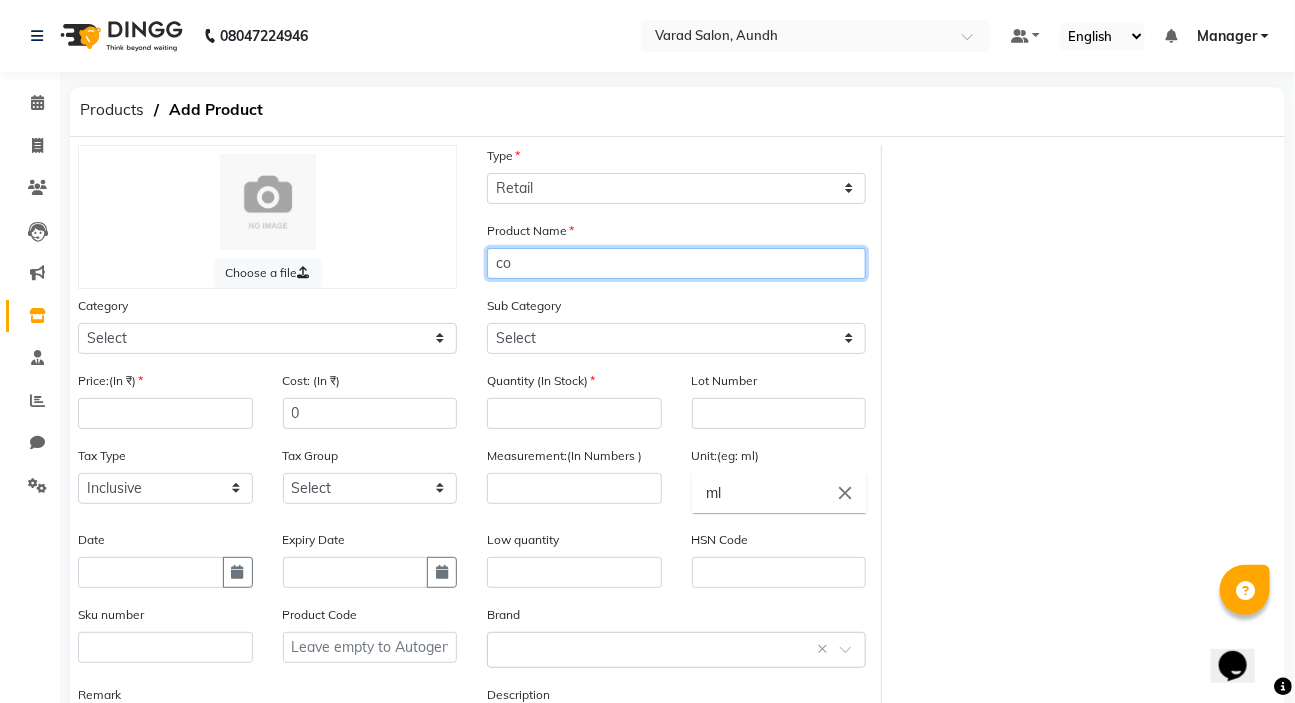 type on "c" 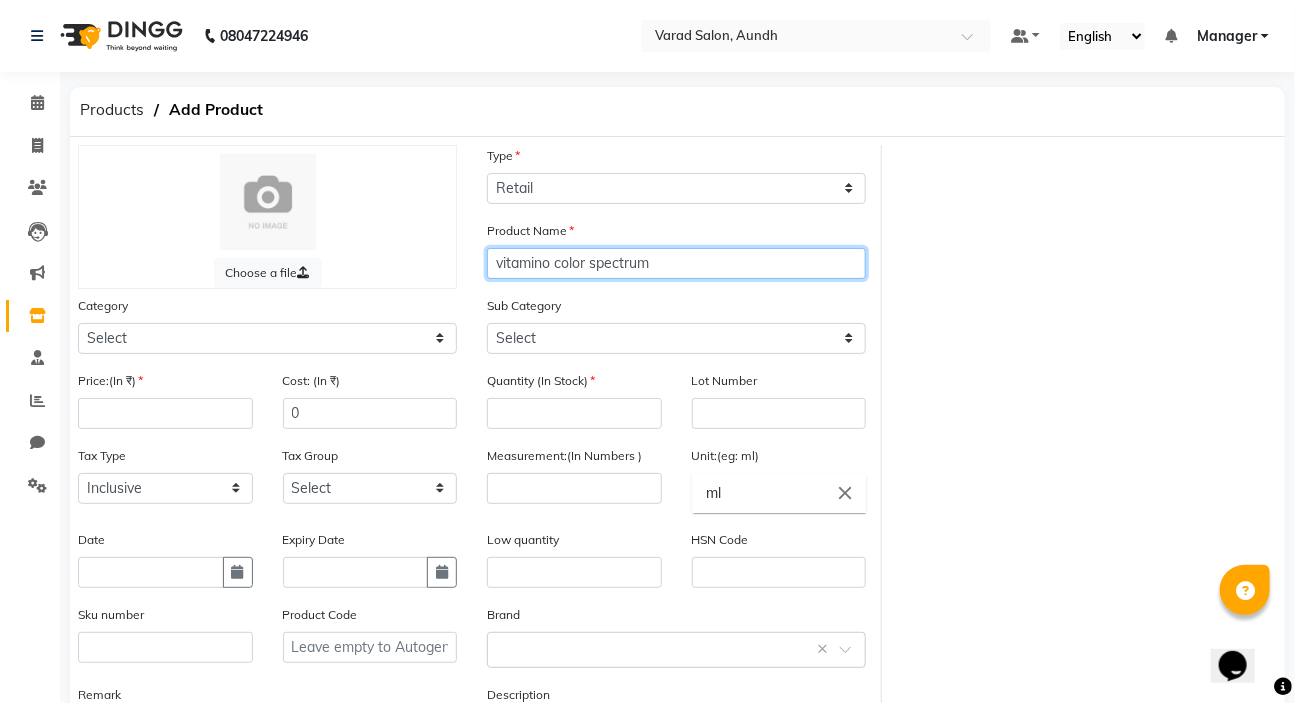 type on "vitamino color spectrum" 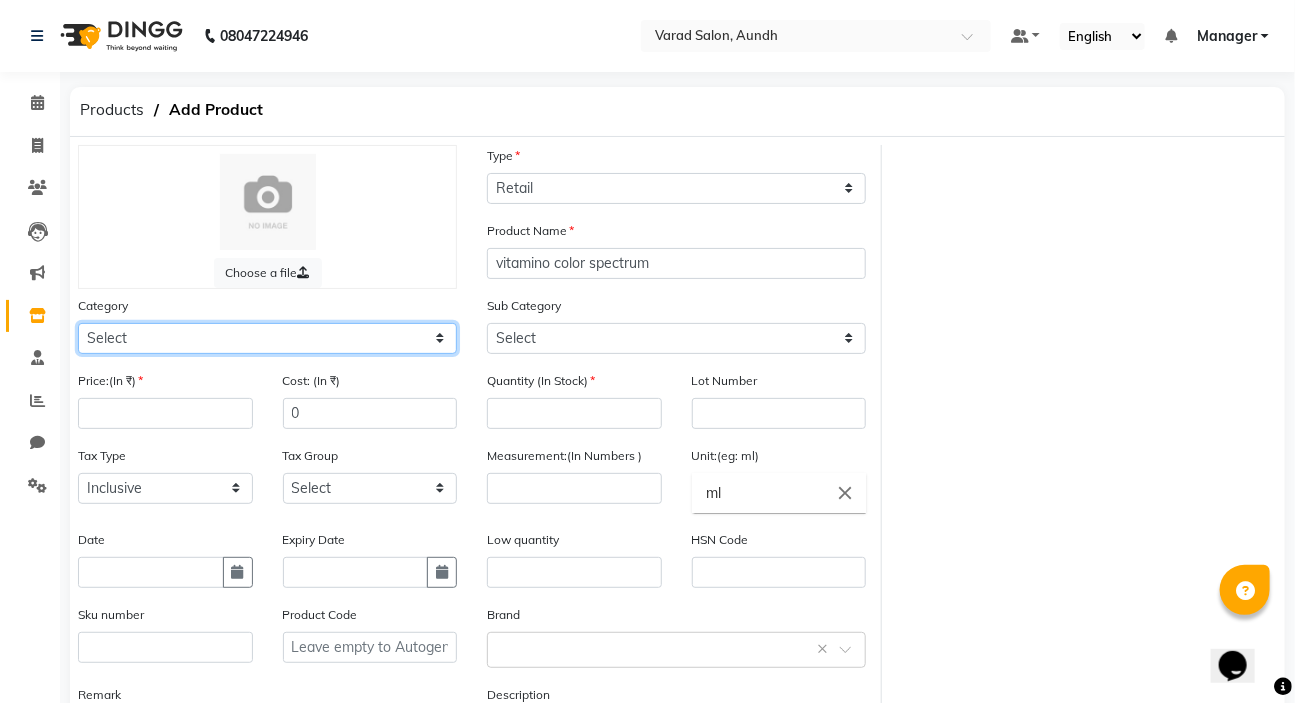 click on "Select Hair Skin Makeup Personal Care Appliances Beard Disposable Threading Hands and Feet Beauty Planet Botox Cadiveu Casmara Cheryls Loreal Olaplex Old Other" 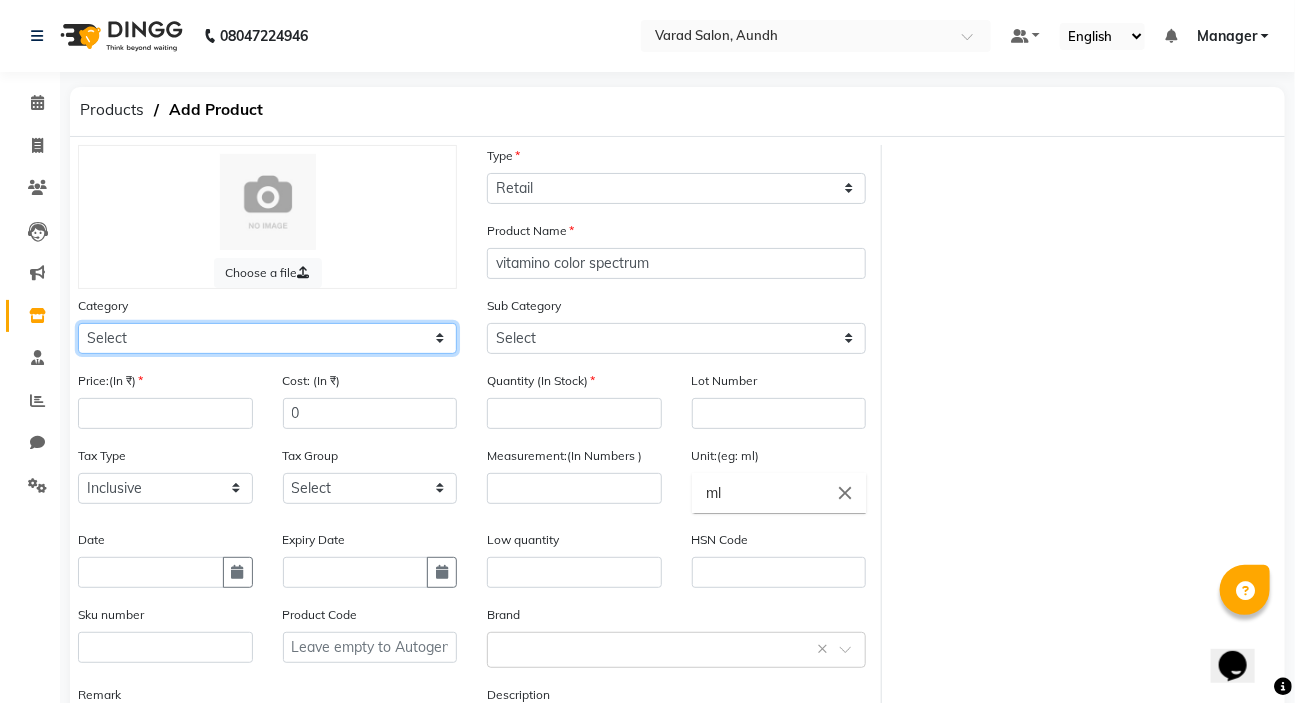 select on "1200601100" 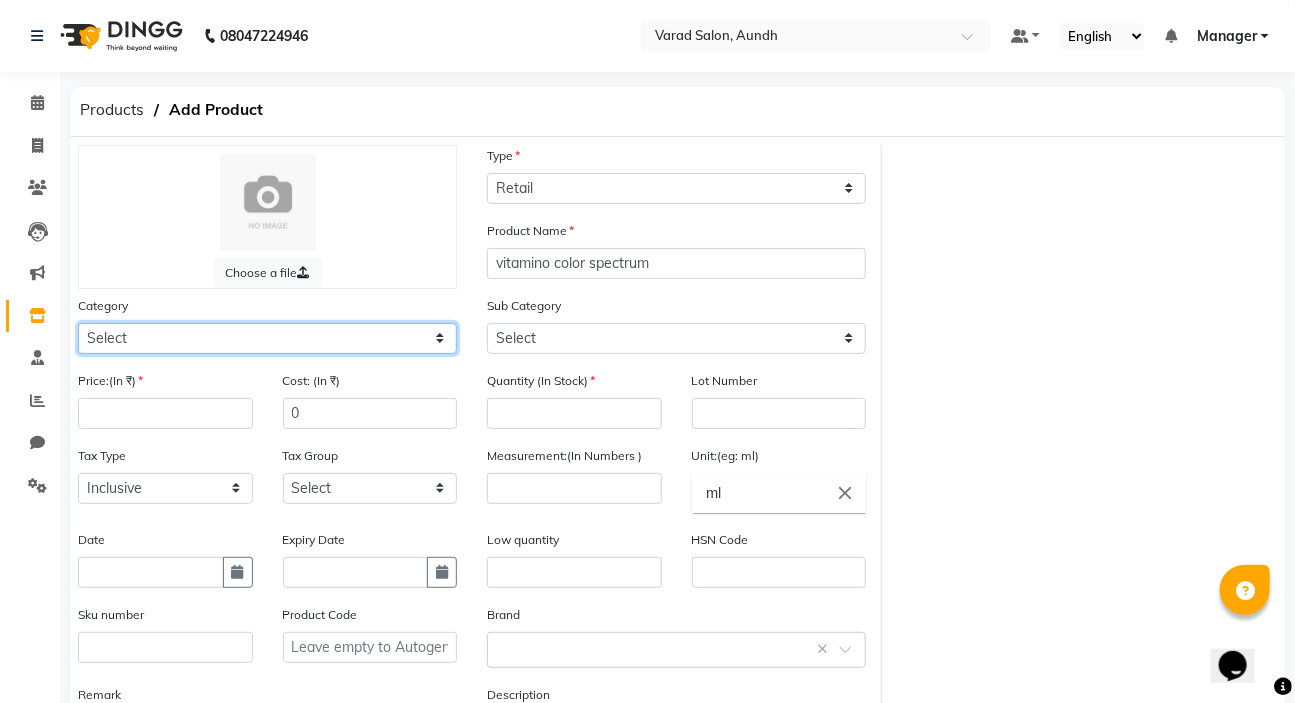 click on "Select Hair Skin Makeup Personal Care Appliances Beard Disposable Threading Hands and Feet Beauty Planet Botox Cadiveu Casmara Cheryls Loreal Olaplex Old Other" 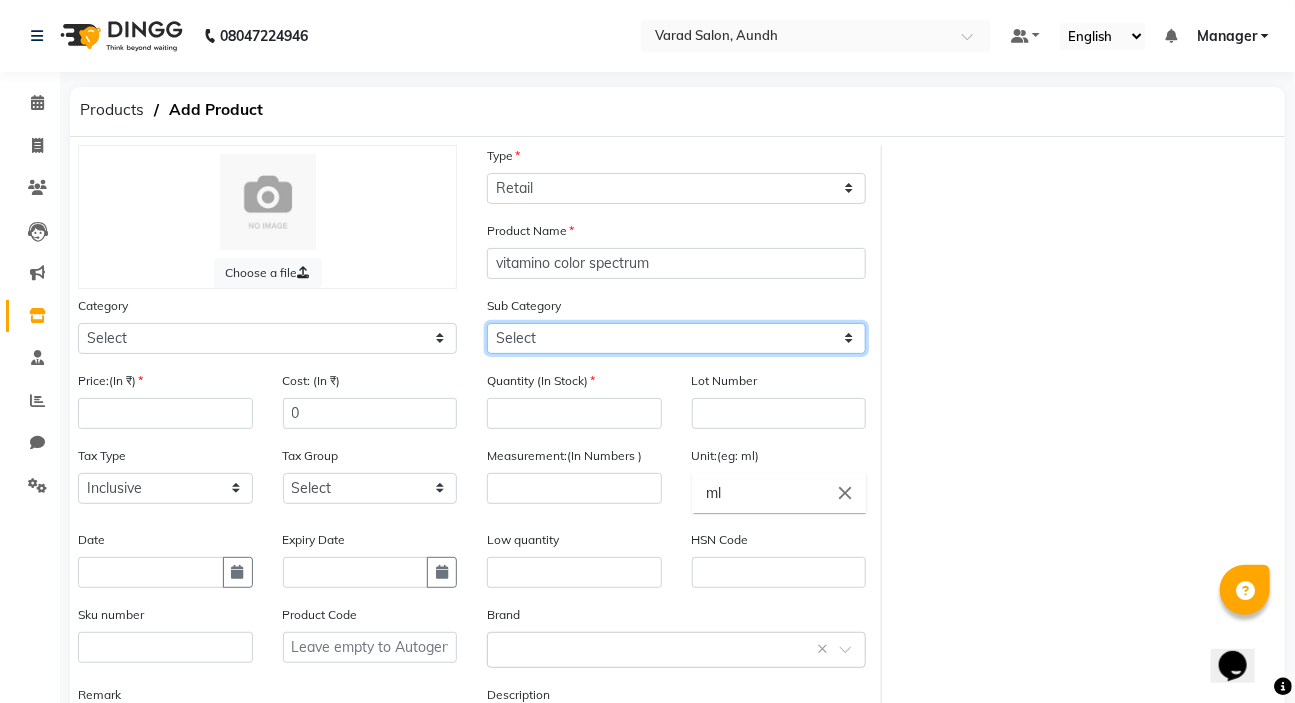 click on "Select Shampoo Conditioner Cream Mask Oil Serum Color Appliances Treatment Styling Kit & Combo Other" 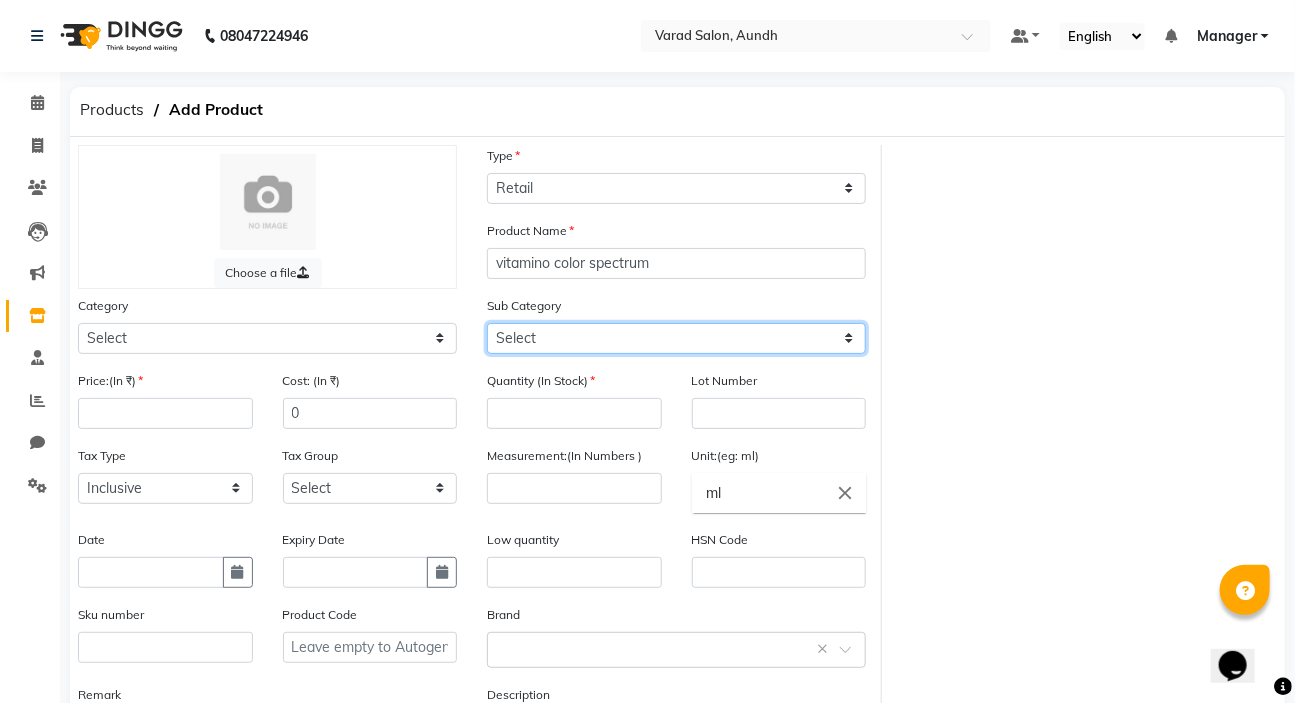 select on "1200601104" 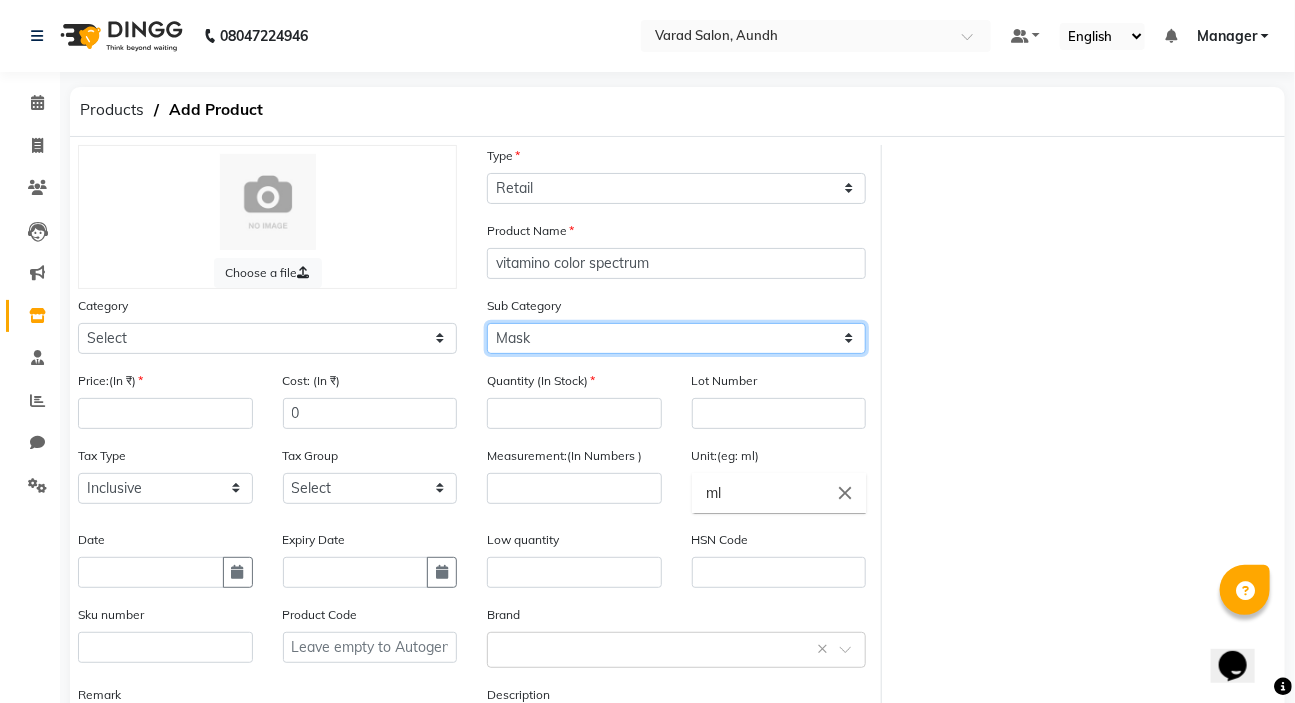 click on "Select Shampoo Conditioner Cream Mask Oil Serum Color Appliances Treatment Styling Kit & Combo Other" 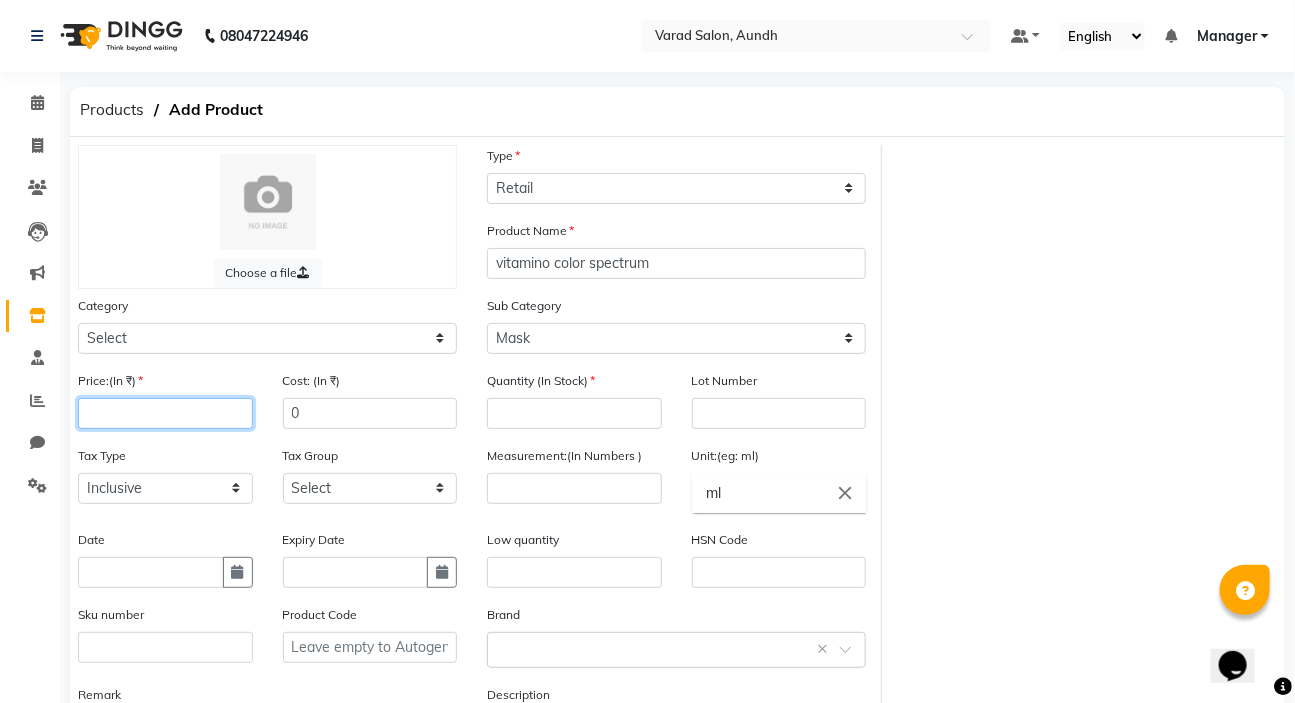click 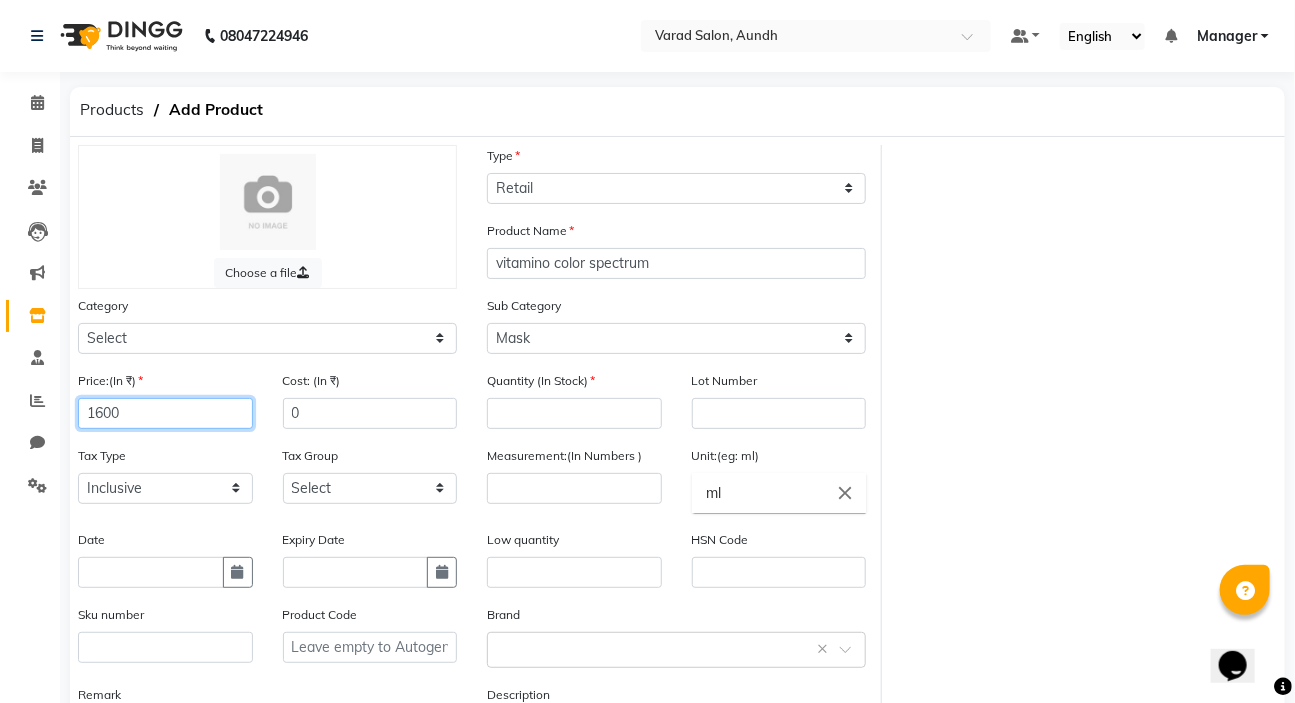 type on "1600" 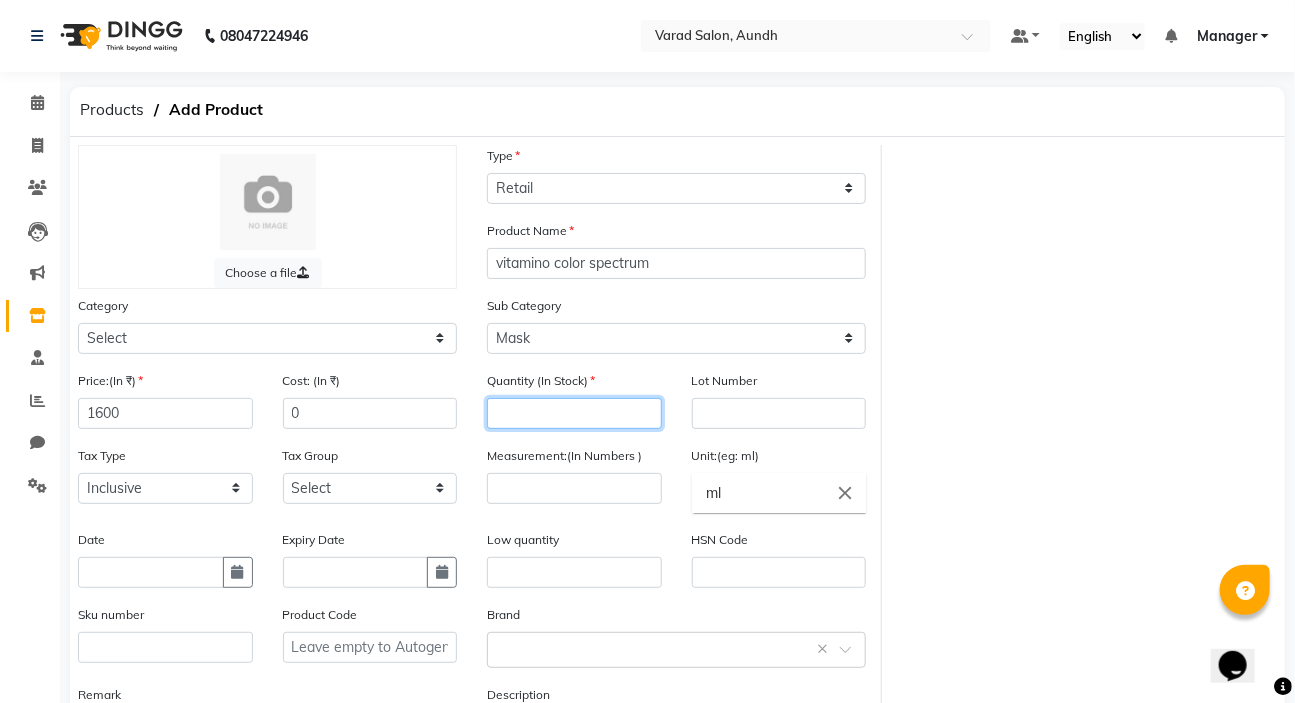 click 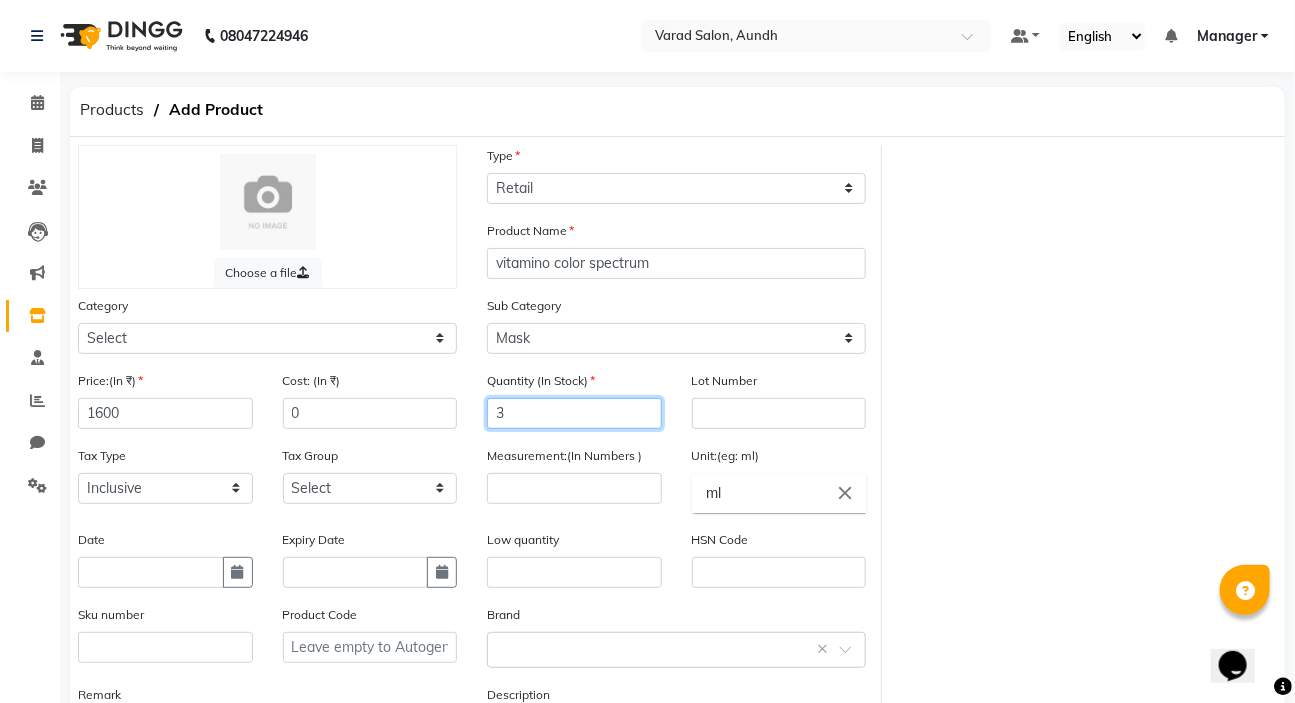 type on "3" 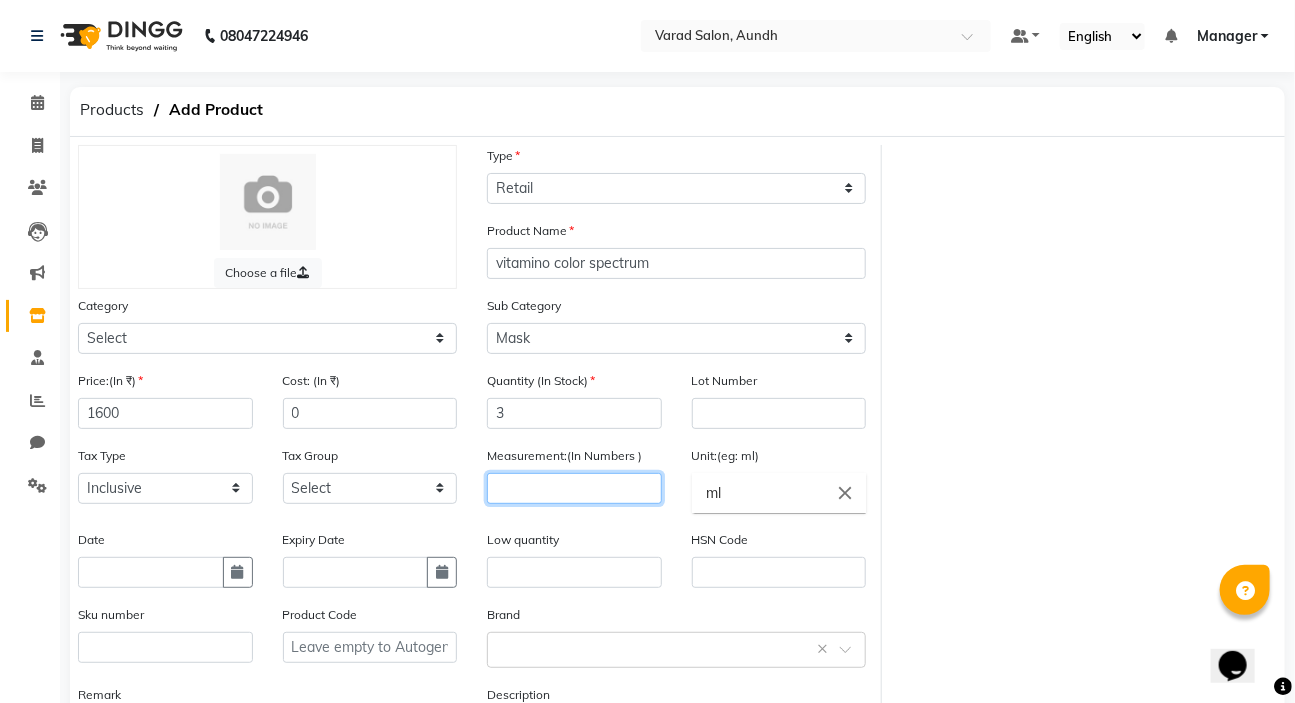 click 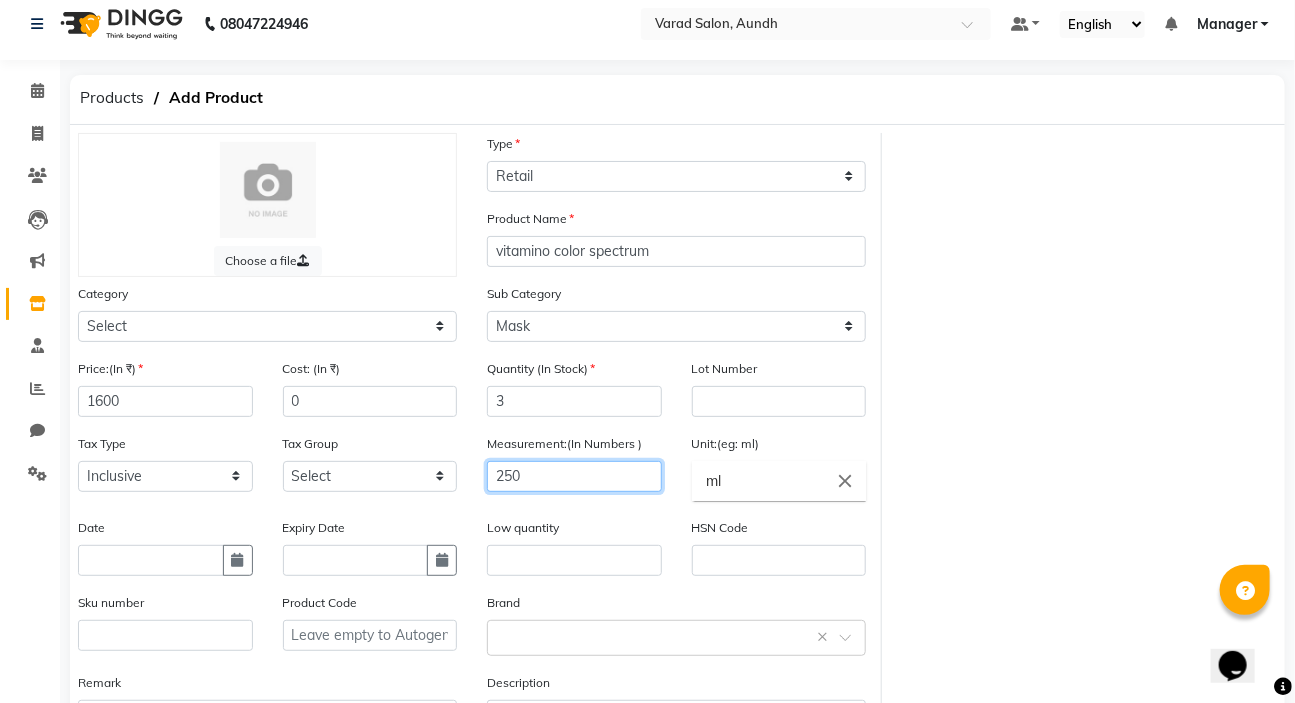 scroll, scrollTop: 178, scrollLeft: 0, axis: vertical 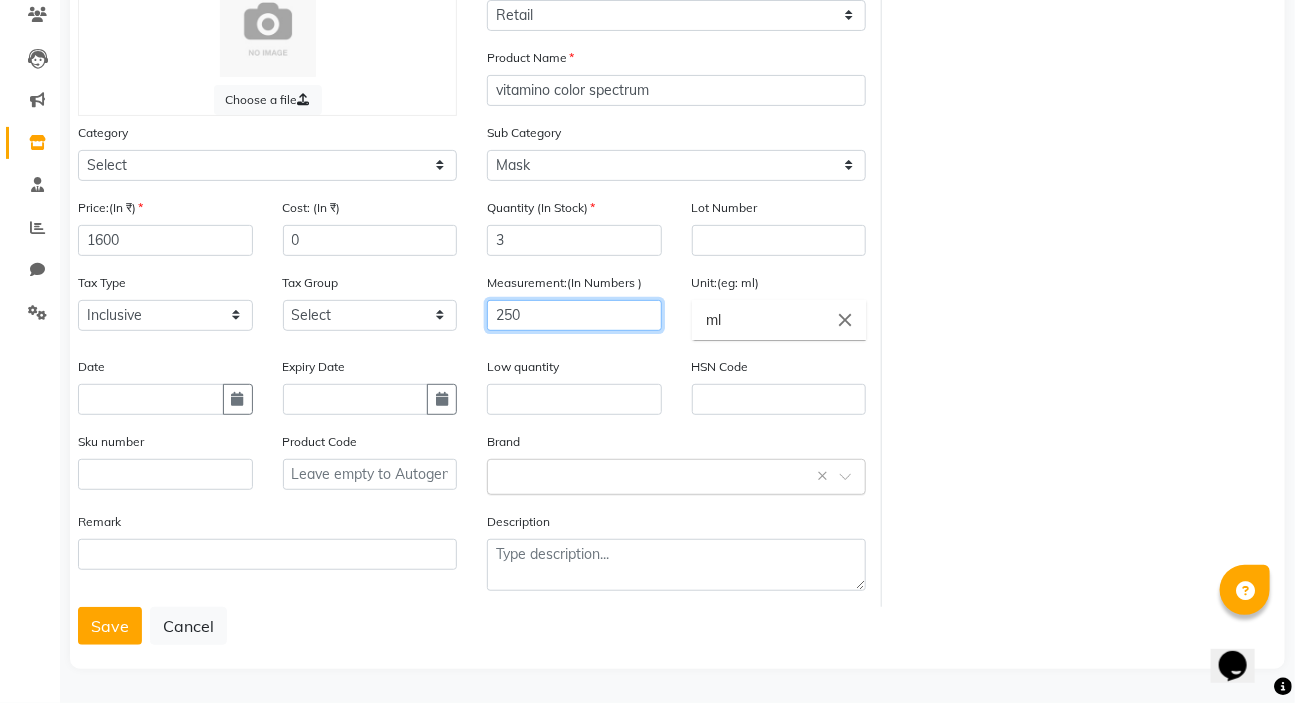 type on "250" 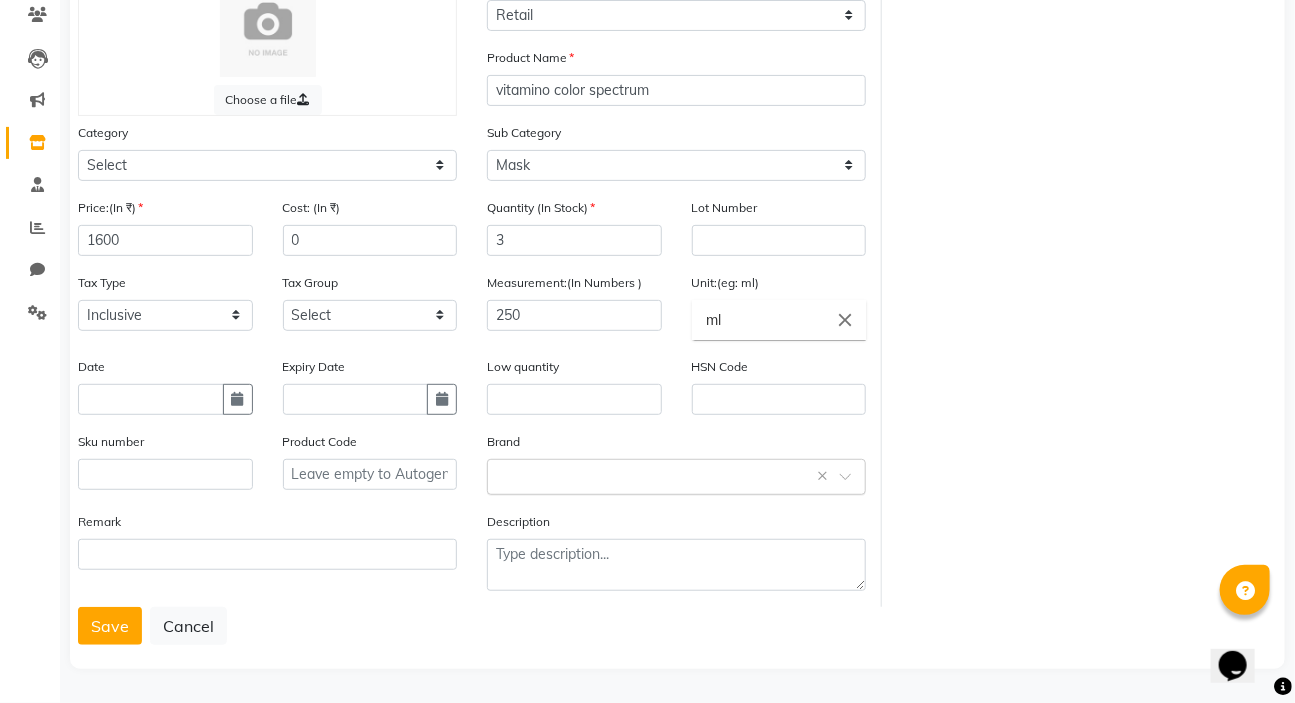 click 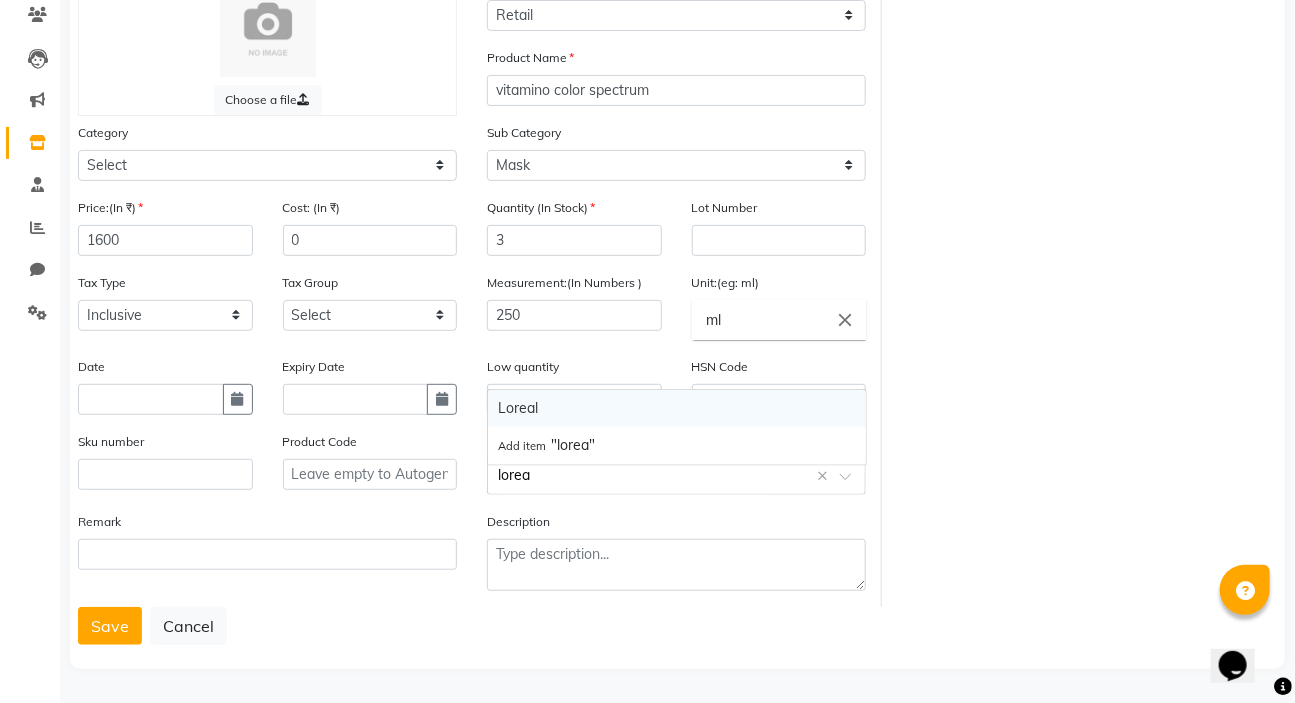 type on "loreal" 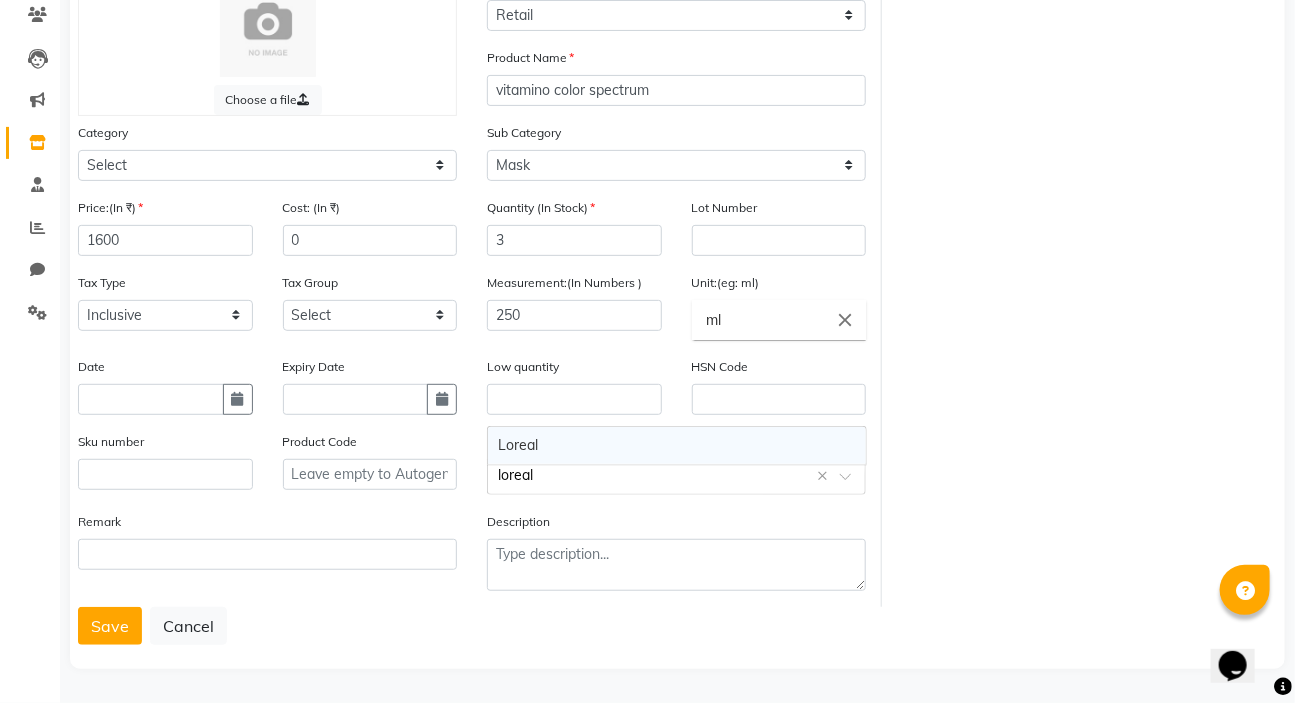 click on "loreal" 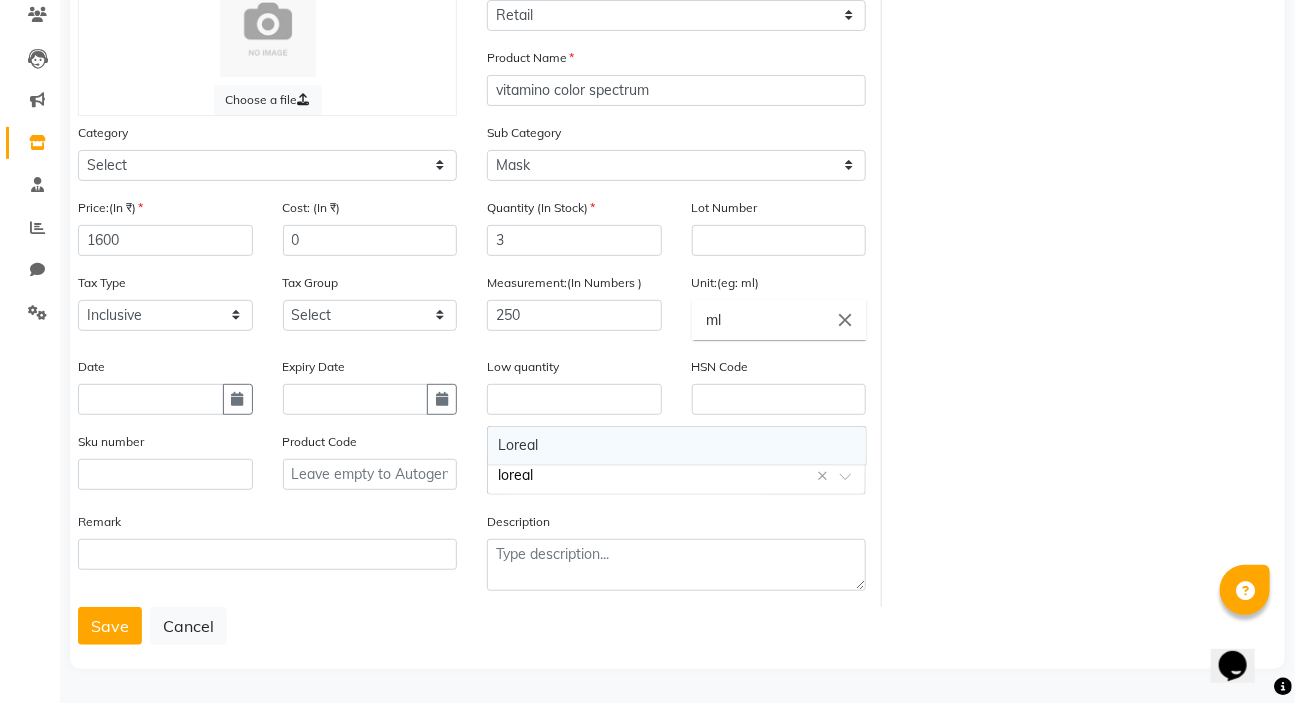 click on "Loreal" at bounding box center (676, 445) 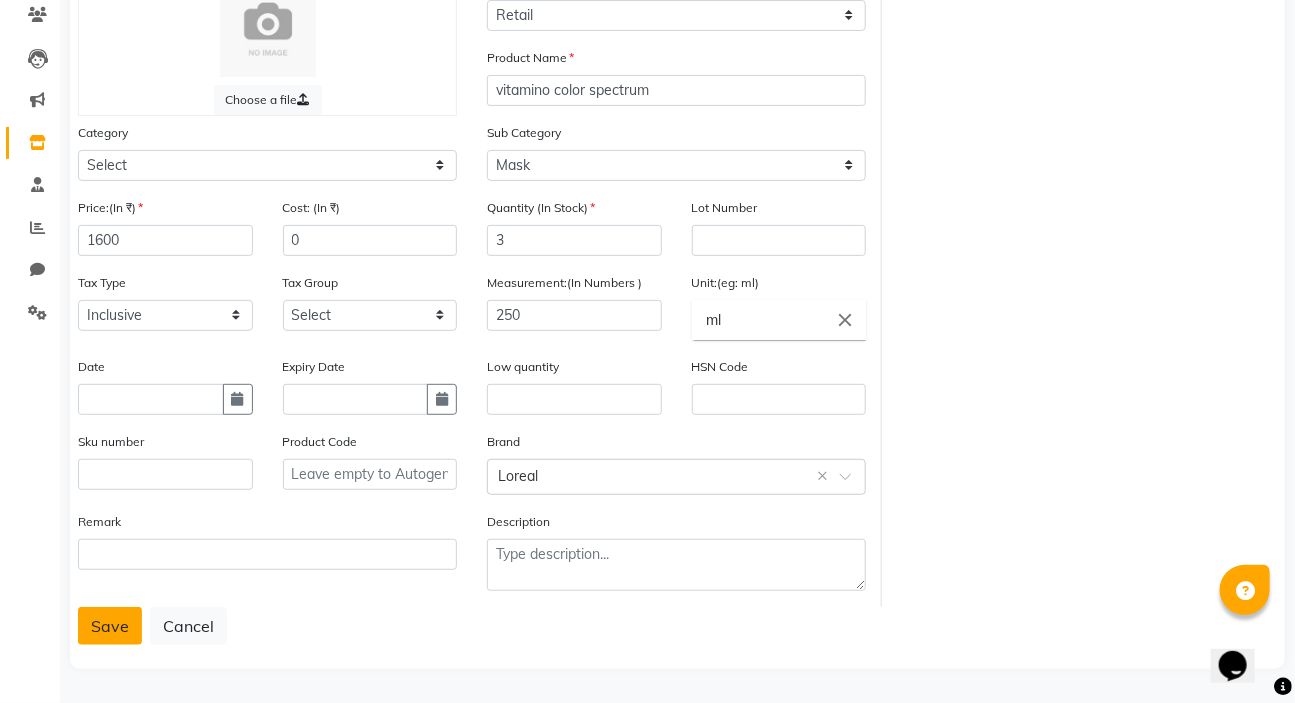 click on "Save" 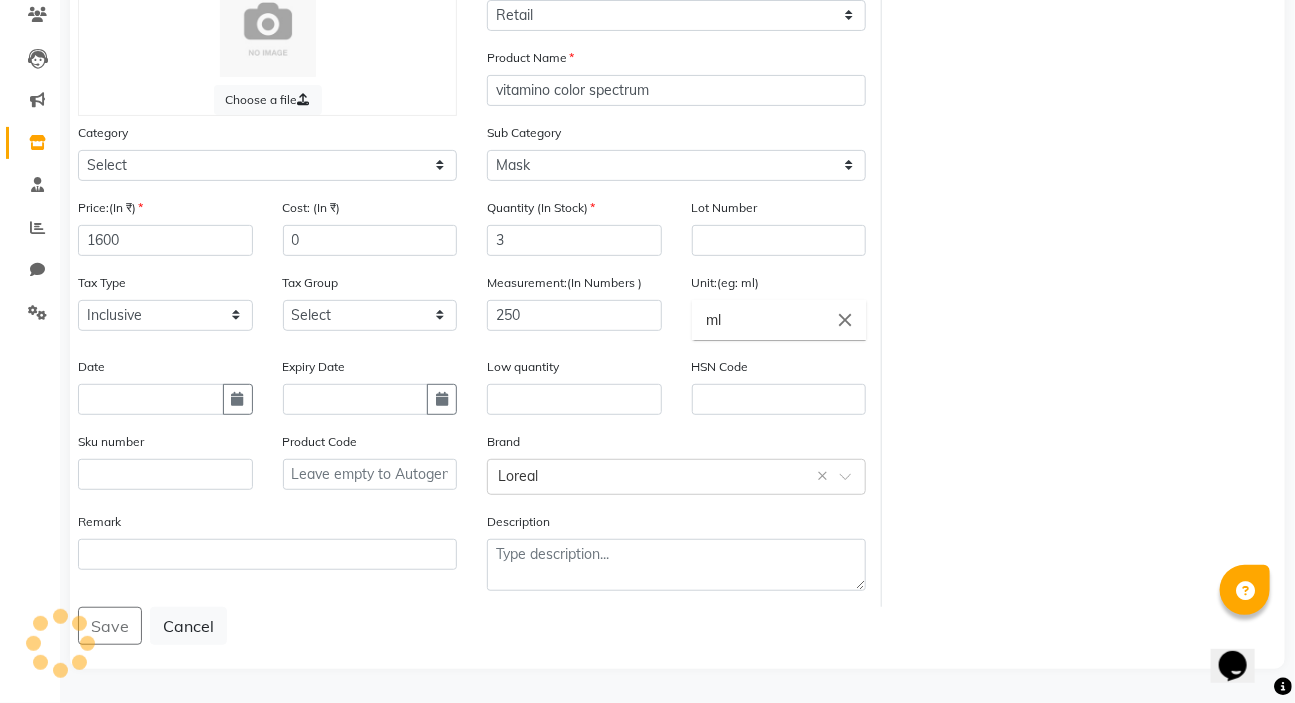 scroll, scrollTop: 0, scrollLeft: 0, axis: both 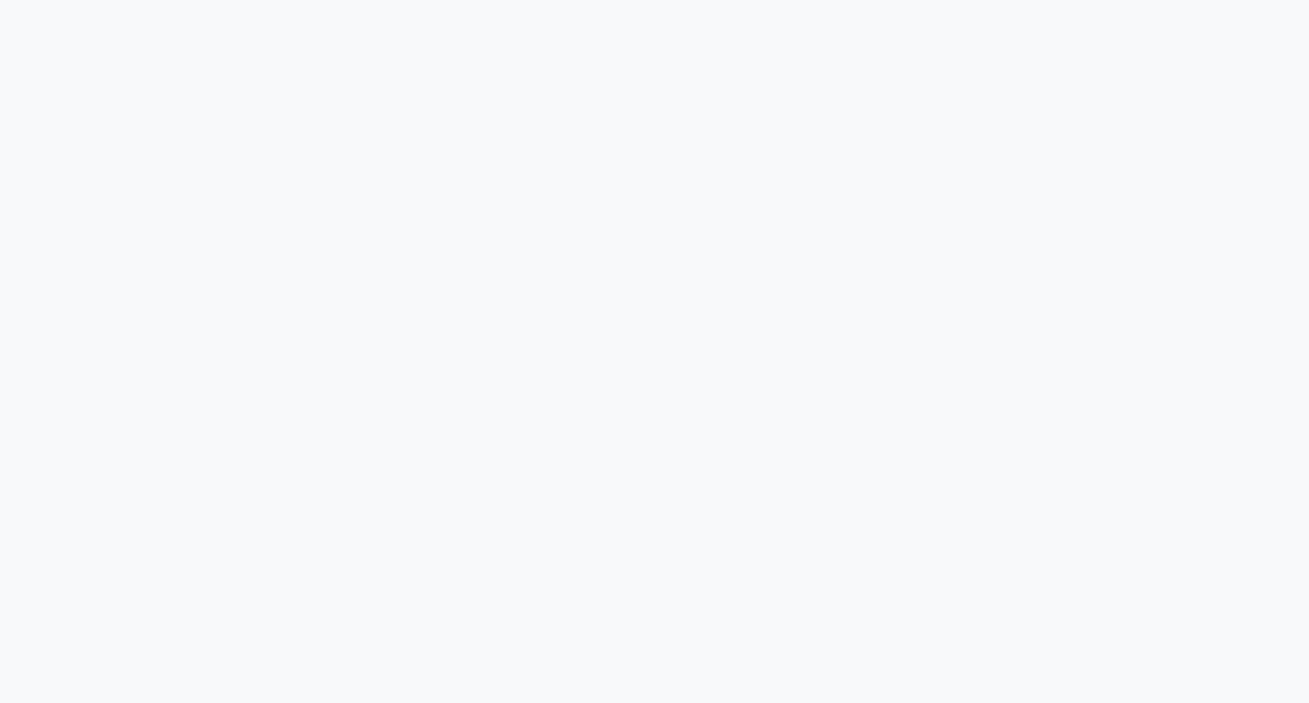 select on "service" 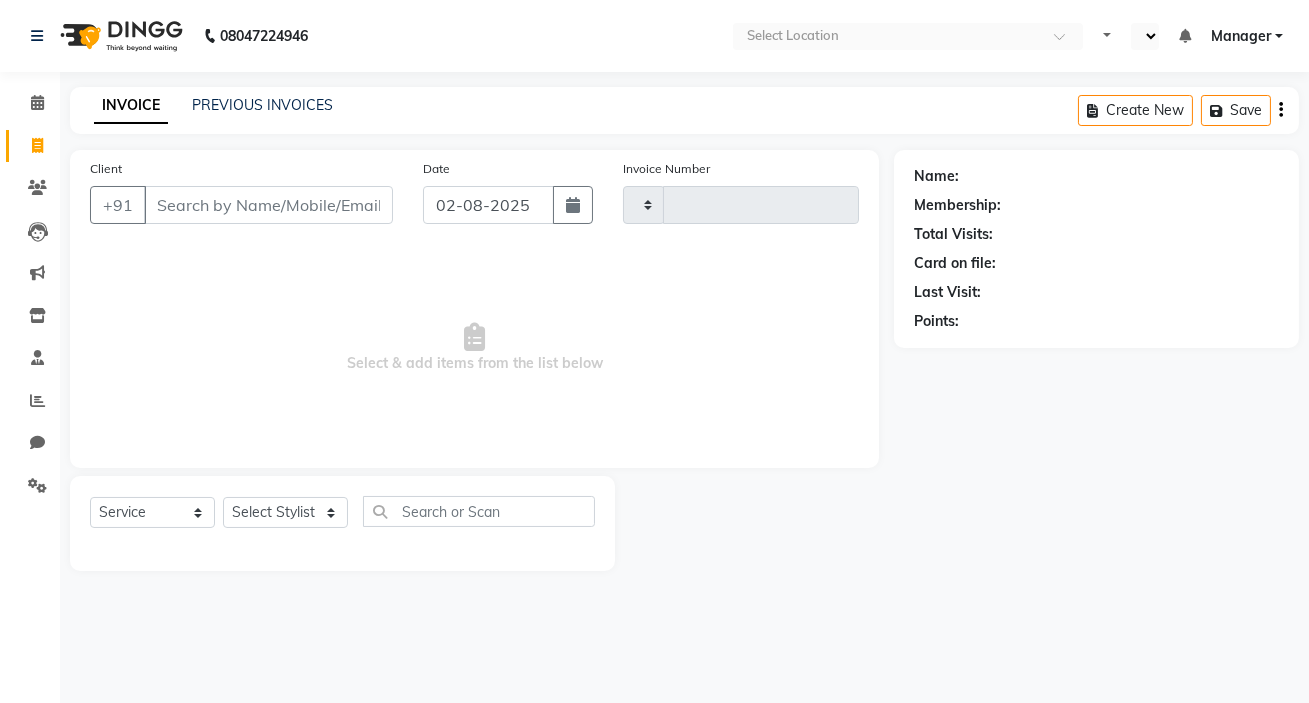 select on "en" 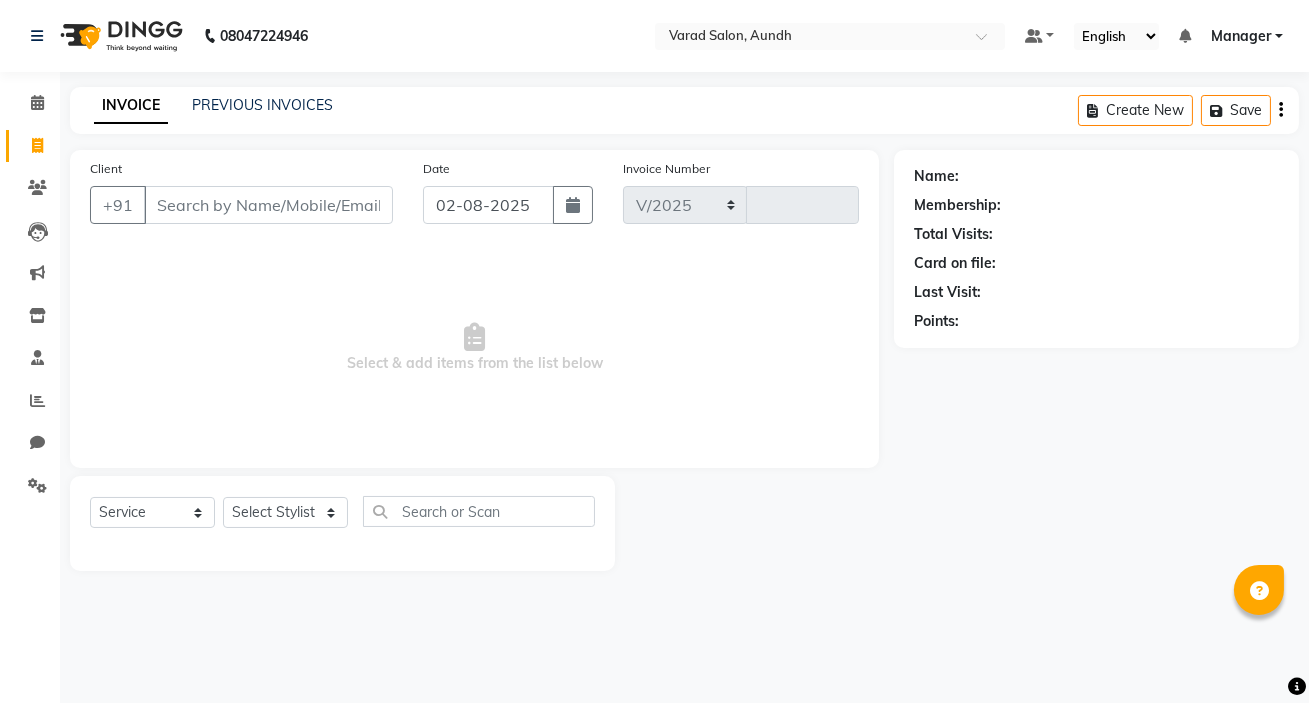 select on "7550" 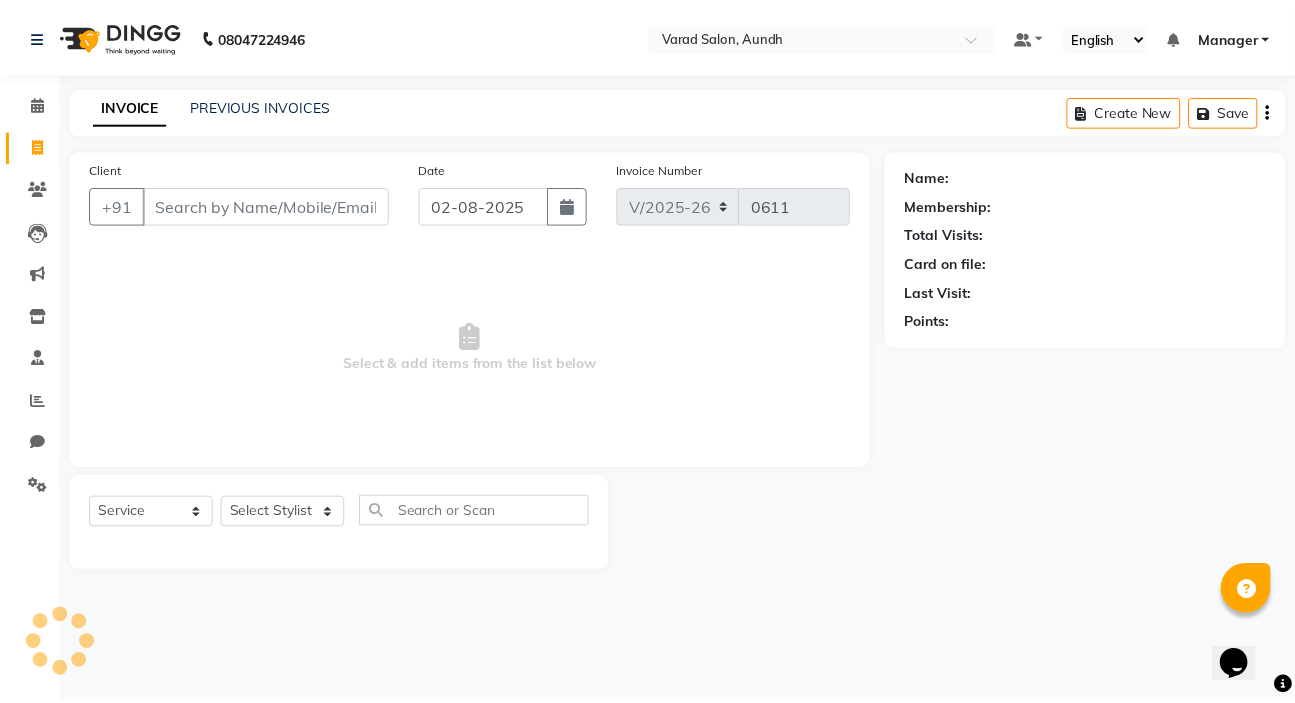 scroll, scrollTop: 0, scrollLeft: 0, axis: both 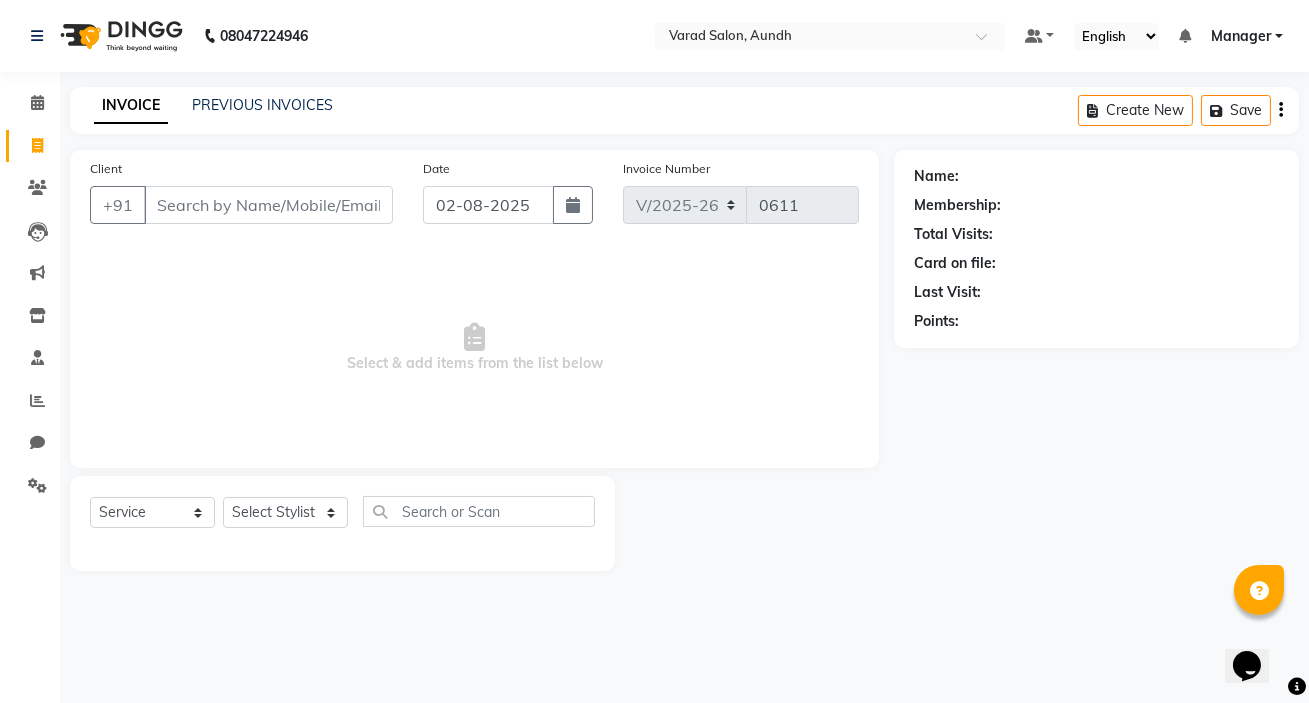 click on "Client" at bounding box center [268, 205] 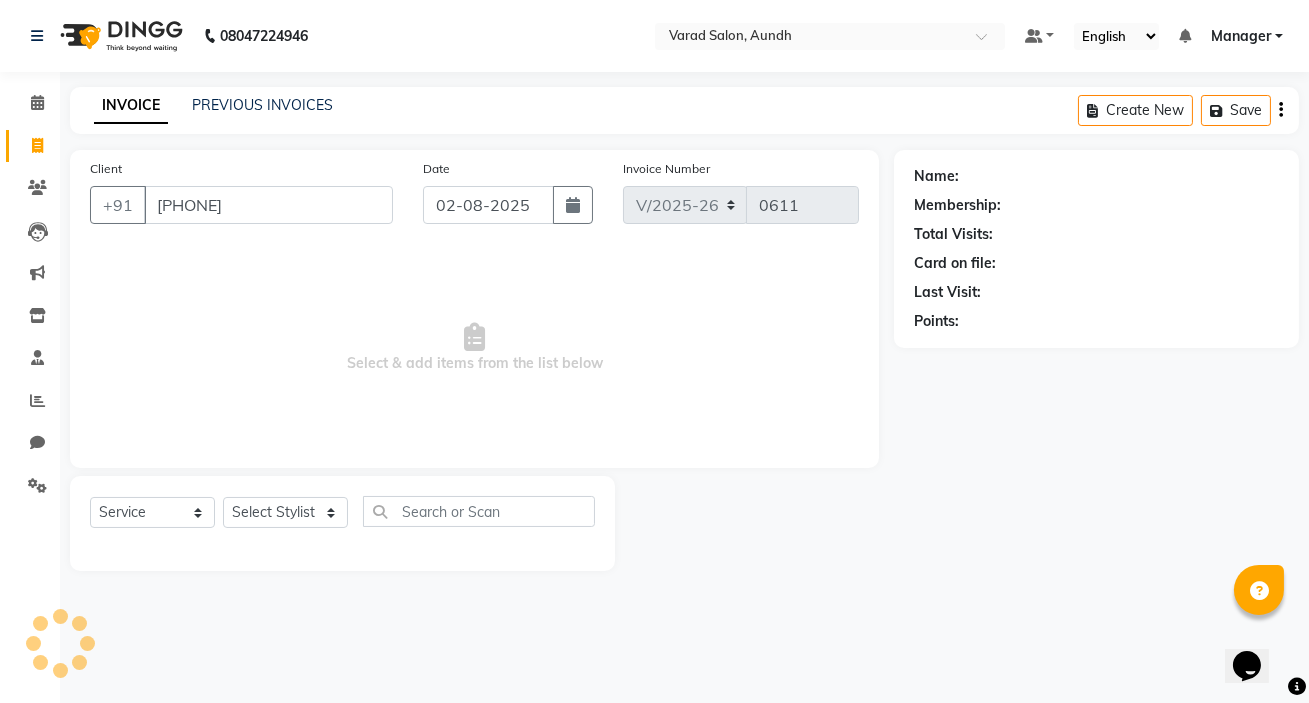 type on "[PHONE]" 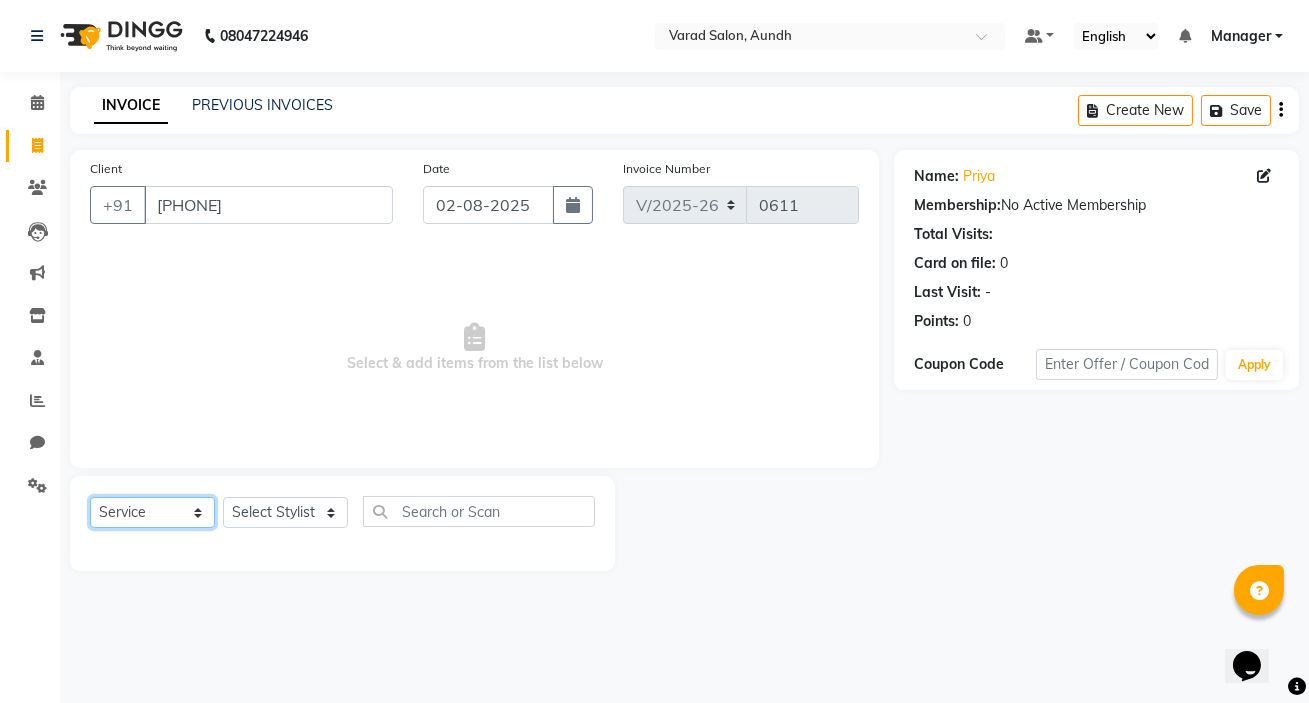 click on "Select  Service  Product  Membership  Package Voucher Prepaid Gift Card" 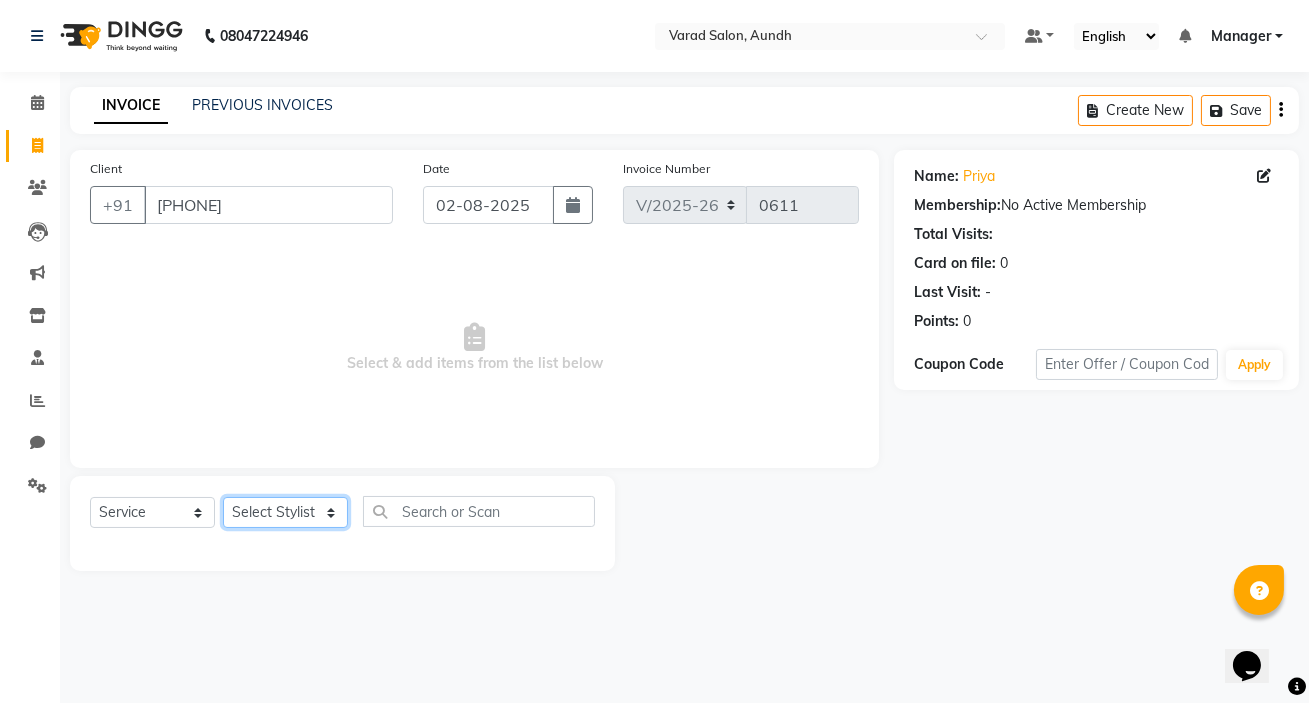click on "Select Stylist [PERSON] [PERSON] Manager [PERSON] [PERSON] [PERSON] [PERSON] [PERSON] [PERSON] [PERSON]" 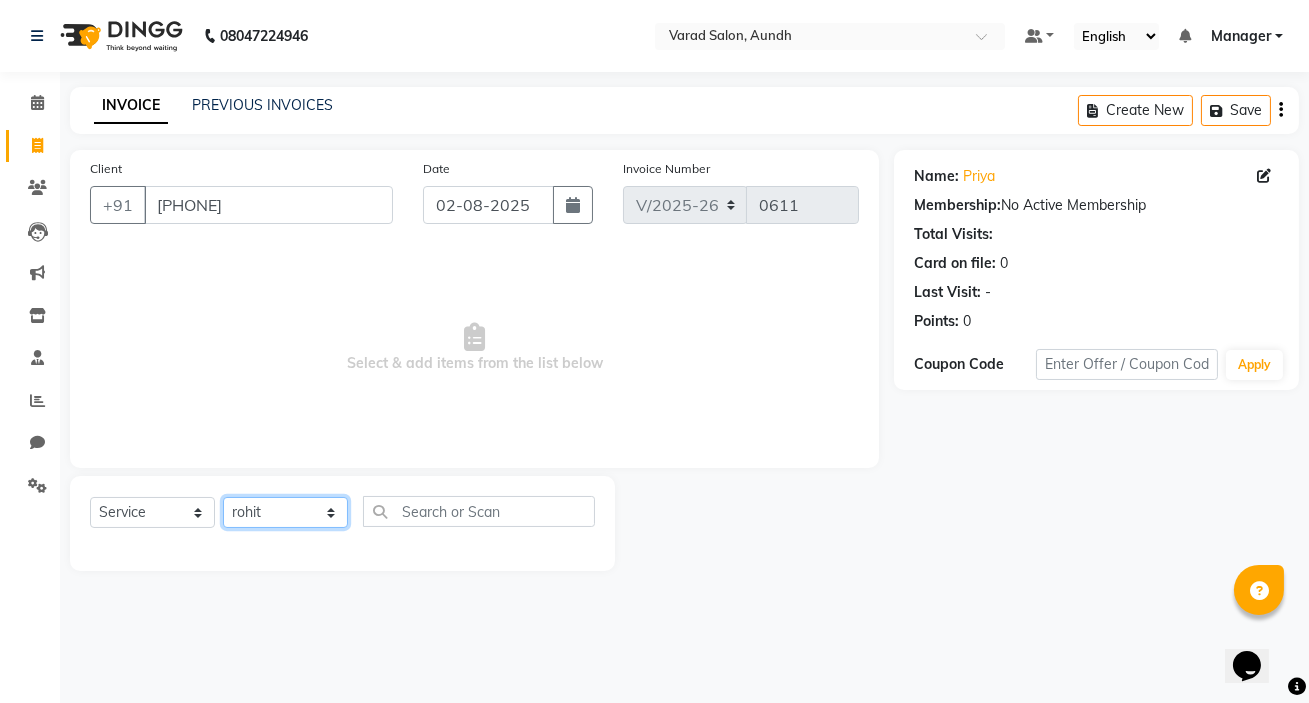 click on "Select Stylist [PERSON] [PERSON] Manager [PERSON] [PERSON] [PERSON] [PERSON] [PERSON] [PERSON] [PERSON]" 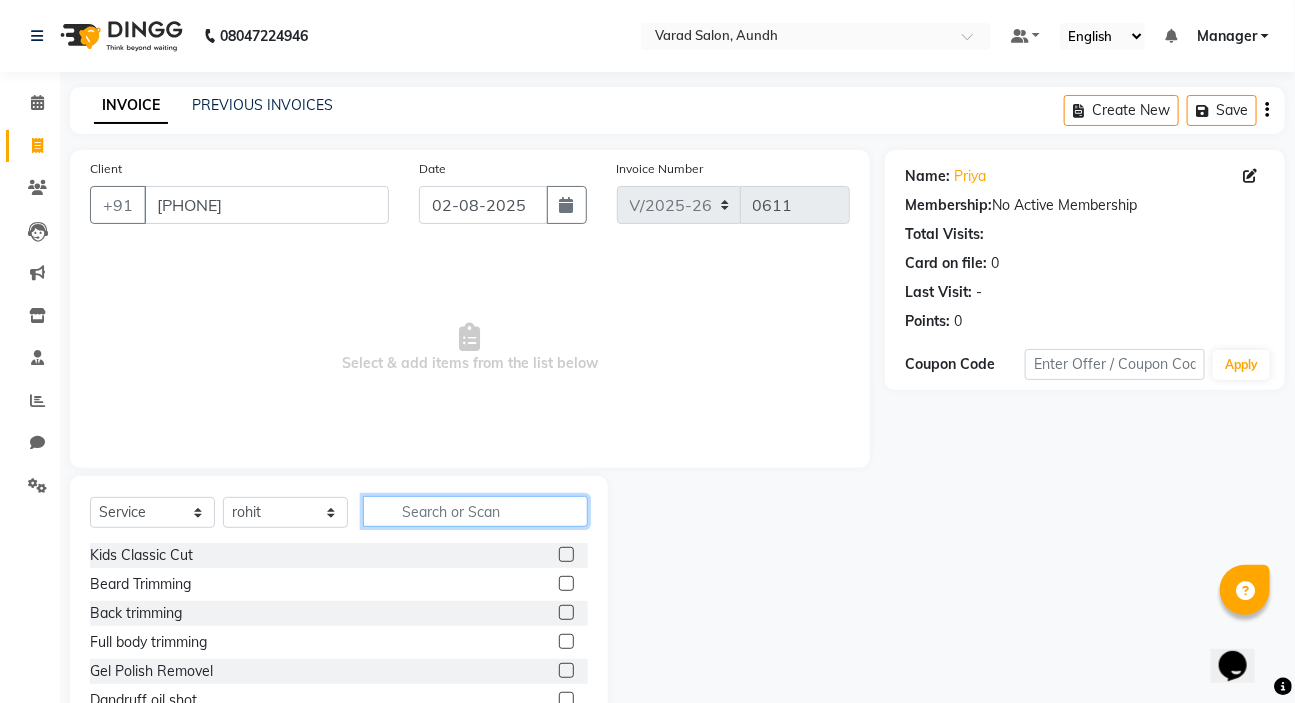 click 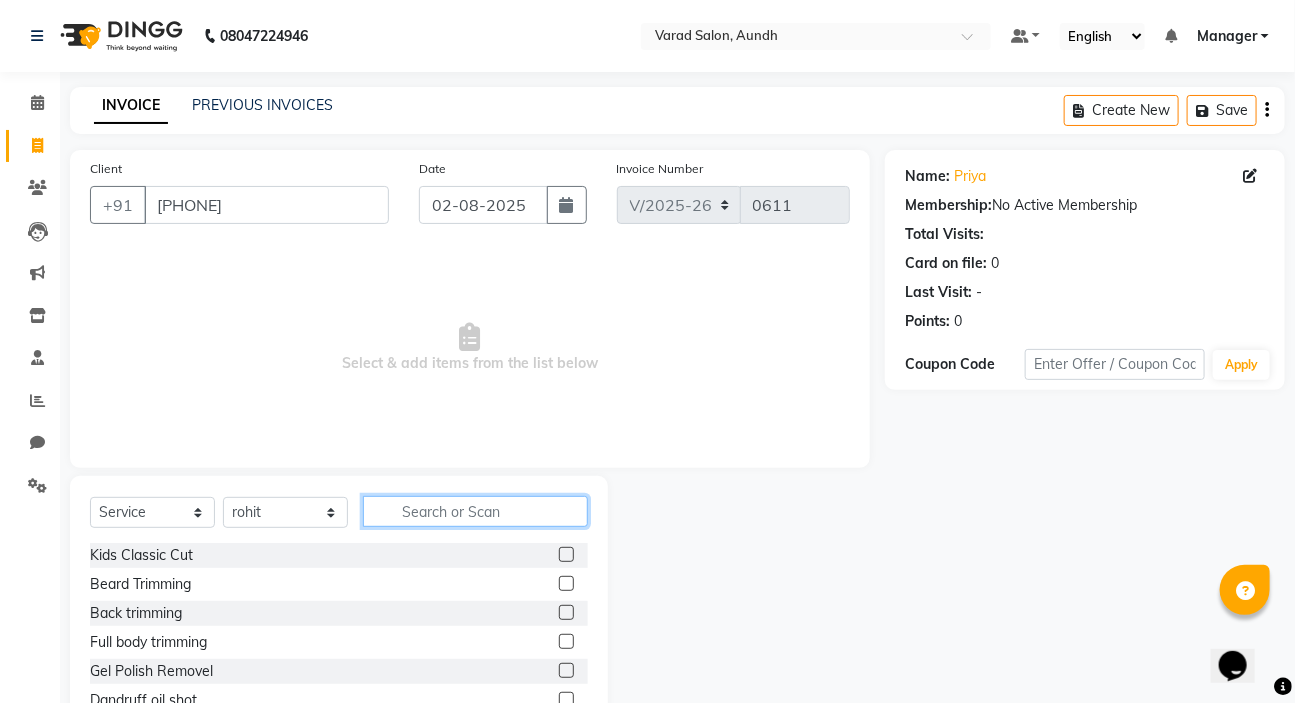 type on "+" 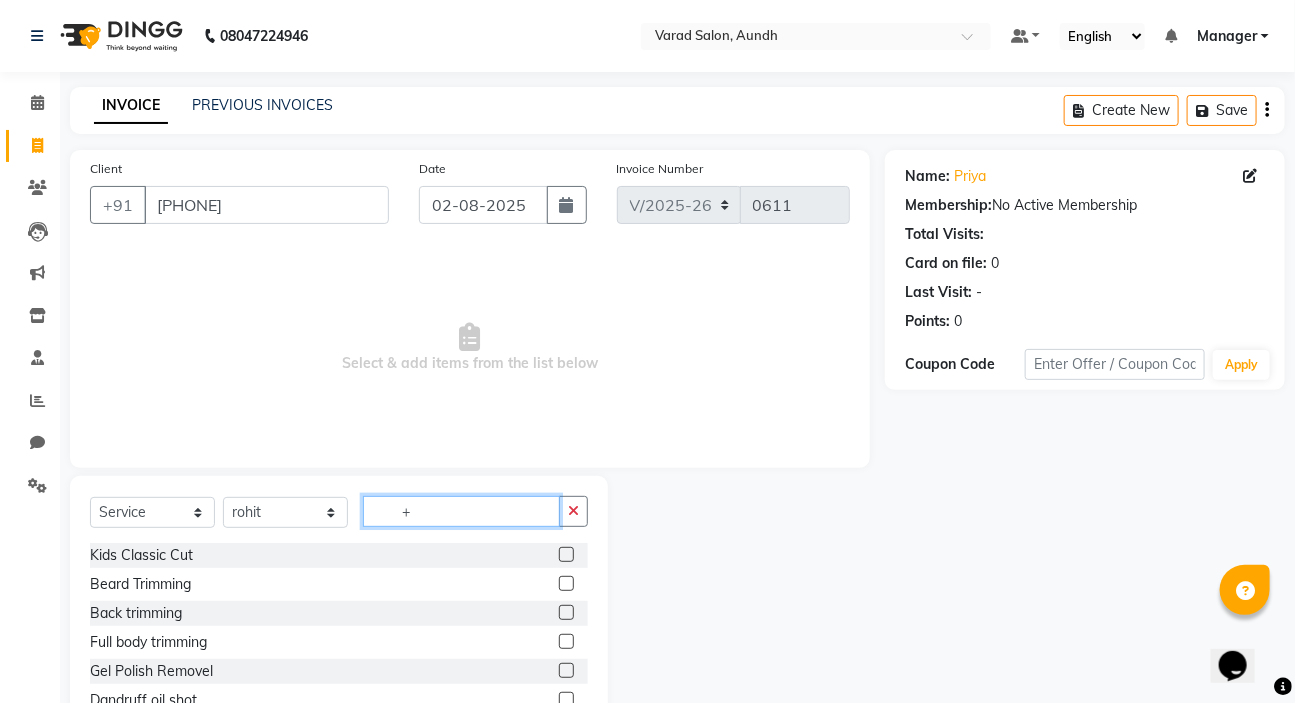 click on "+" 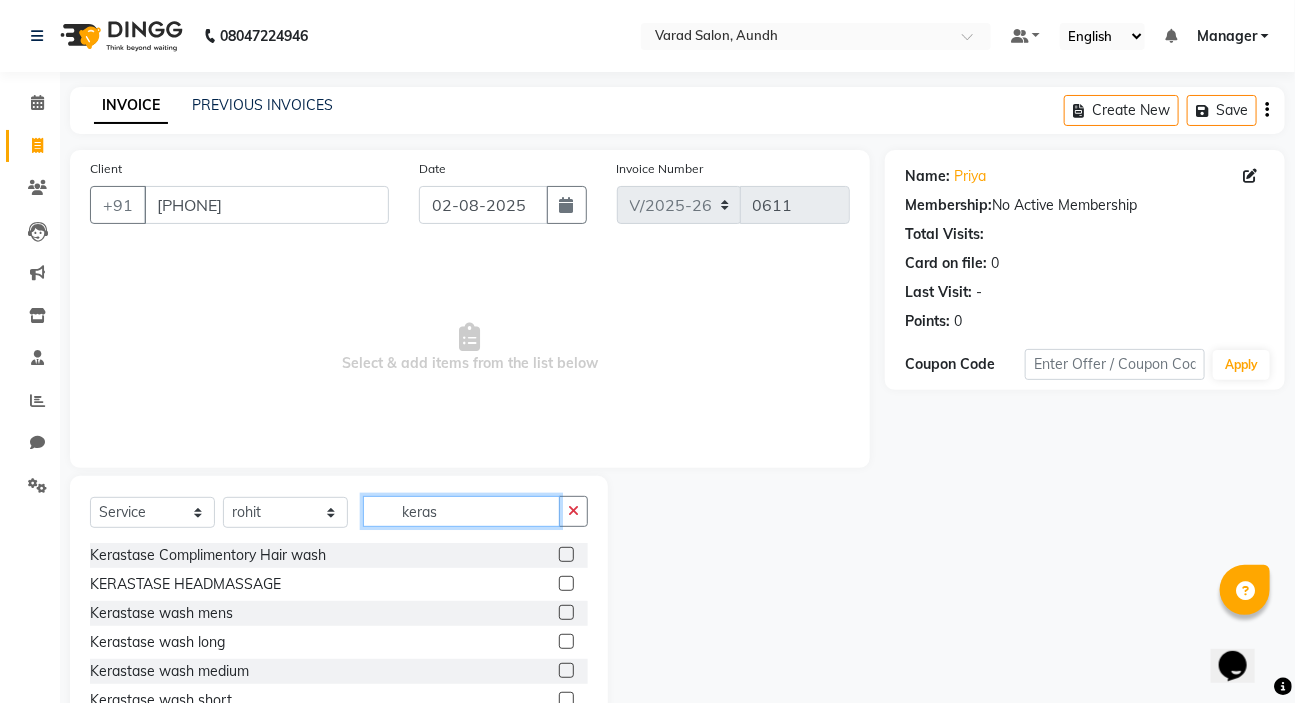 type on "keras" 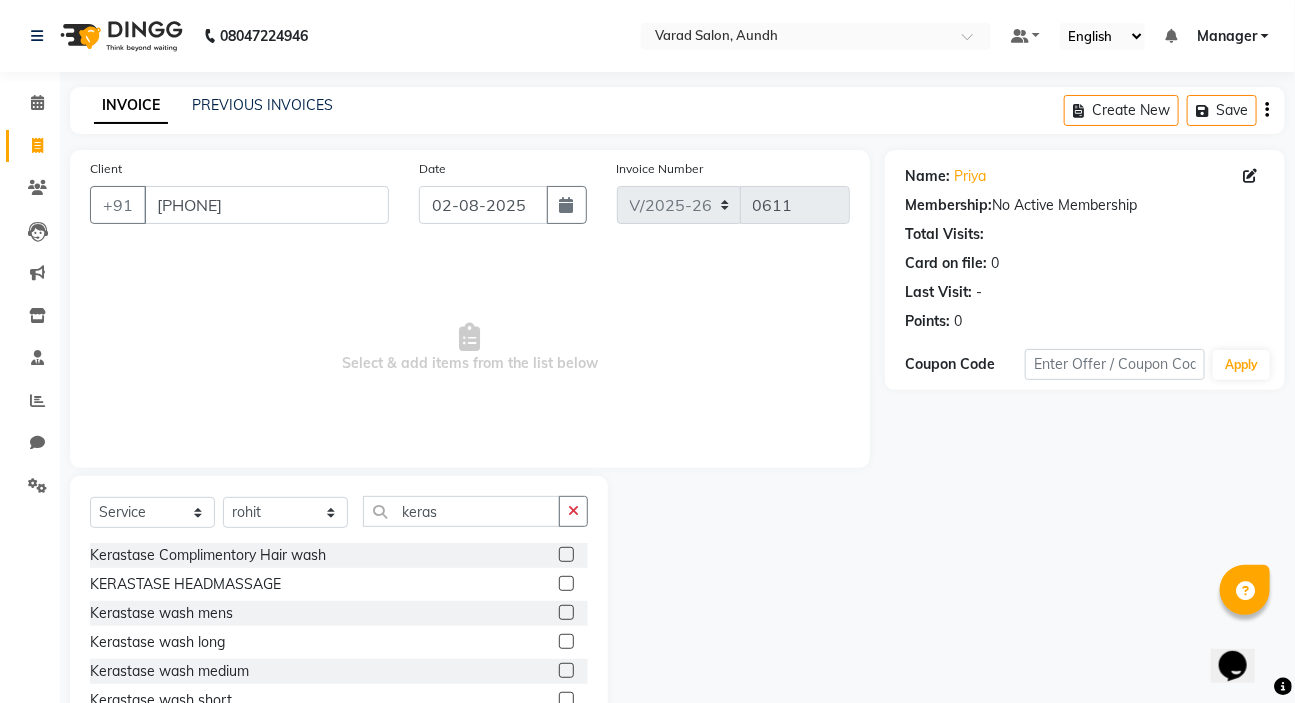 click 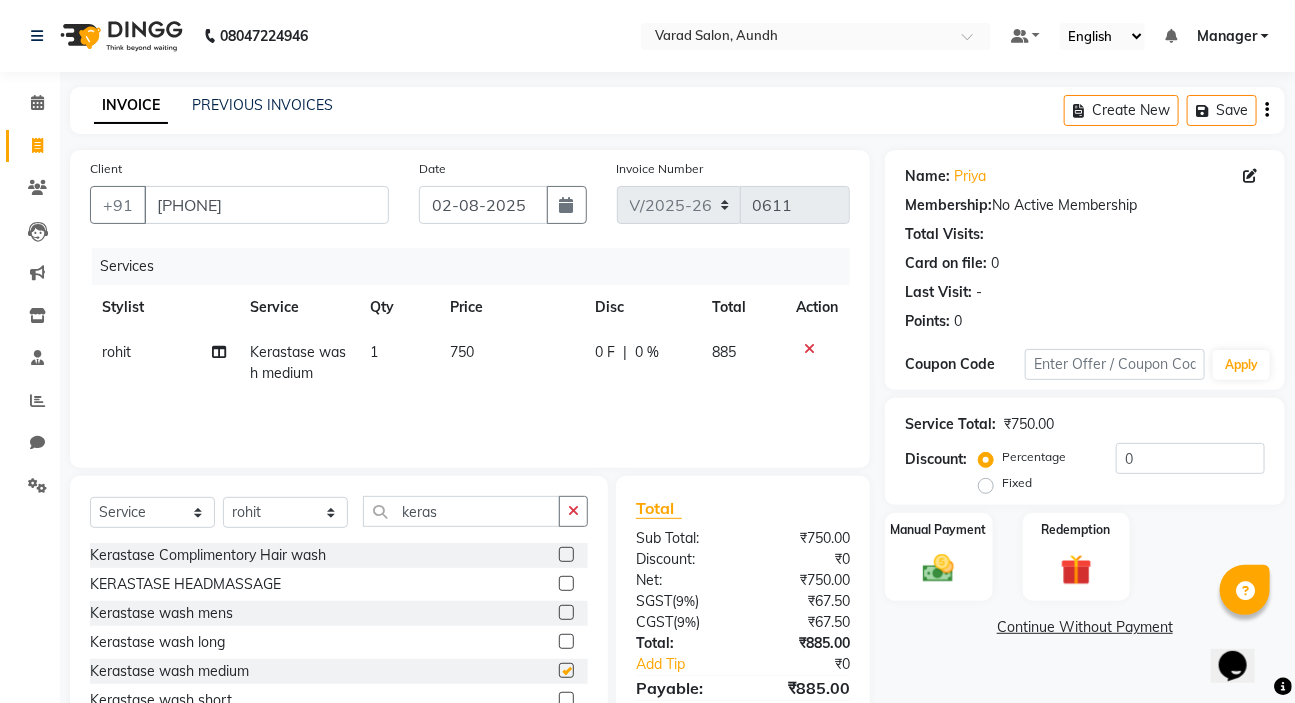 scroll, scrollTop: 0, scrollLeft: 0, axis: both 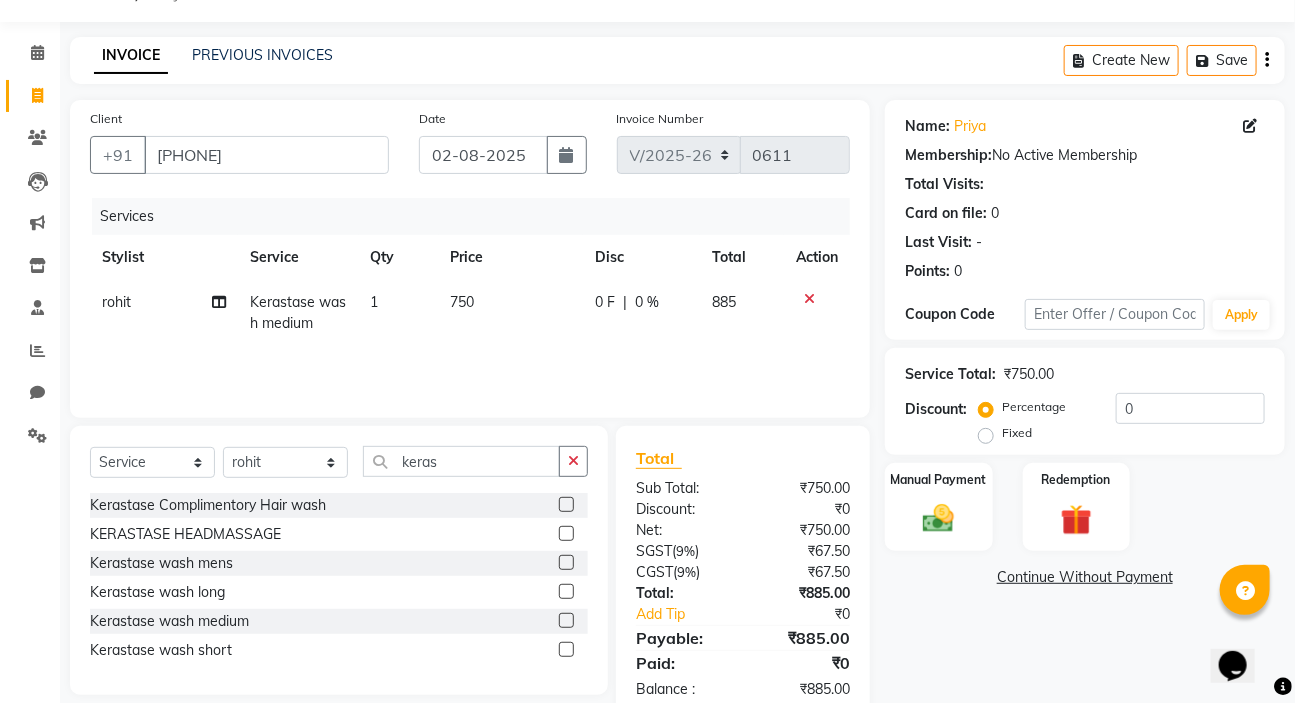 checkbox on "false" 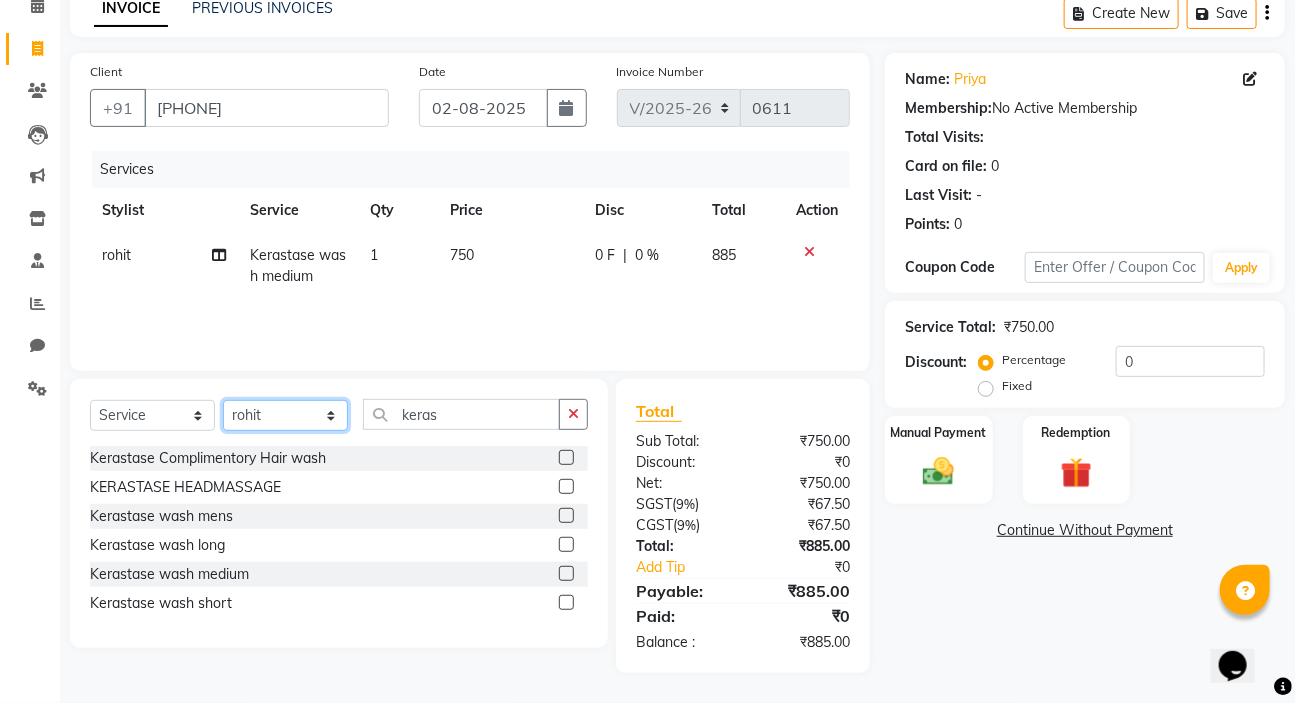 click on "Select Stylist [PERSON] [PERSON] Manager [PERSON] [PERSON] [PERSON] [PERSON] [PERSON] [PERSON] [PERSON]" 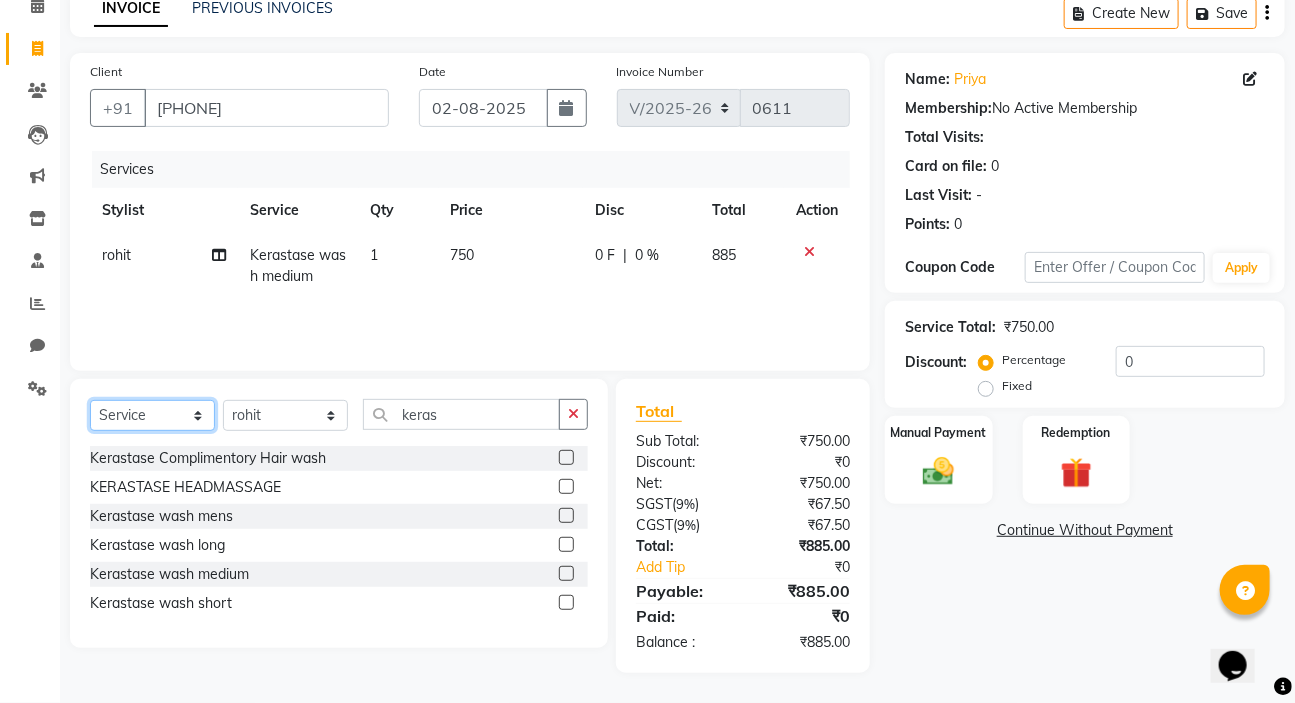 click on "Select  Service  Product  Membership  Package Voucher Prepaid Gift Card" 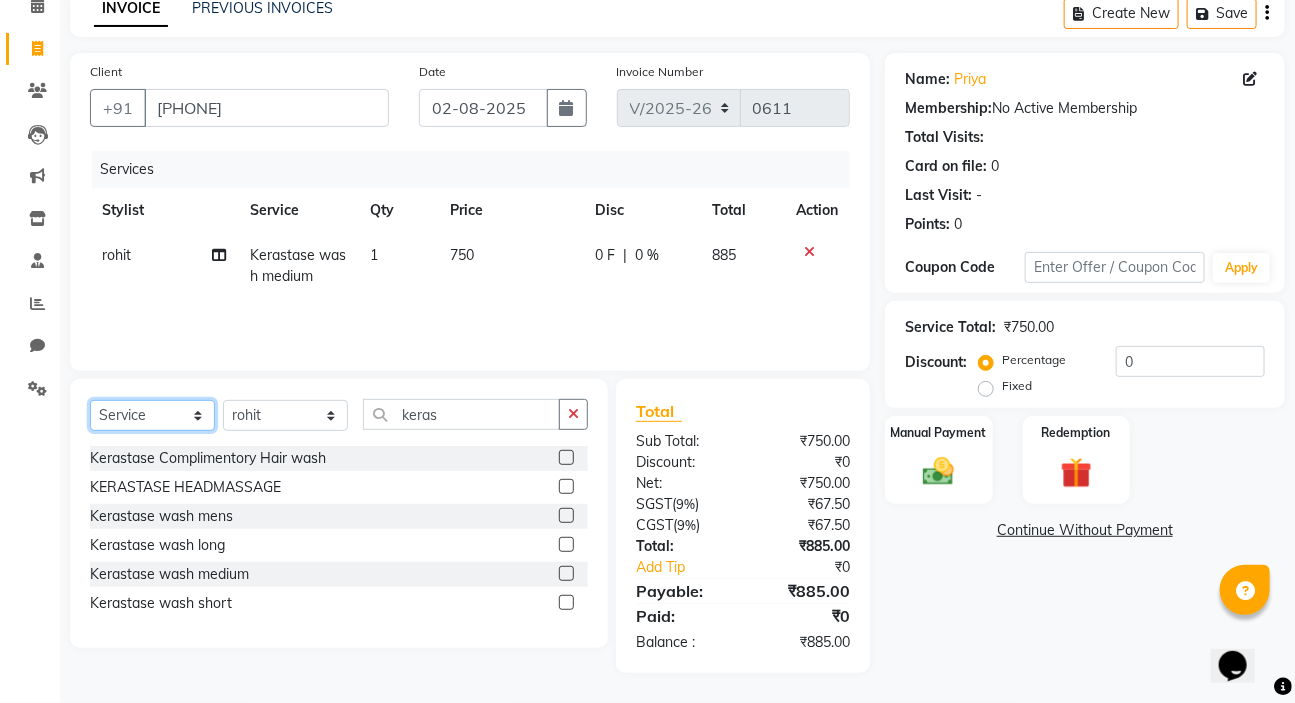 select on "product" 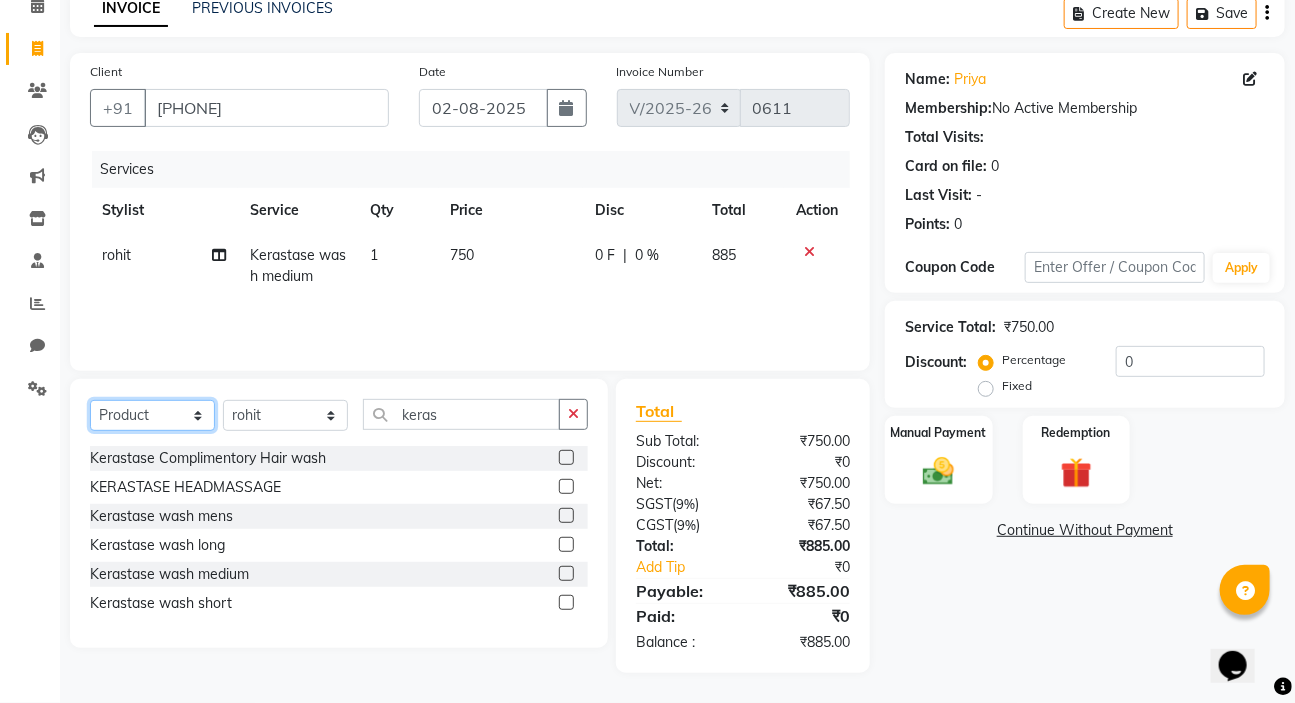 click on "Select  Service  Product  Membership  Package Voucher Prepaid Gift Card" 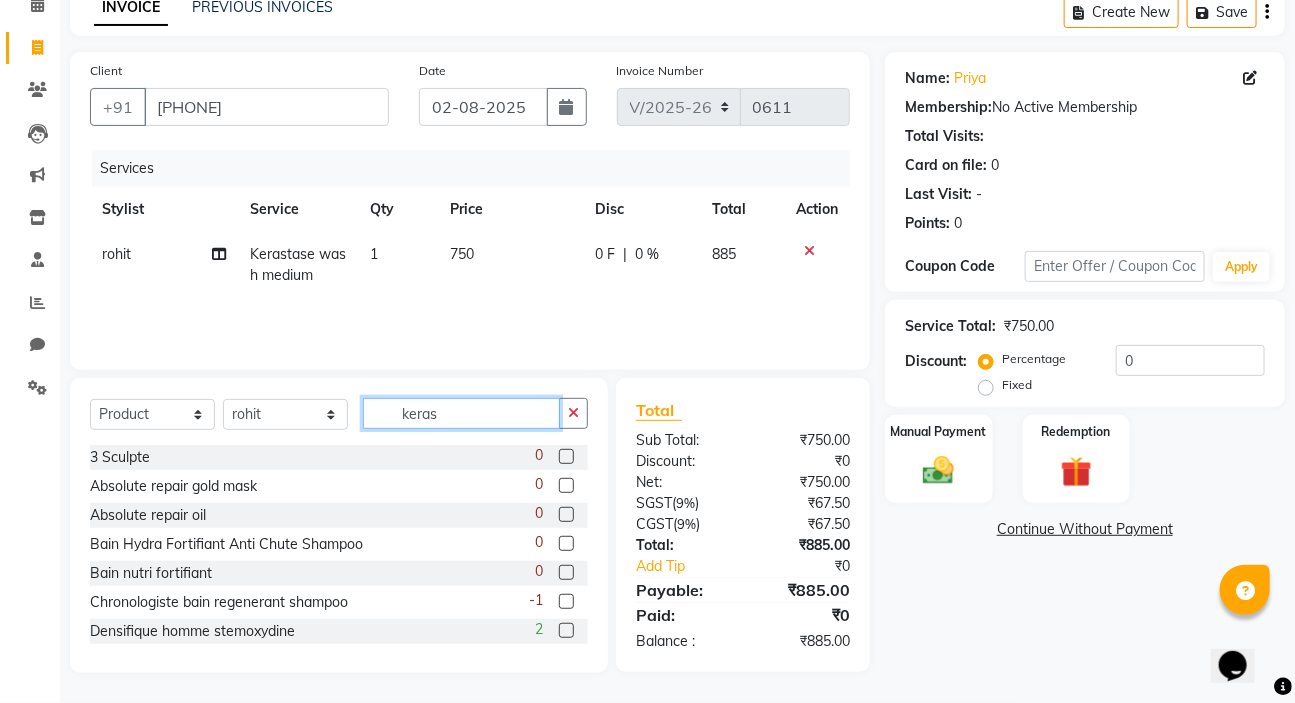 click on "keras" 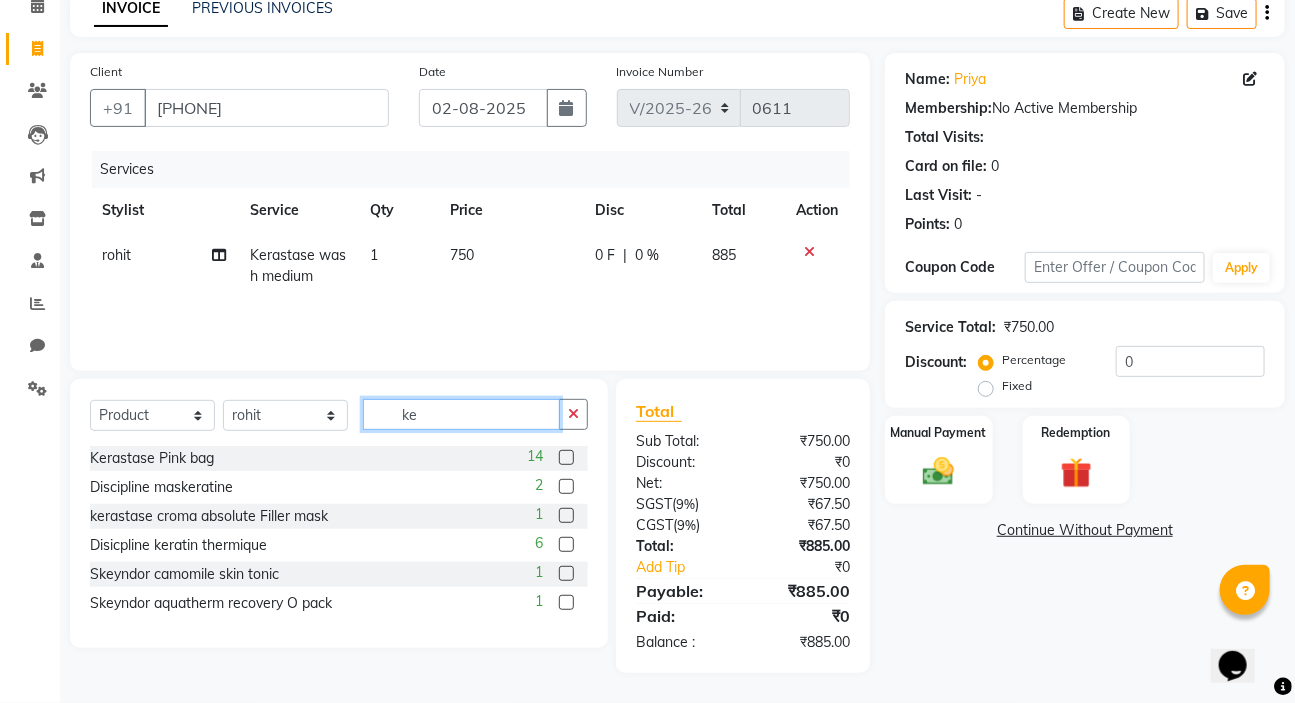 type on "k" 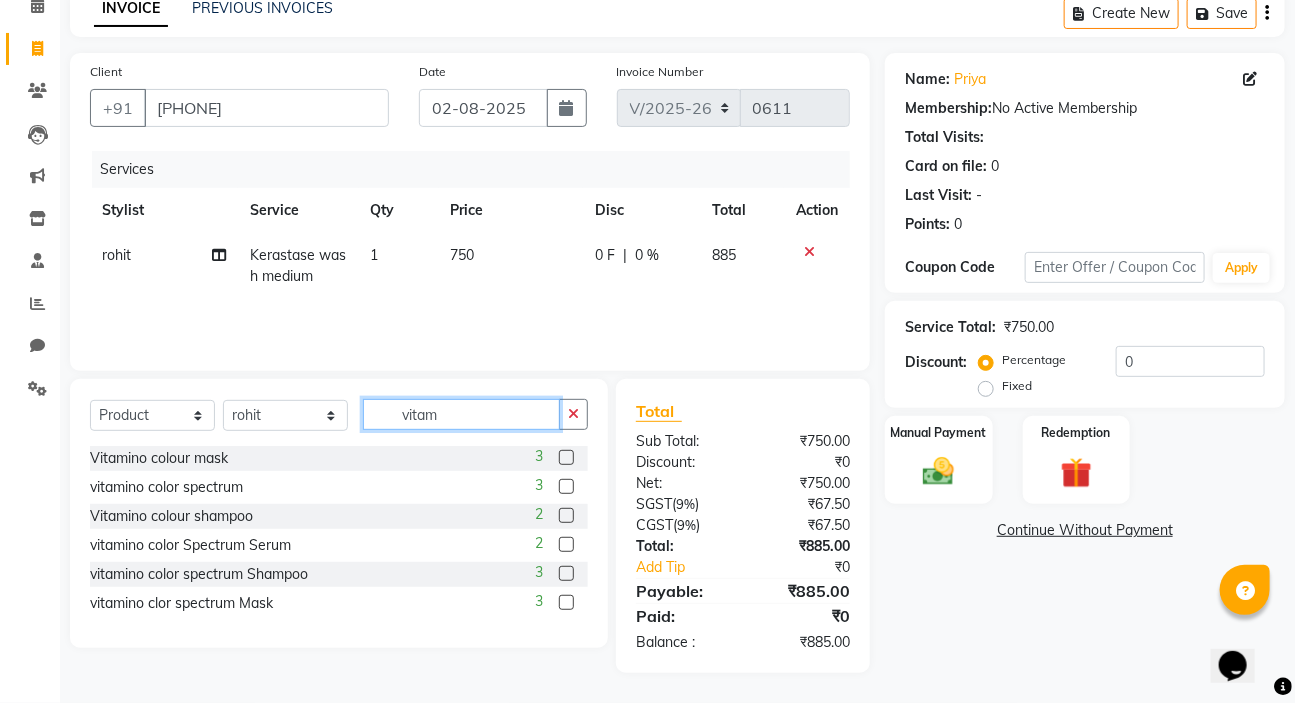 type on "vitam" 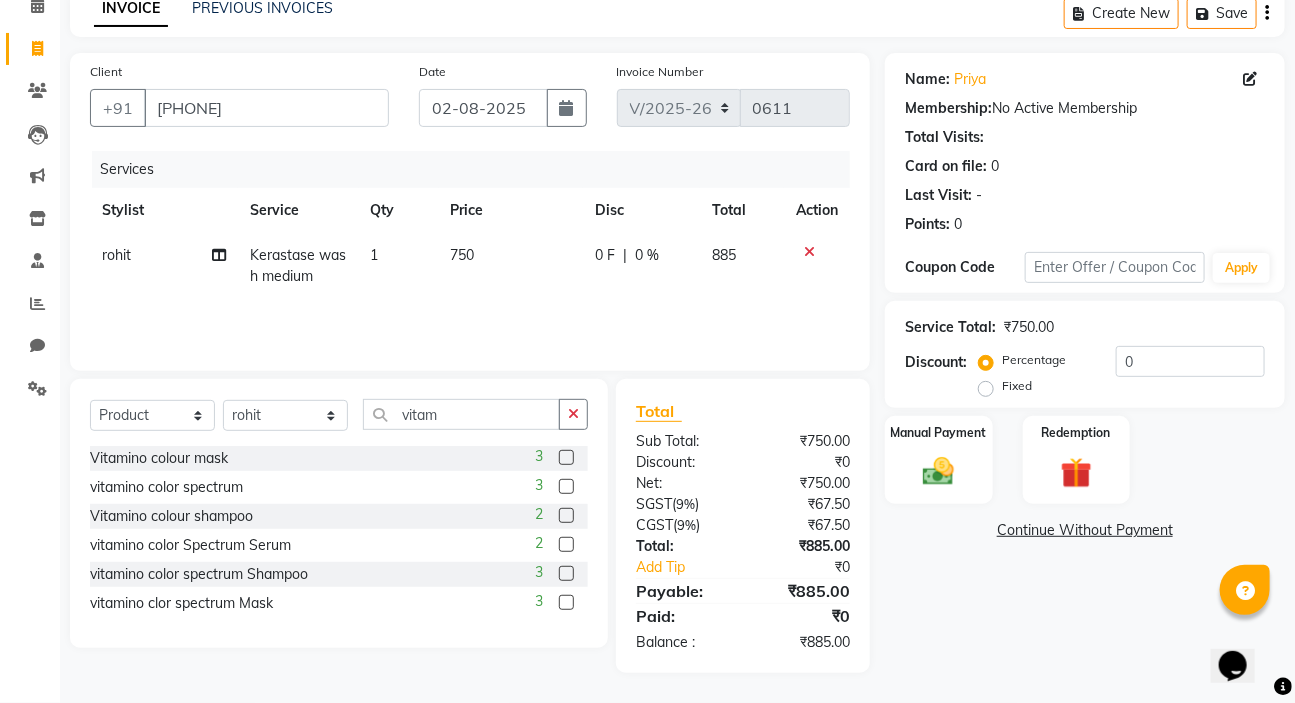 click 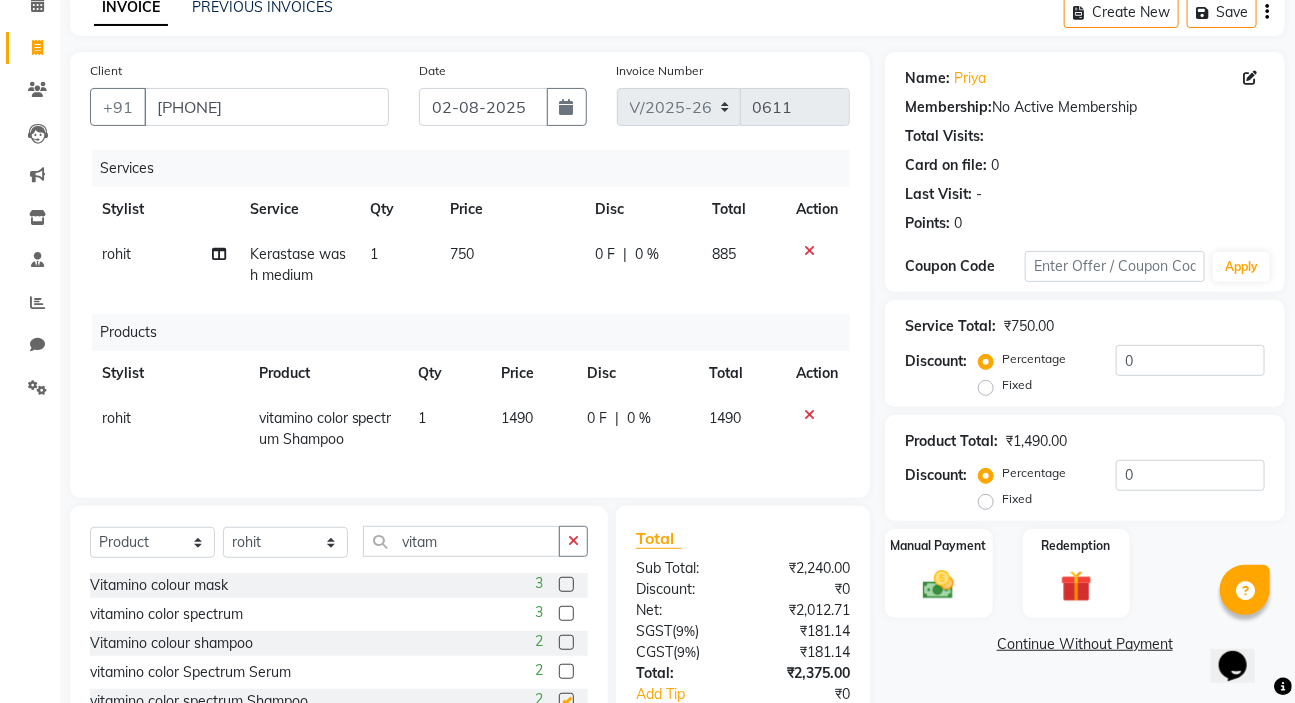 checkbox on "false" 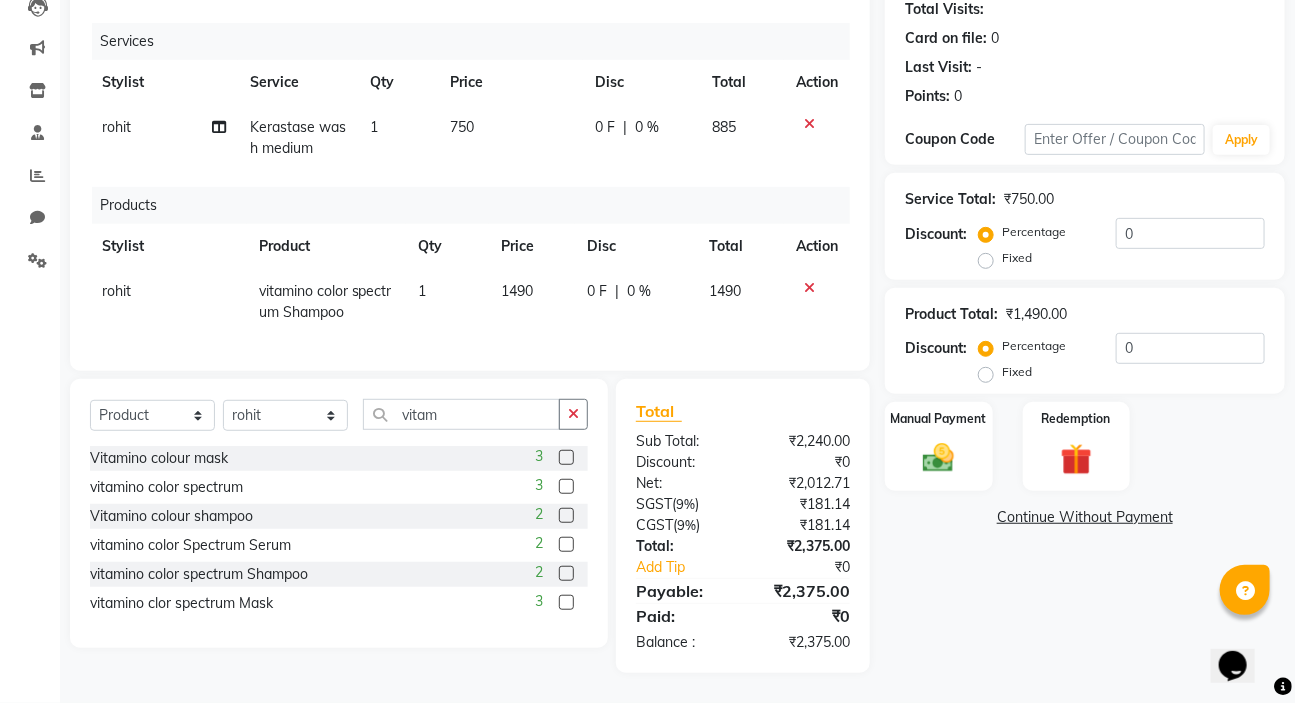 scroll, scrollTop: 240, scrollLeft: 0, axis: vertical 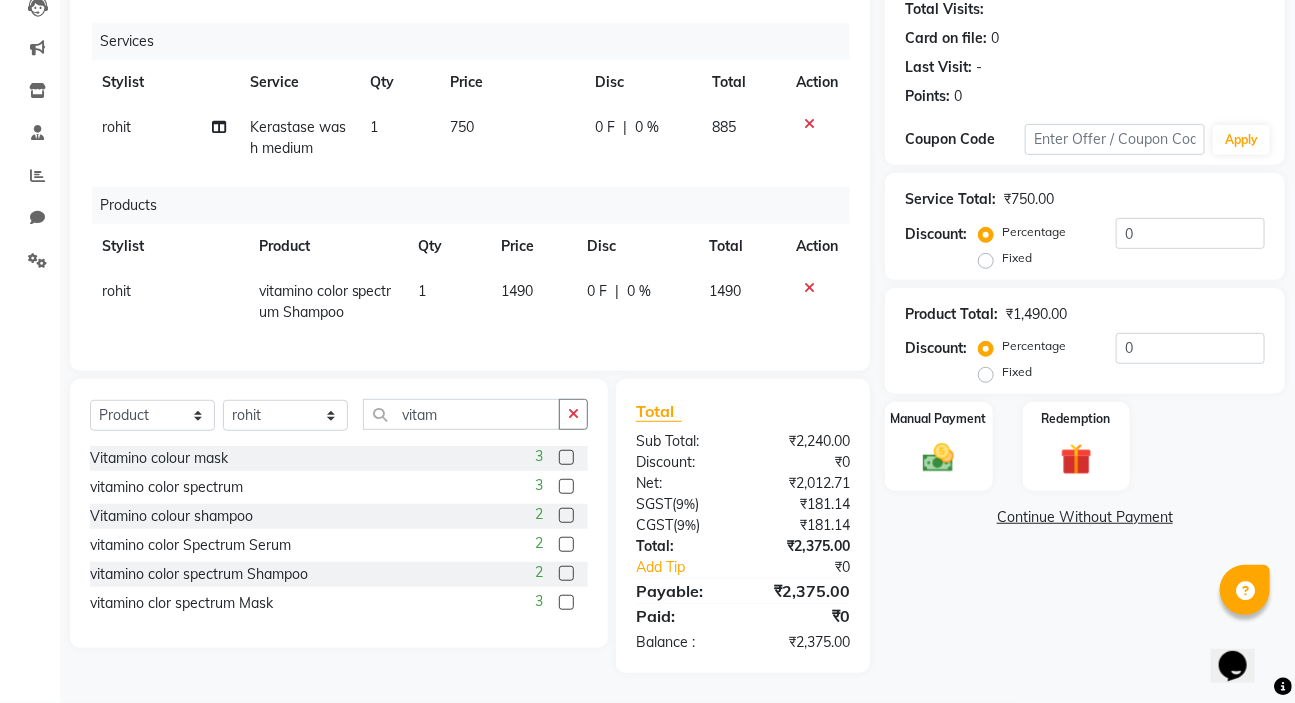 click 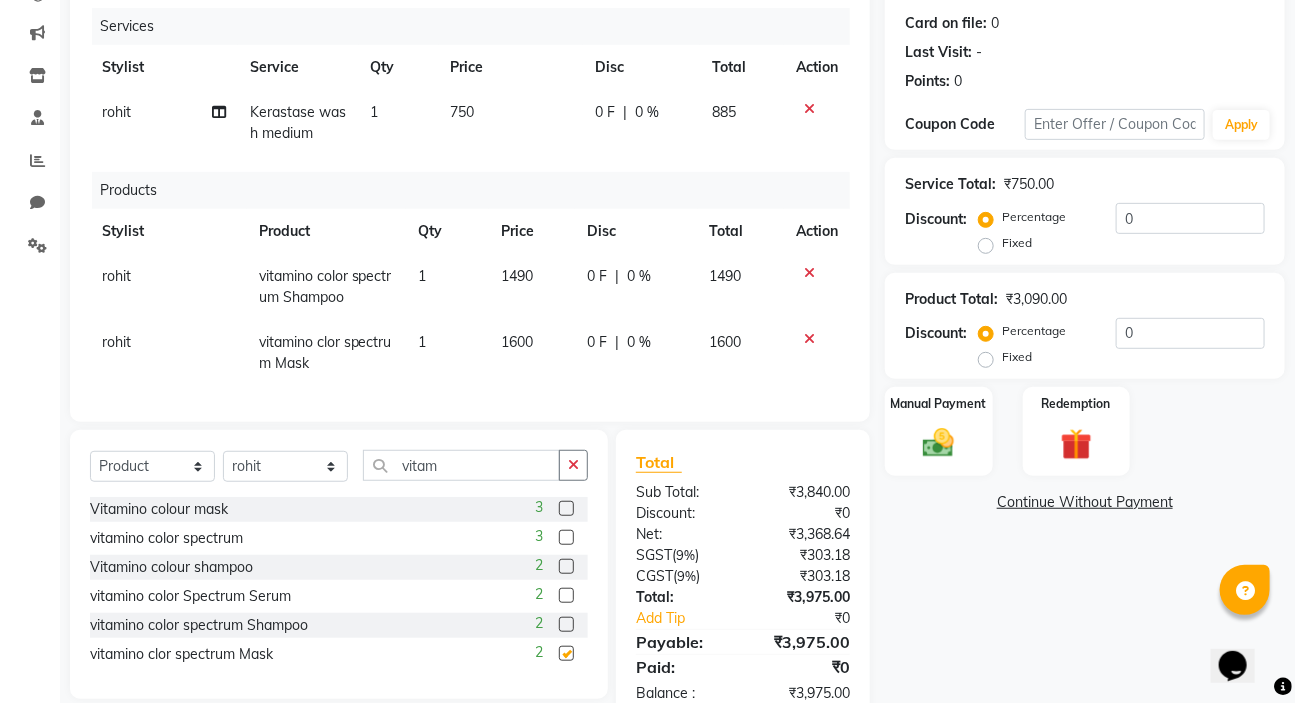 checkbox on "false" 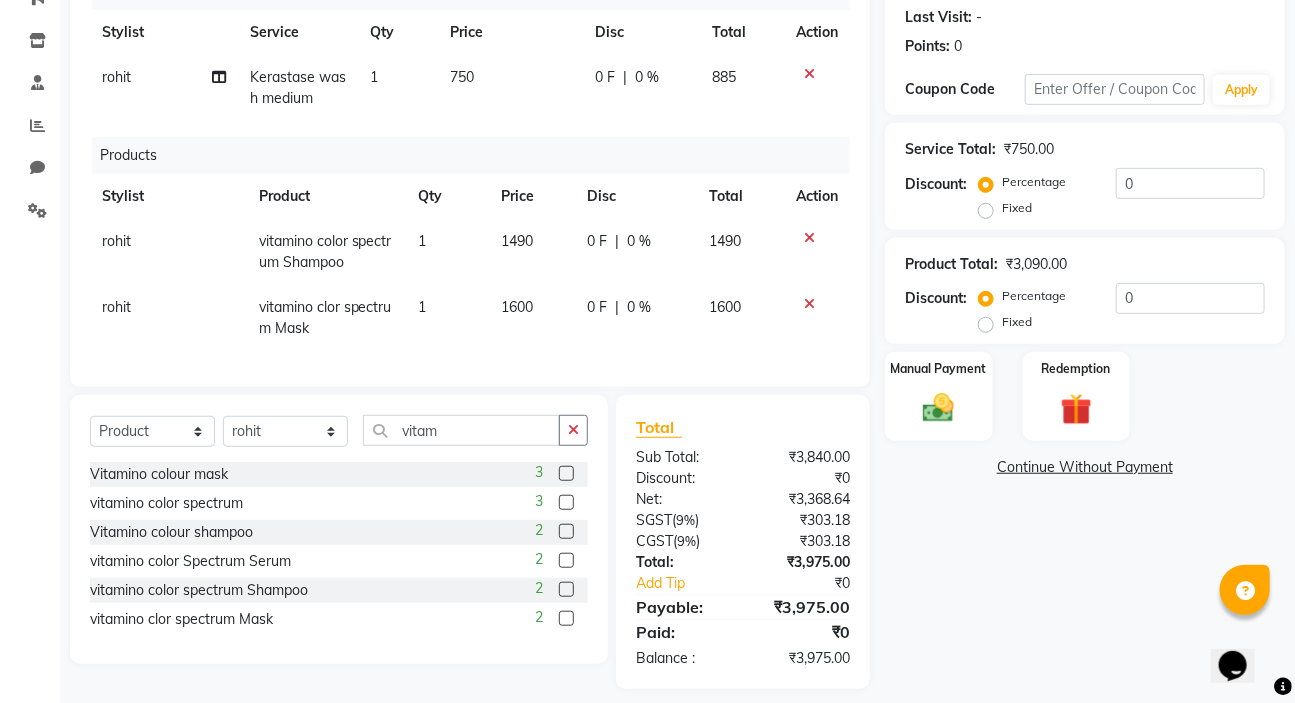 scroll, scrollTop: 305, scrollLeft: 0, axis: vertical 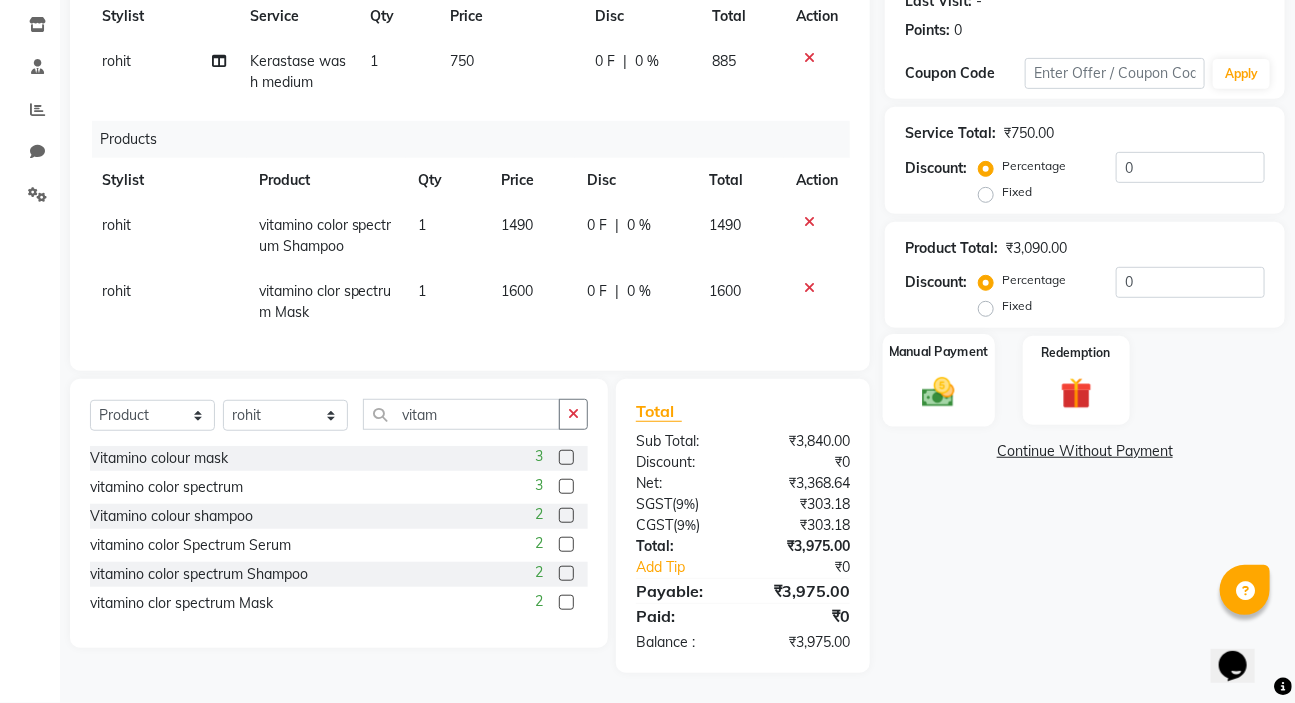 click 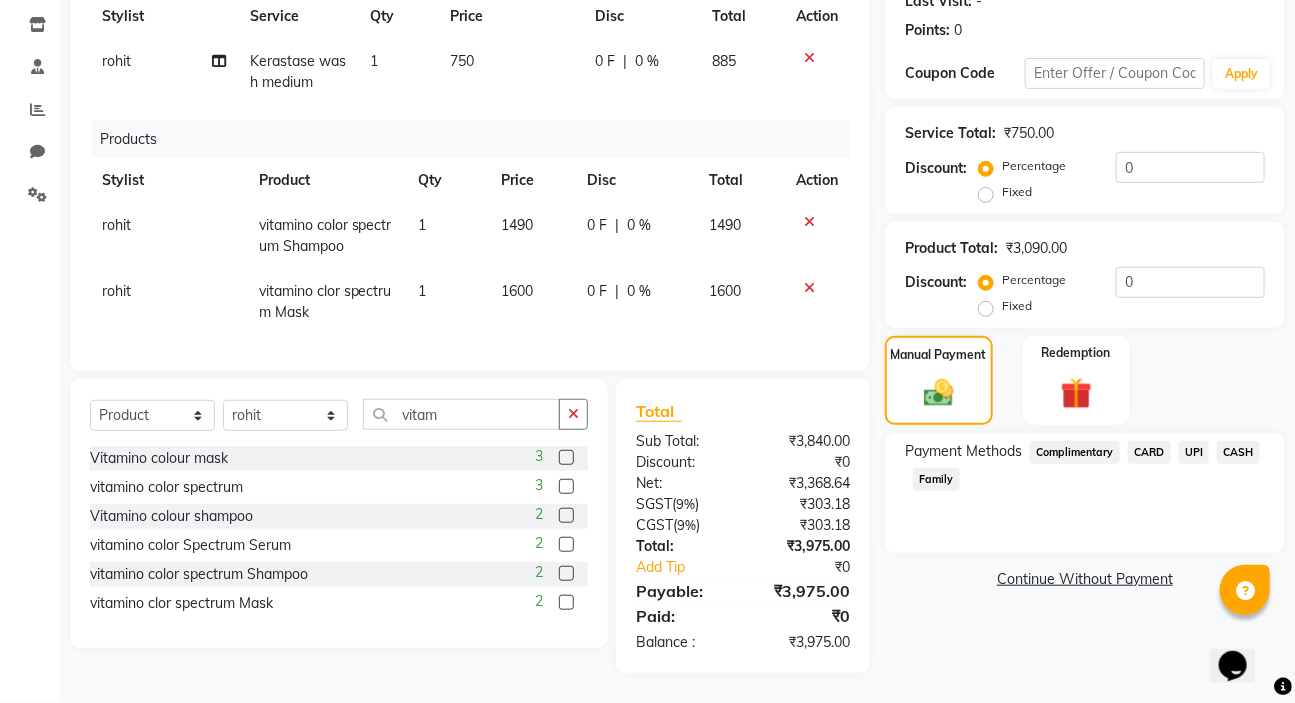 click on "UPI" 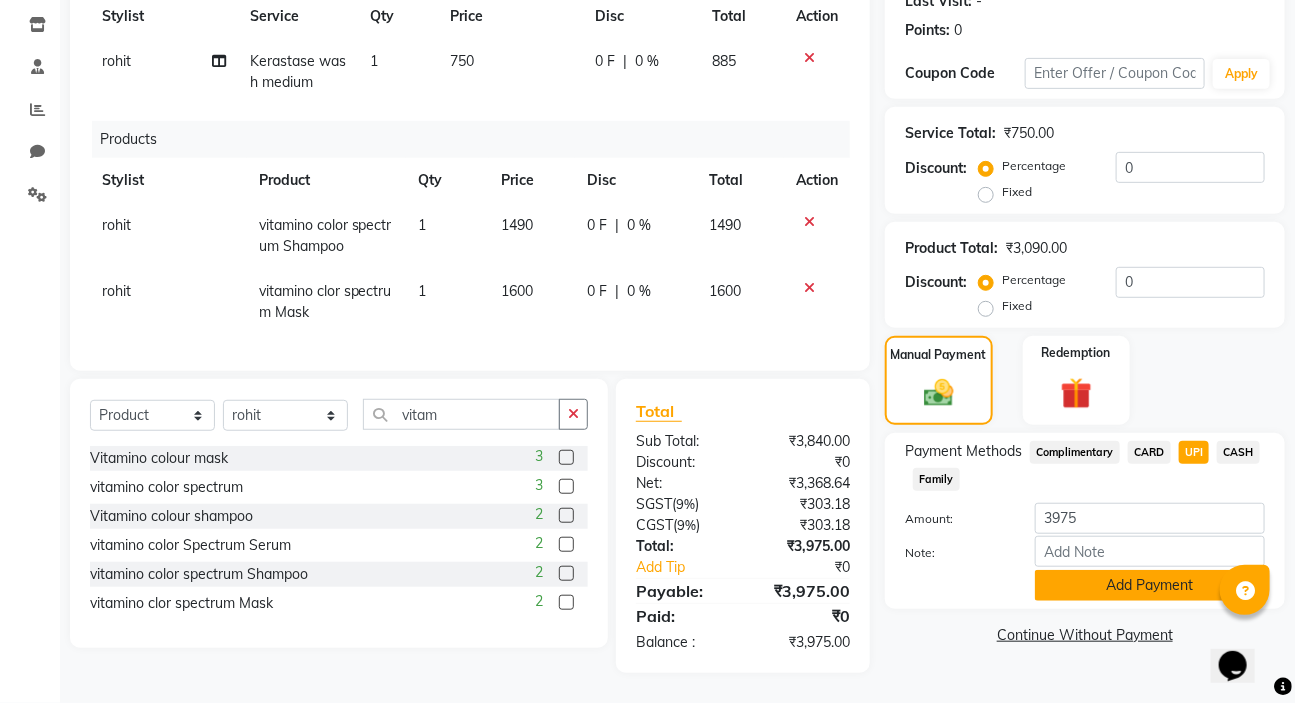 click on "Add Payment" 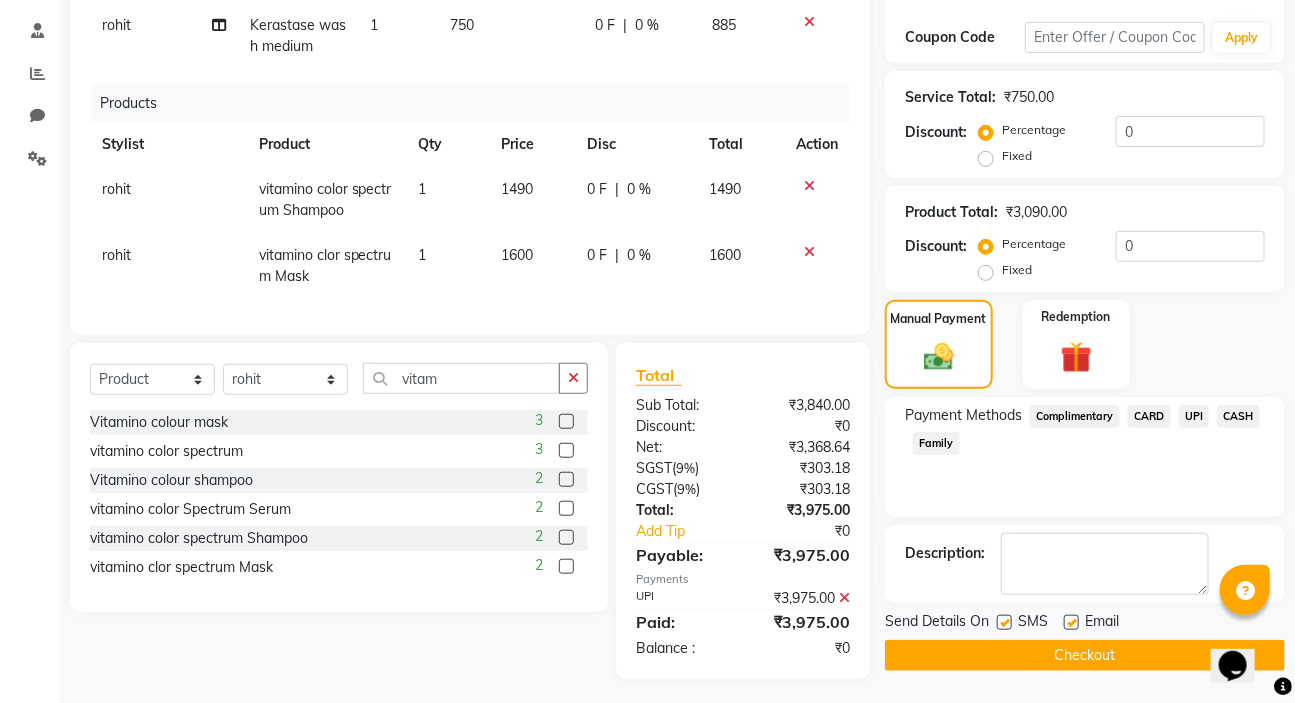 scroll, scrollTop: 347, scrollLeft: 0, axis: vertical 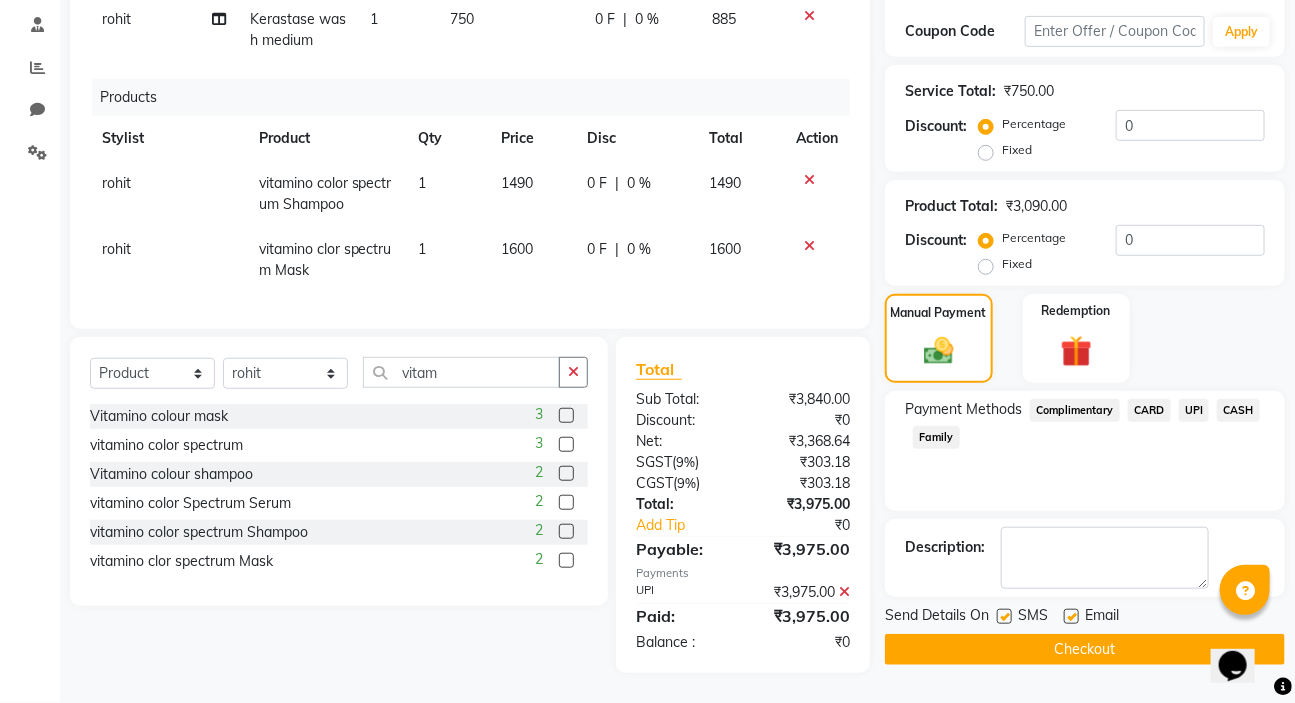 click on "Checkout" 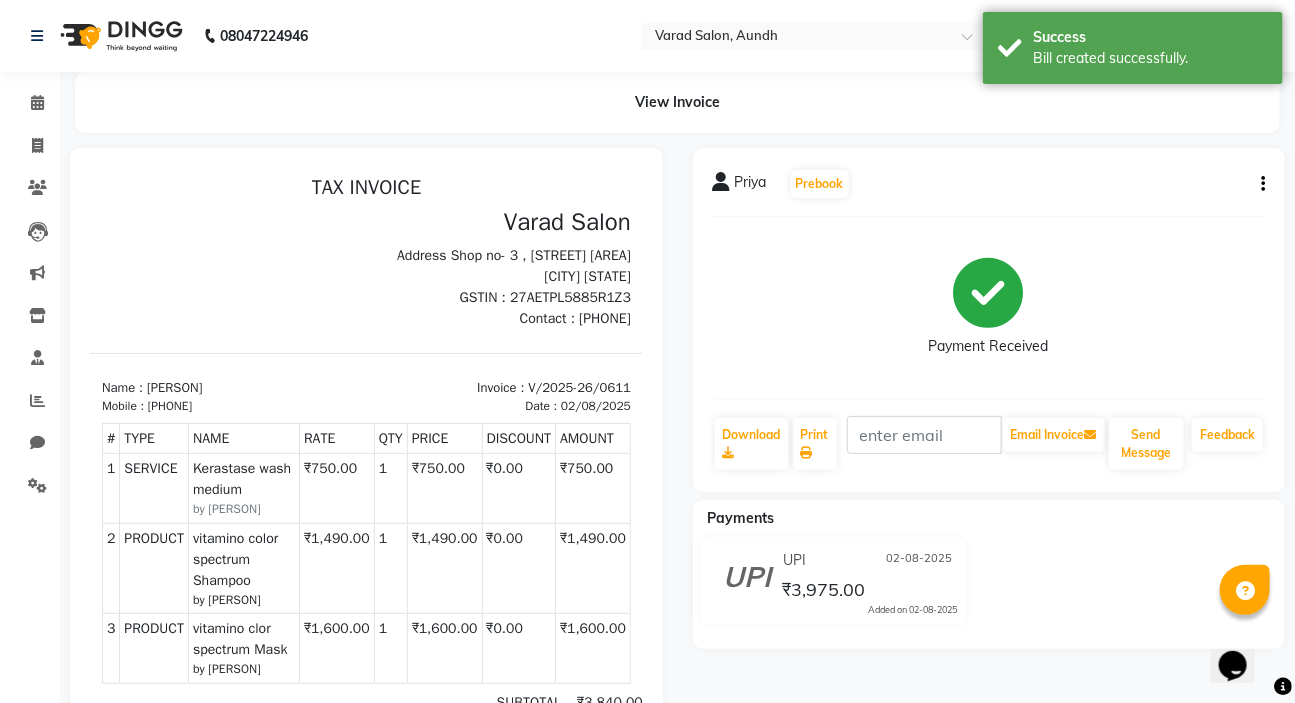 scroll, scrollTop: 0, scrollLeft: 0, axis: both 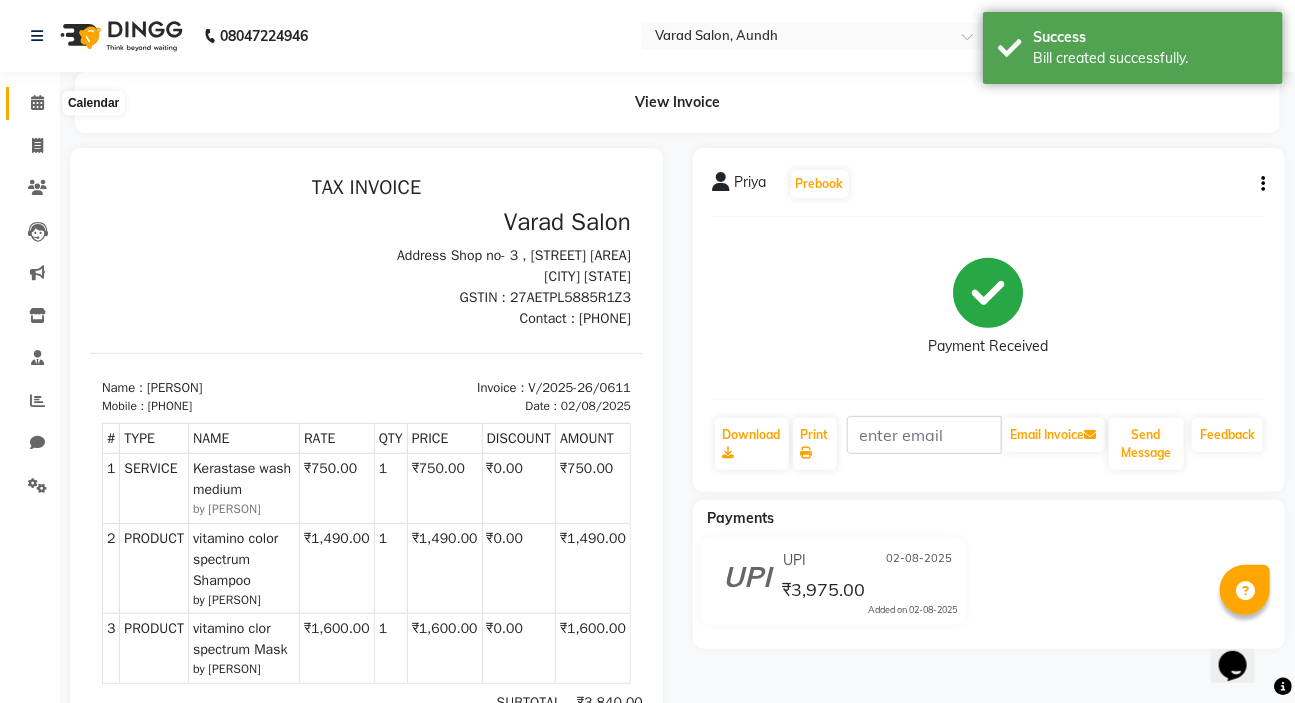 click 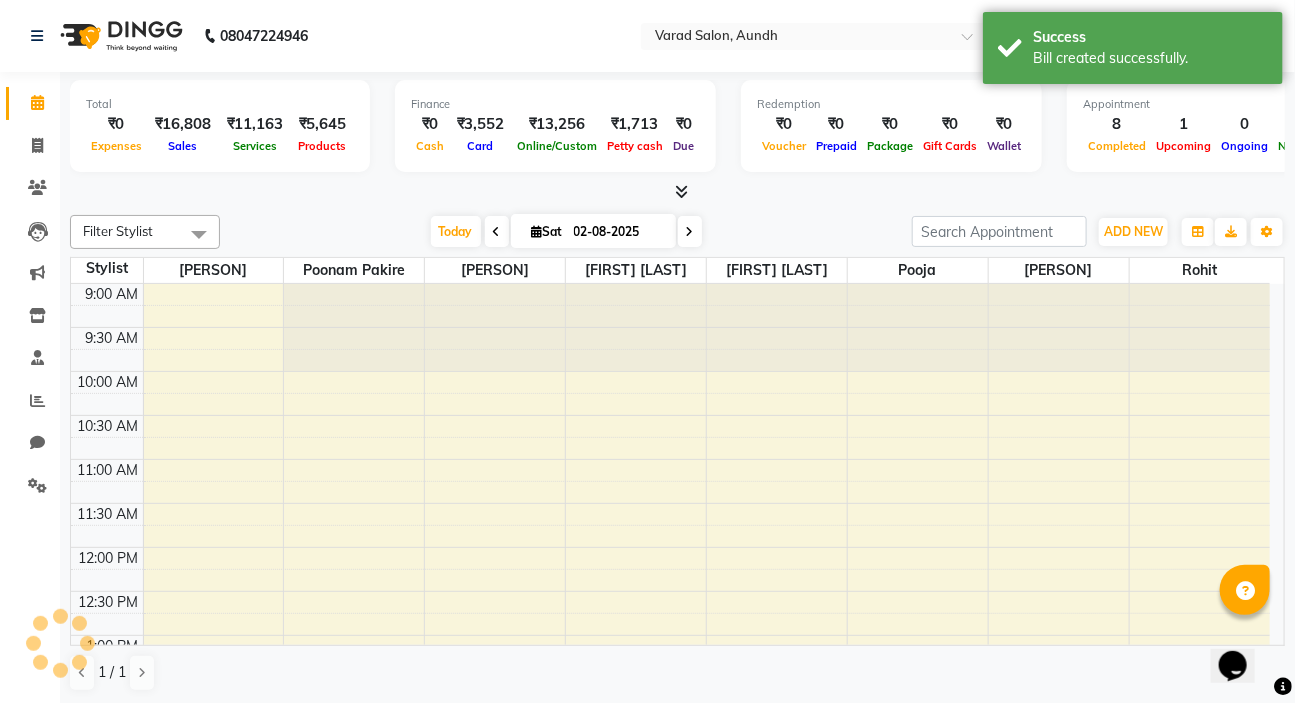 scroll, scrollTop: 0, scrollLeft: 0, axis: both 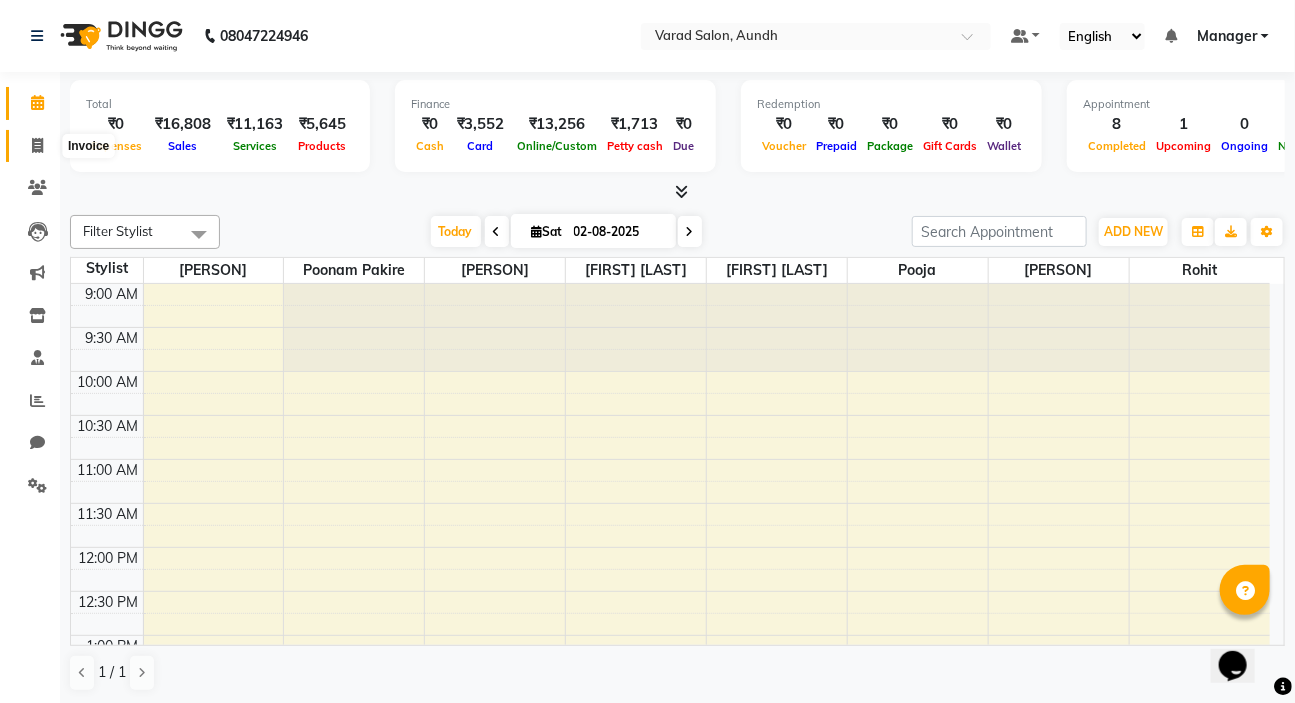 click 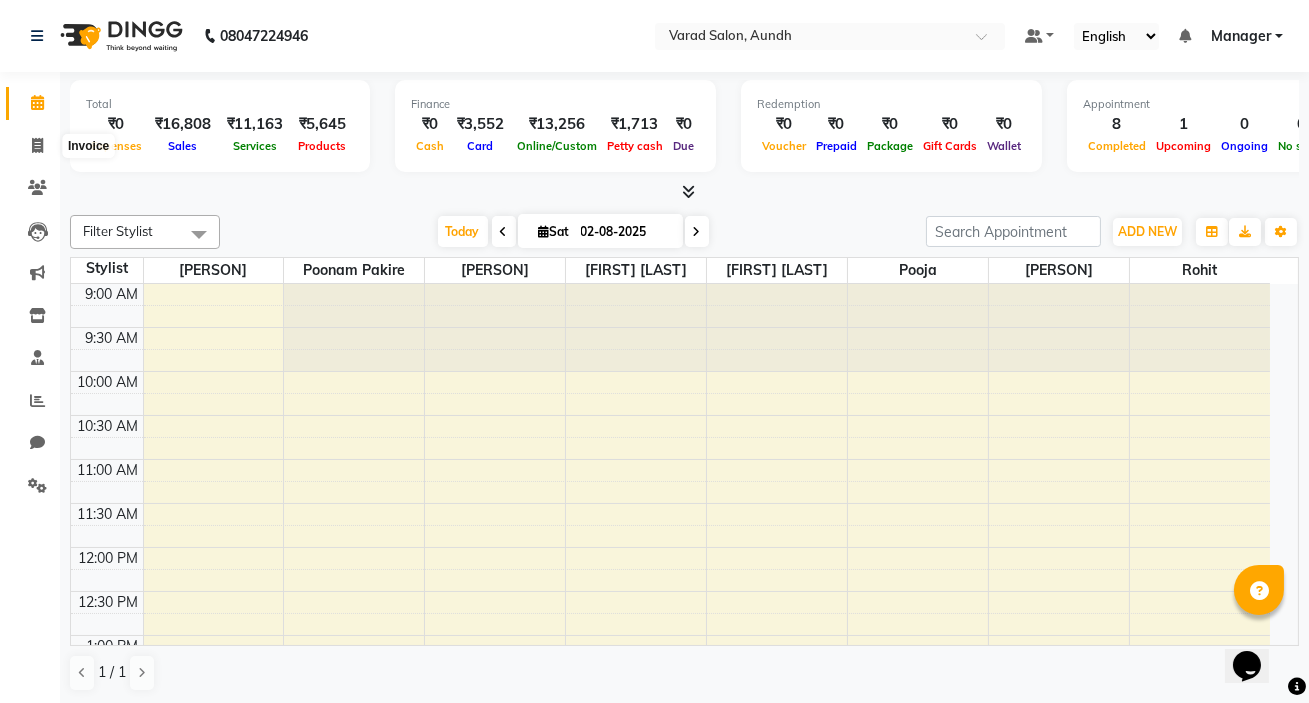 select on "service" 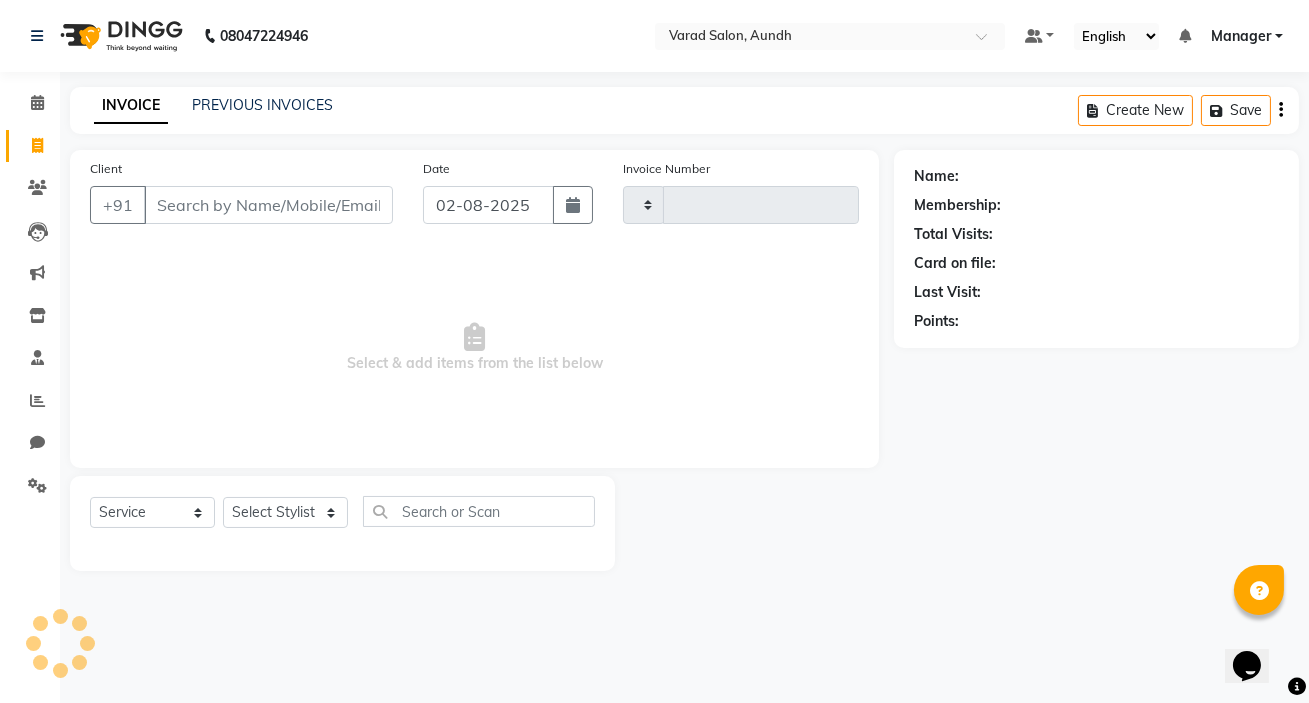 type on "0612" 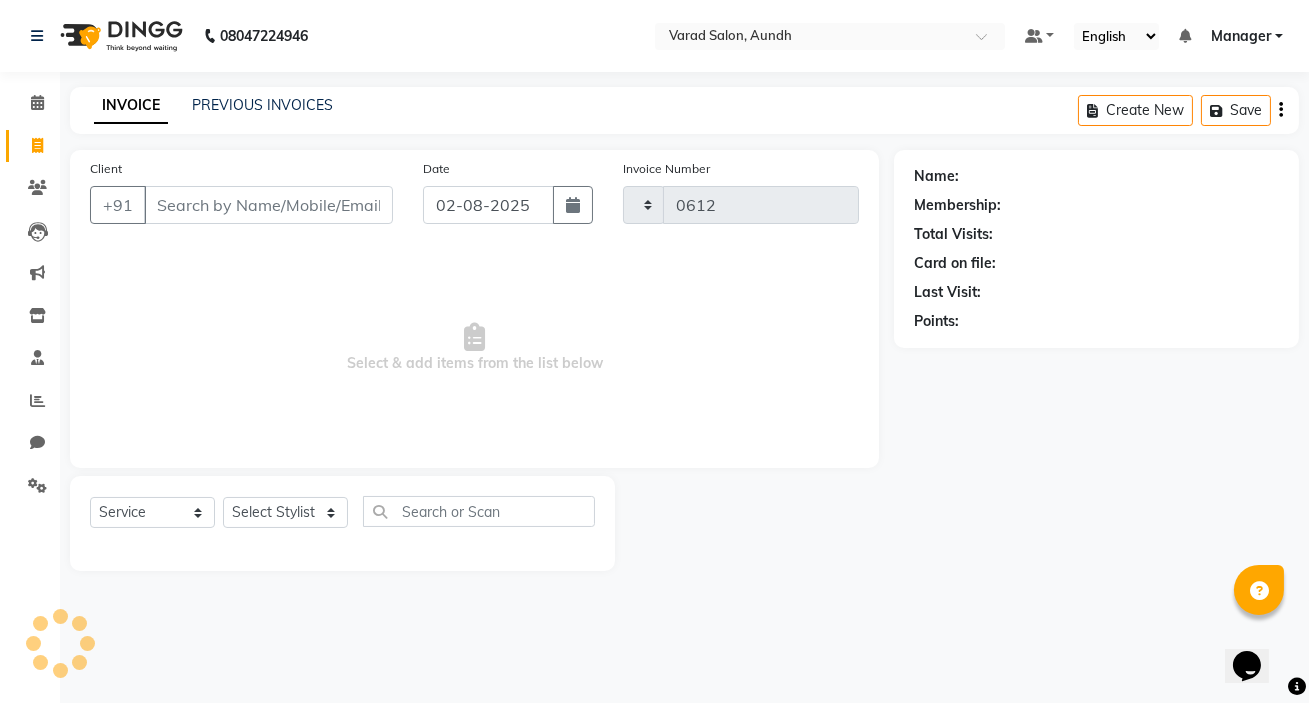 select on "7550" 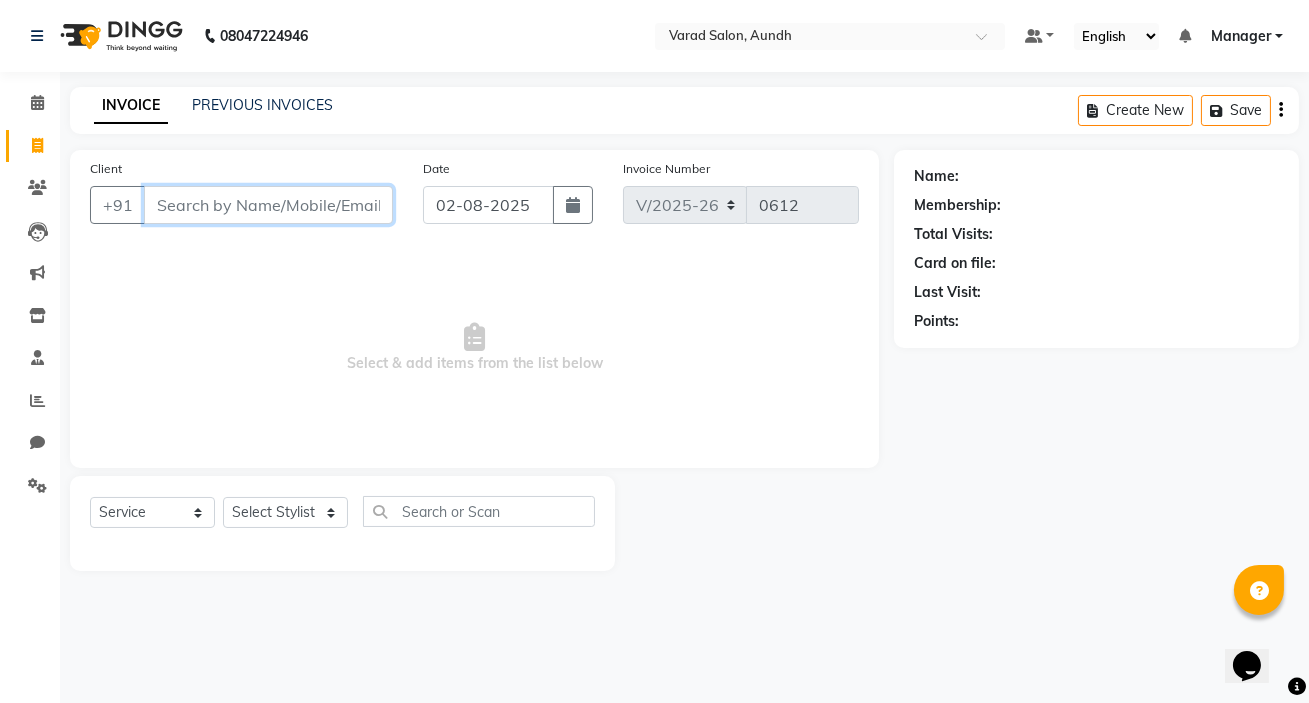 click on "Client" at bounding box center [268, 205] 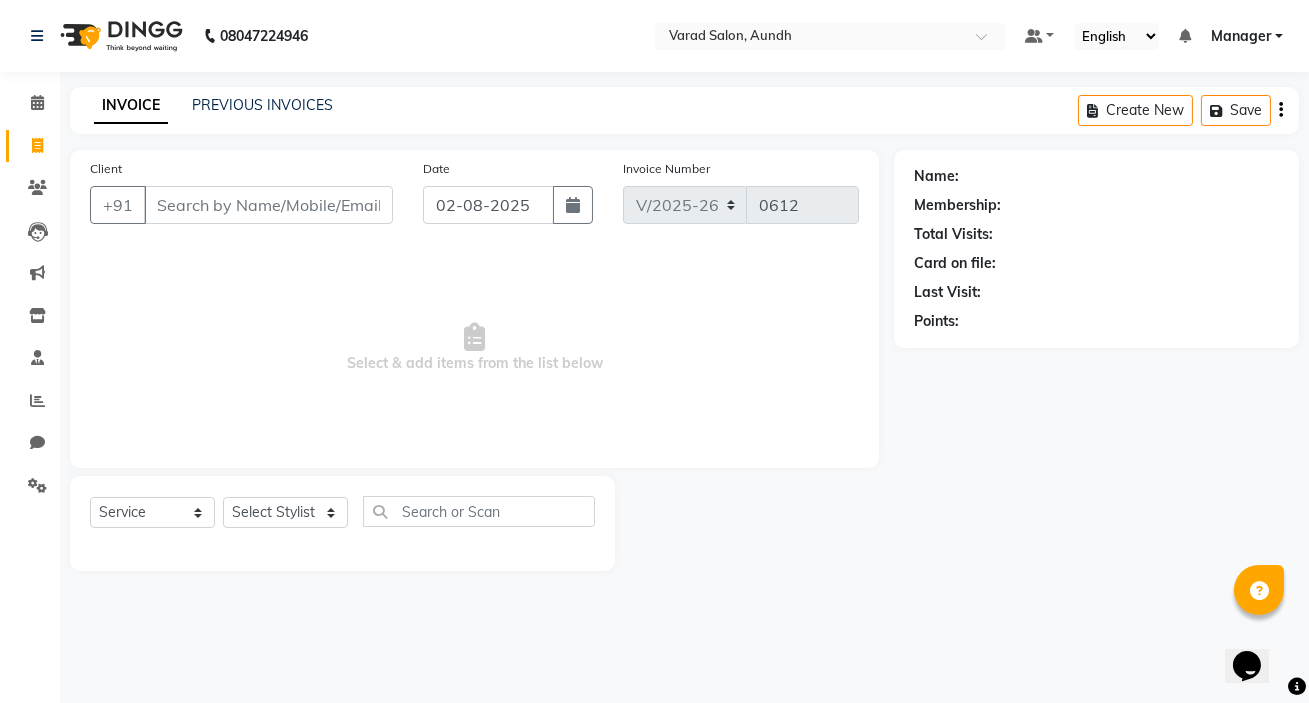 click on "Select & add items from the list below" at bounding box center (474, 348) 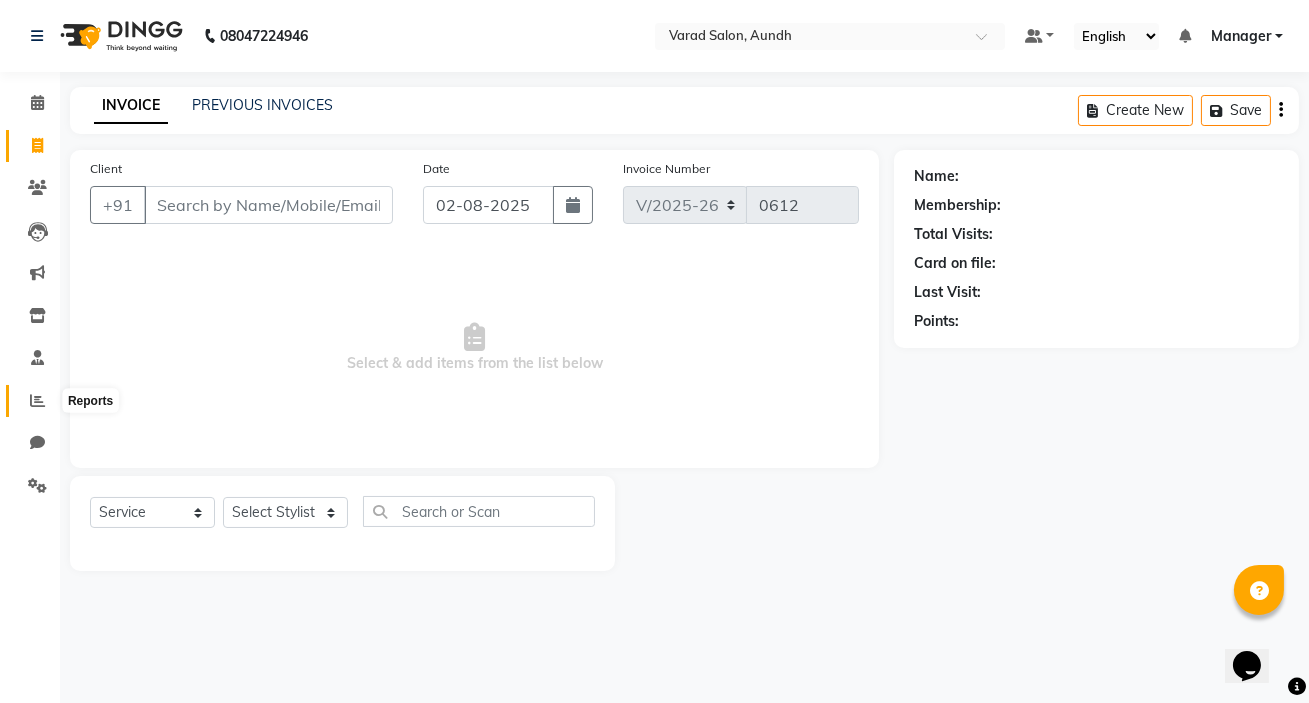click 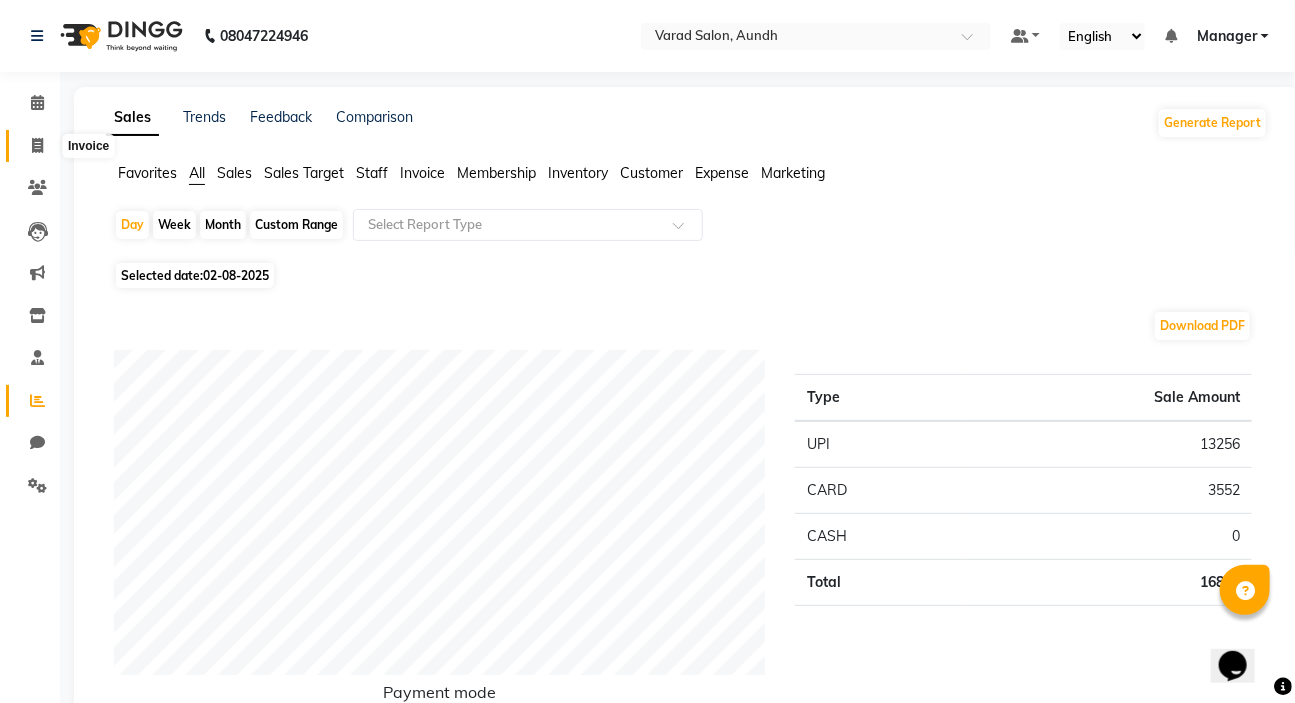 click 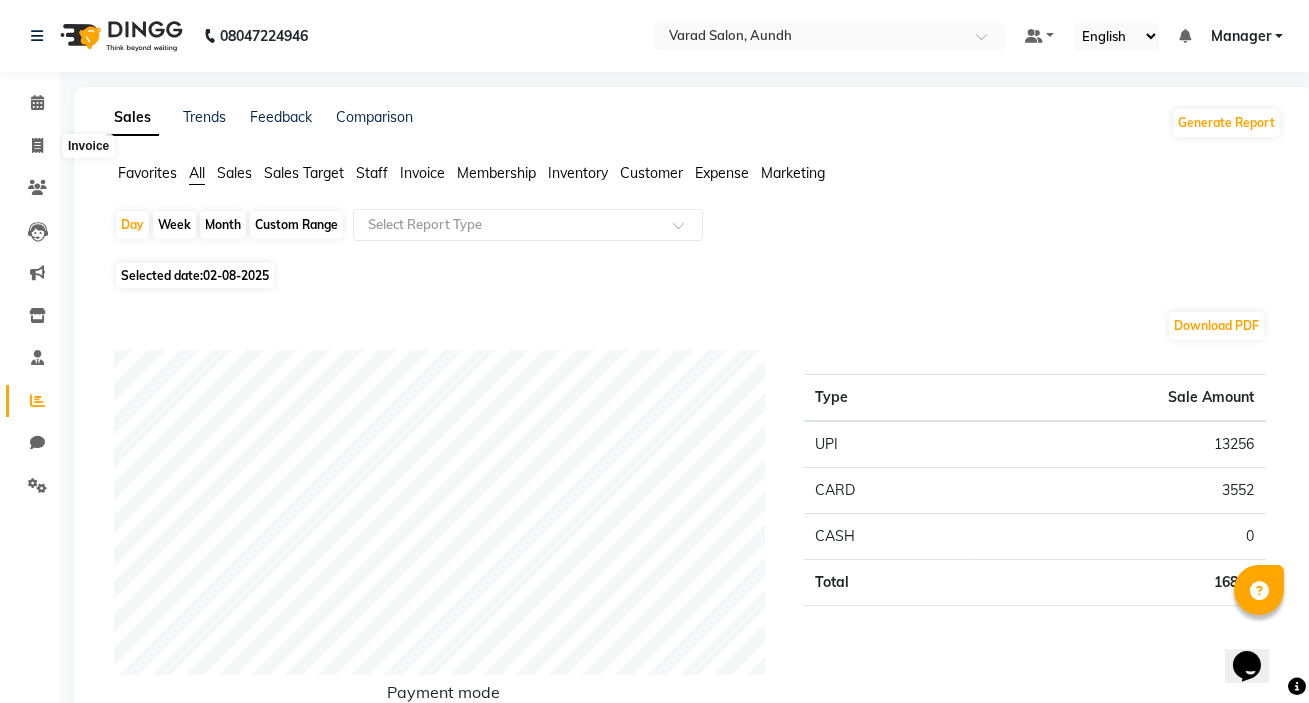 select on "7550" 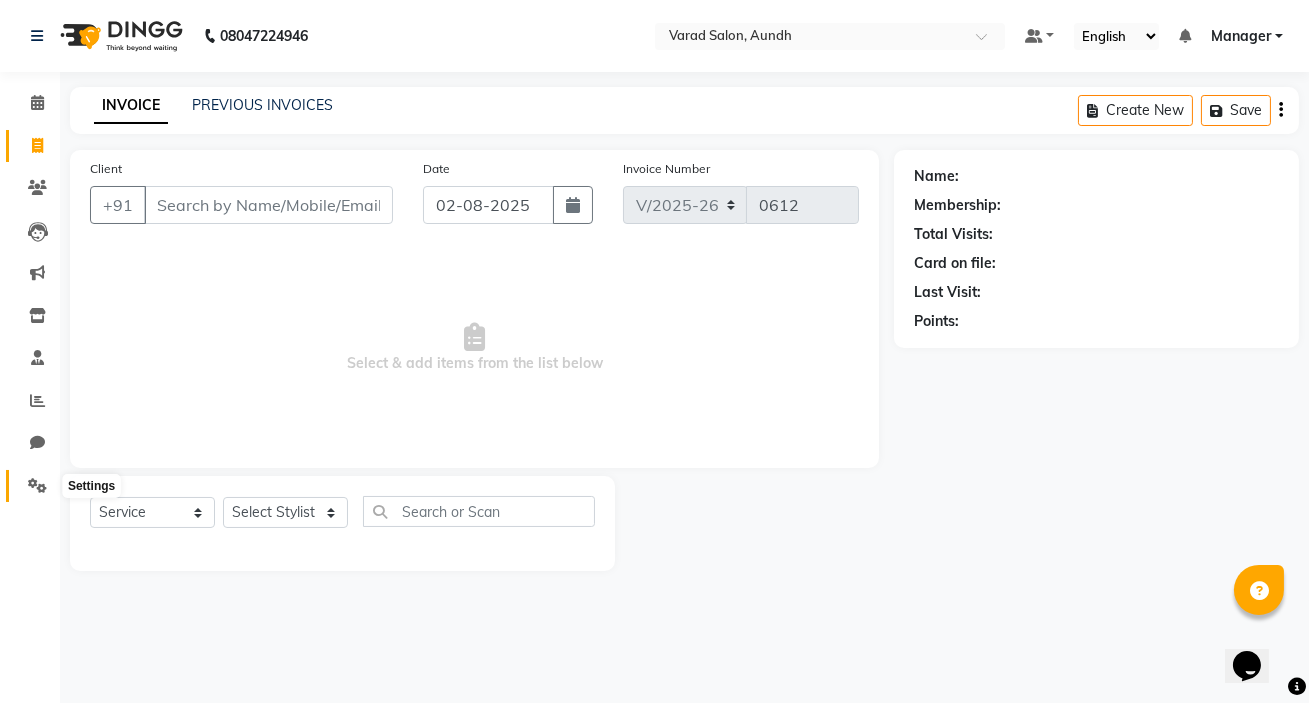 click 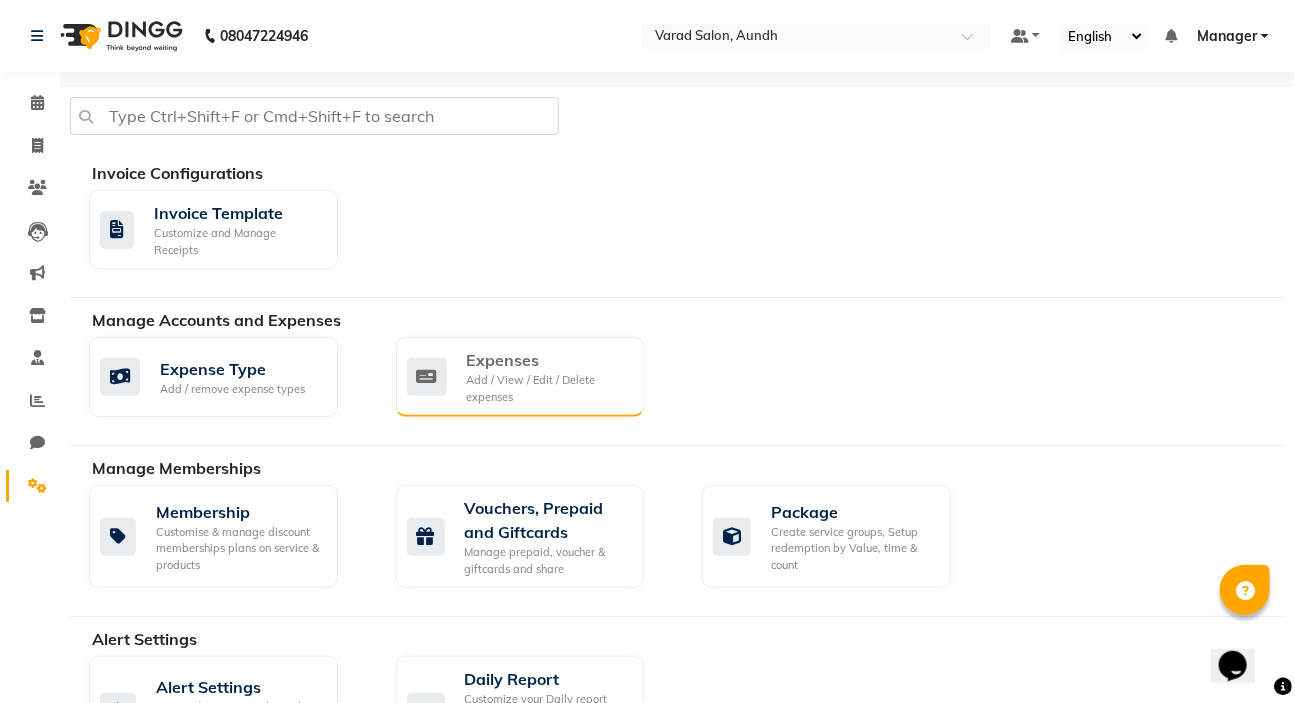 click on "Add / View / Edit / Delete expenses" 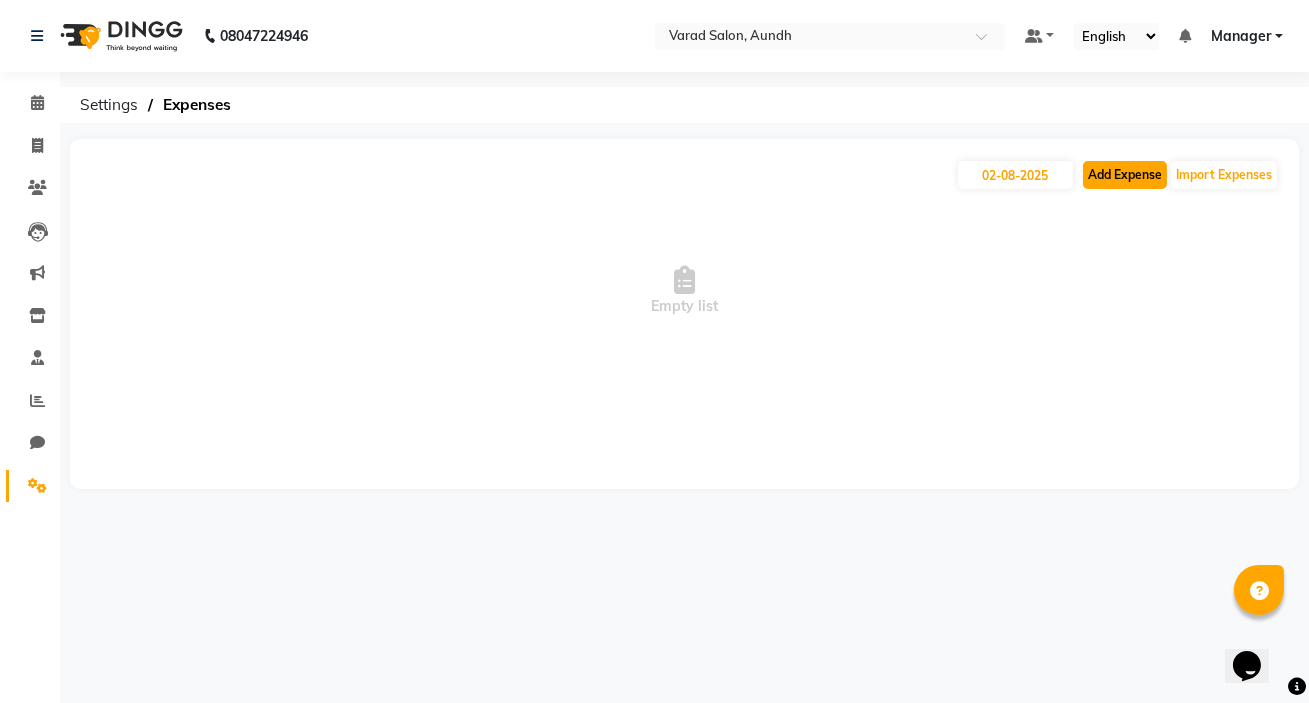click on "Add Expense" 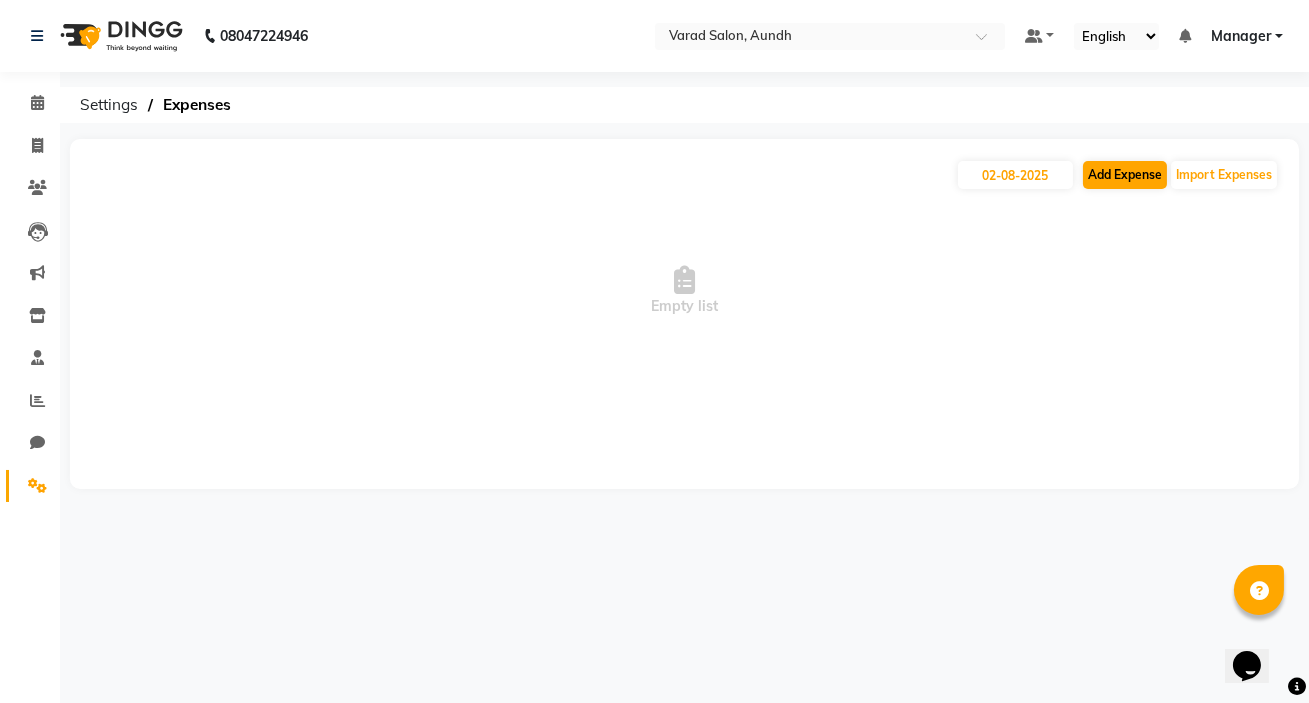 select on "1" 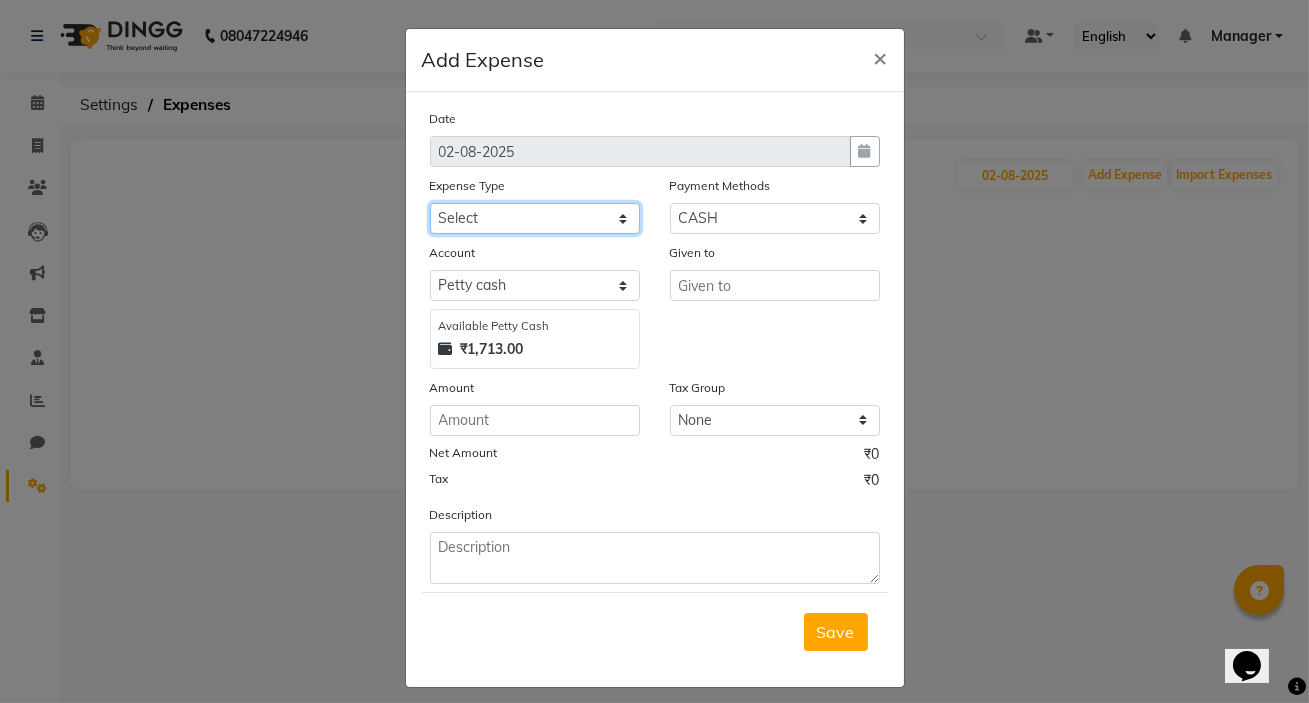 click on "Select Advance Salary Amezon parcel Bank charges birthday cake BLINKIT Car maintenance  Cash transfer to bank Client Snacks Clinical charges clint snaks Equipment flower pot Fuel Govt fee Hand Over To Pavan Sir Incentive Insurance International purchase kacharawala Laundry Loan Repayment Maintenance Marketing milk Miscellaneous Other Pantry portar Product puja saman Rent room deposit Salary salon products Staff Snacks Staff Tip staff welfare Tea & Refreshment Utilities" 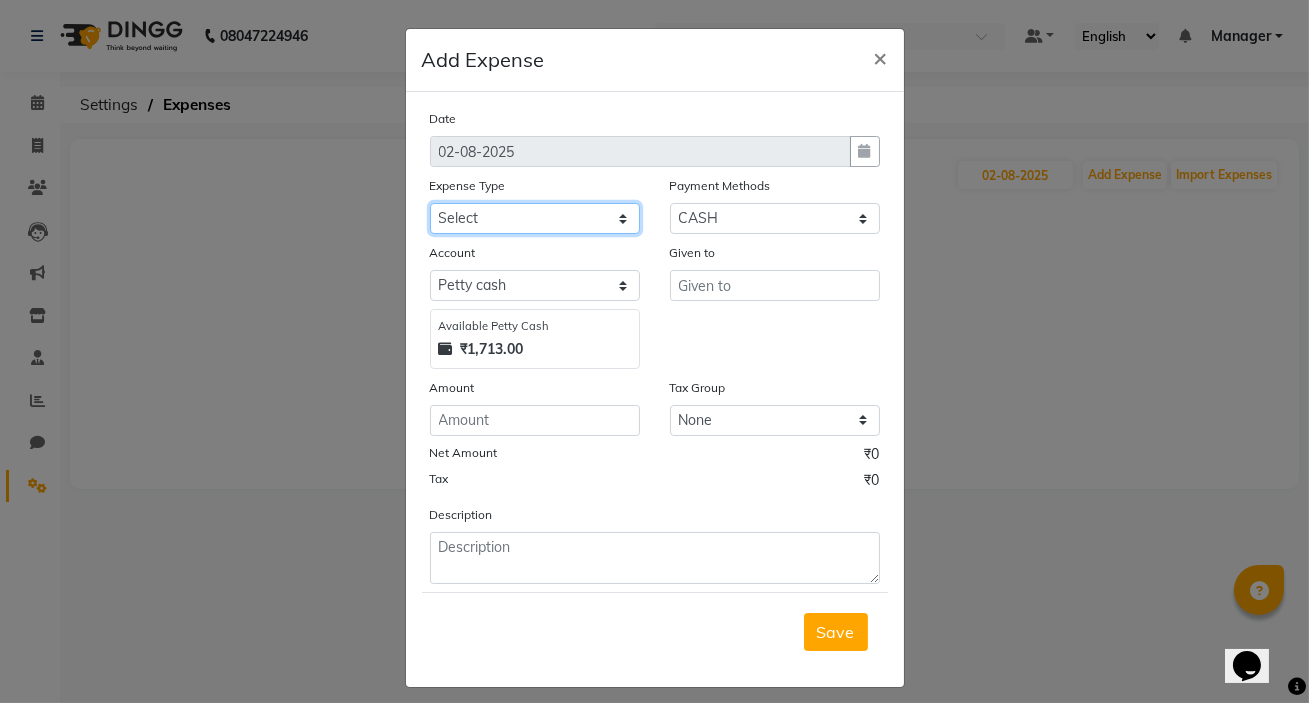 select on "18217" 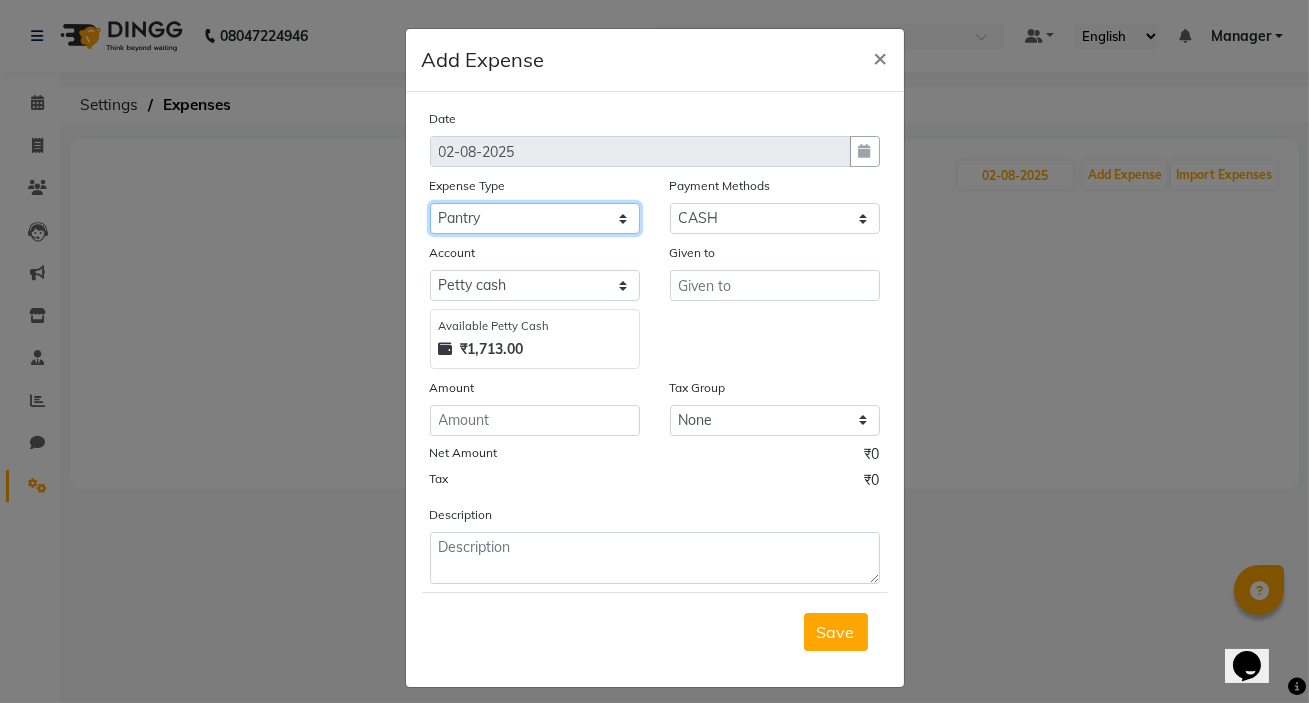 click on "Select Advance Salary Amezon parcel Bank charges birthday cake BLINKIT Car maintenance  Cash transfer to bank Client Snacks Clinical charges clint snaks Equipment flower pot Fuel Govt fee Hand Over To Pavan Sir Incentive Insurance International purchase kacharawala Laundry Loan Repayment Maintenance Marketing milk Miscellaneous Other Pantry portar Product puja saman Rent room deposit Salary salon products Staff Snacks Staff Tip staff welfare Tea & Refreshment Utilities" 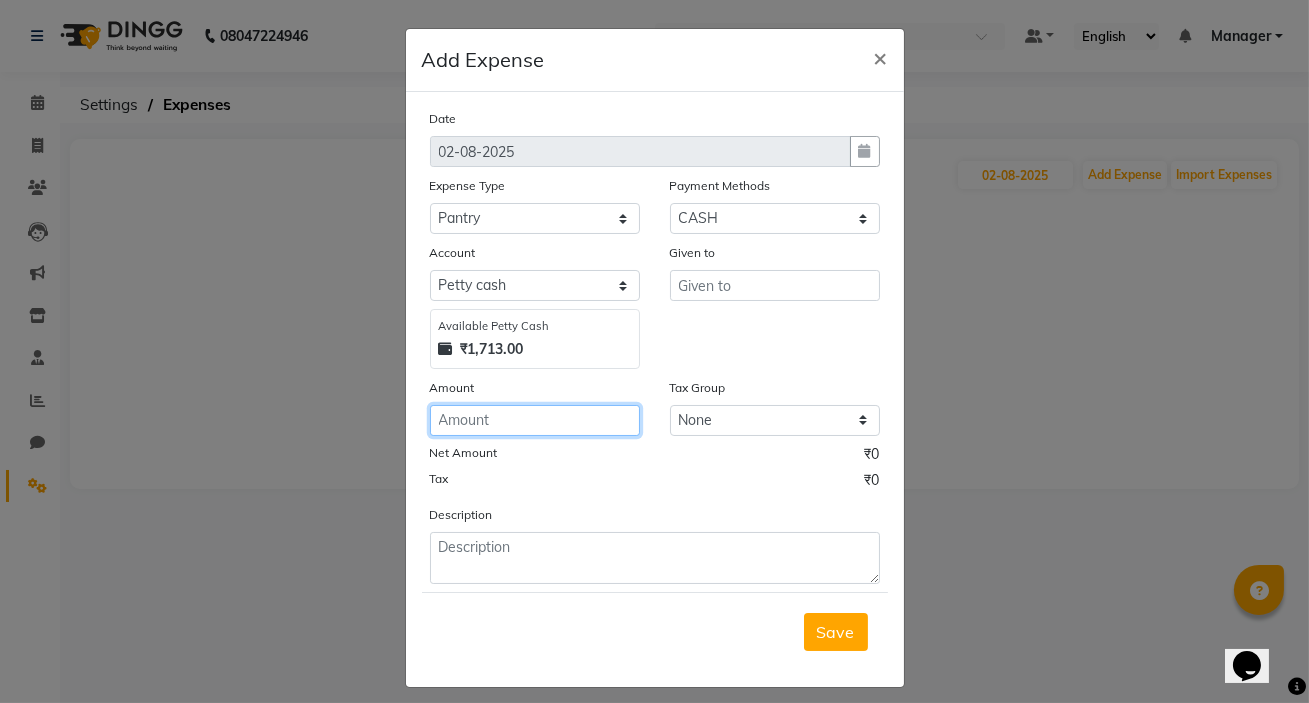 click 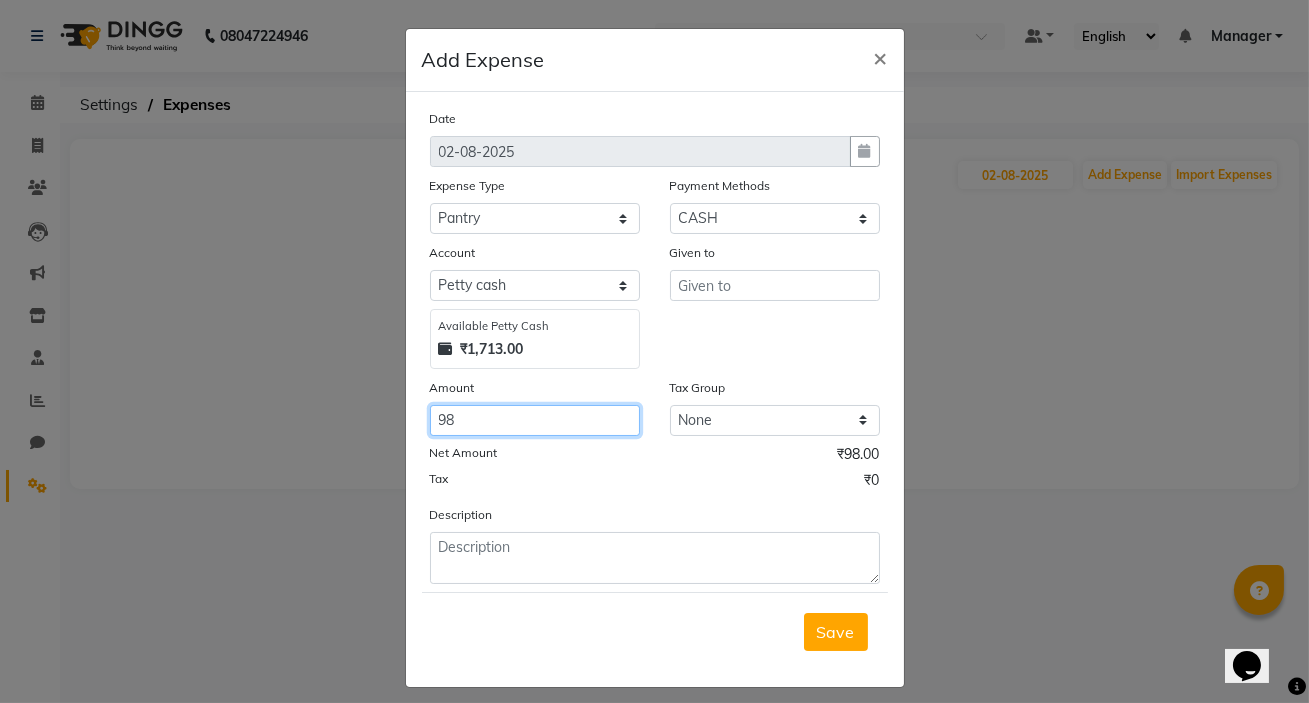 type on "98" 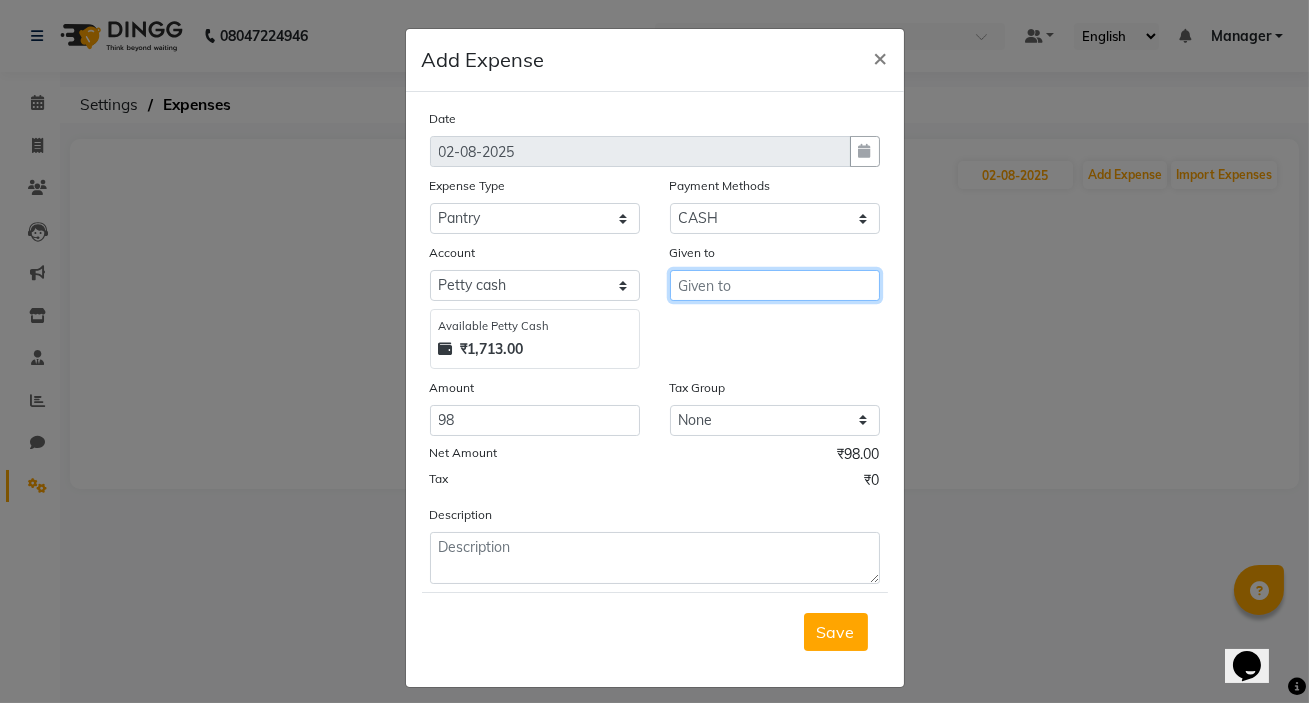 click at bounding box center (775, 285) 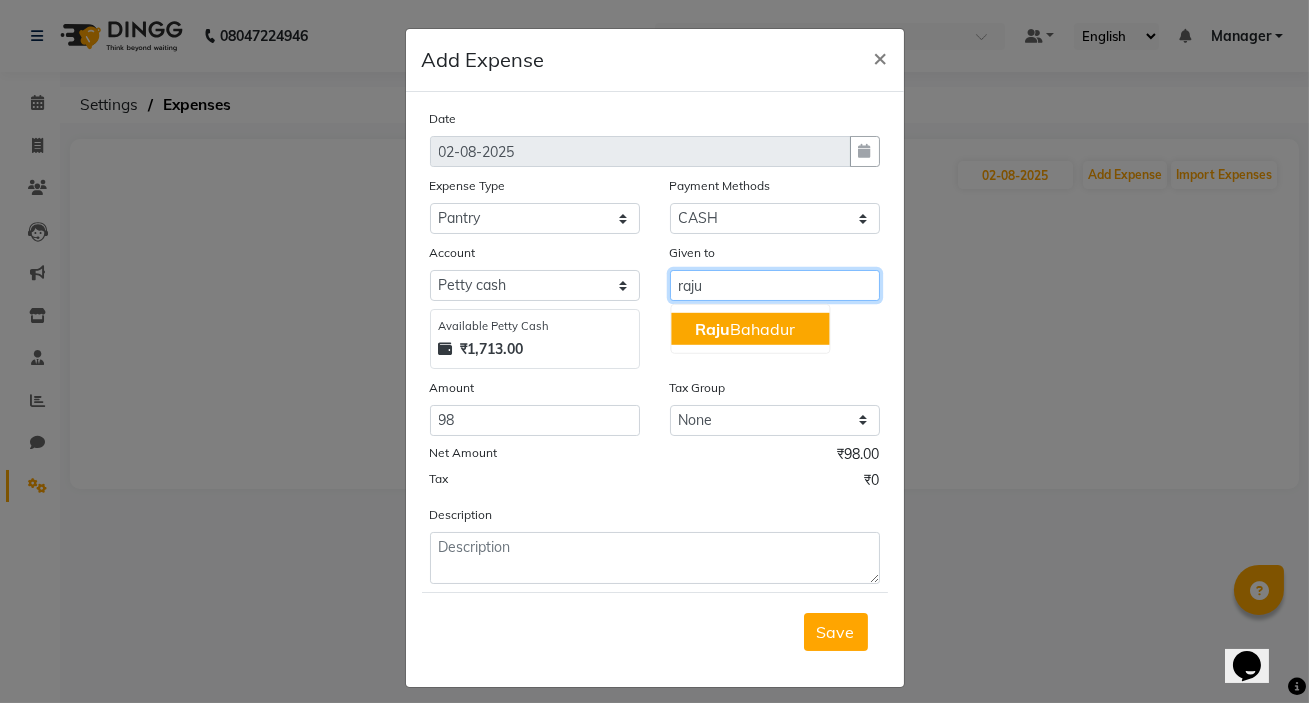 click on "[FIRST] [LAST]" at bounding box center (745, 329) 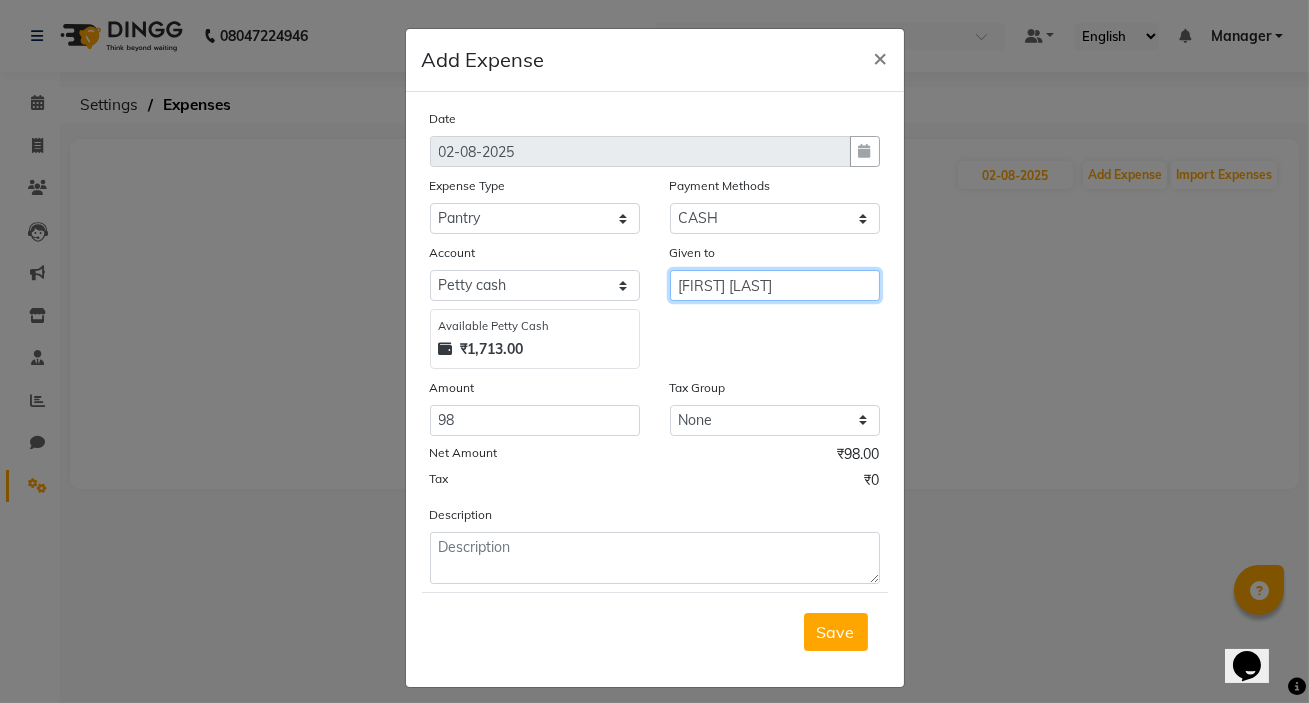 type on "[FIRST] [LAST]" 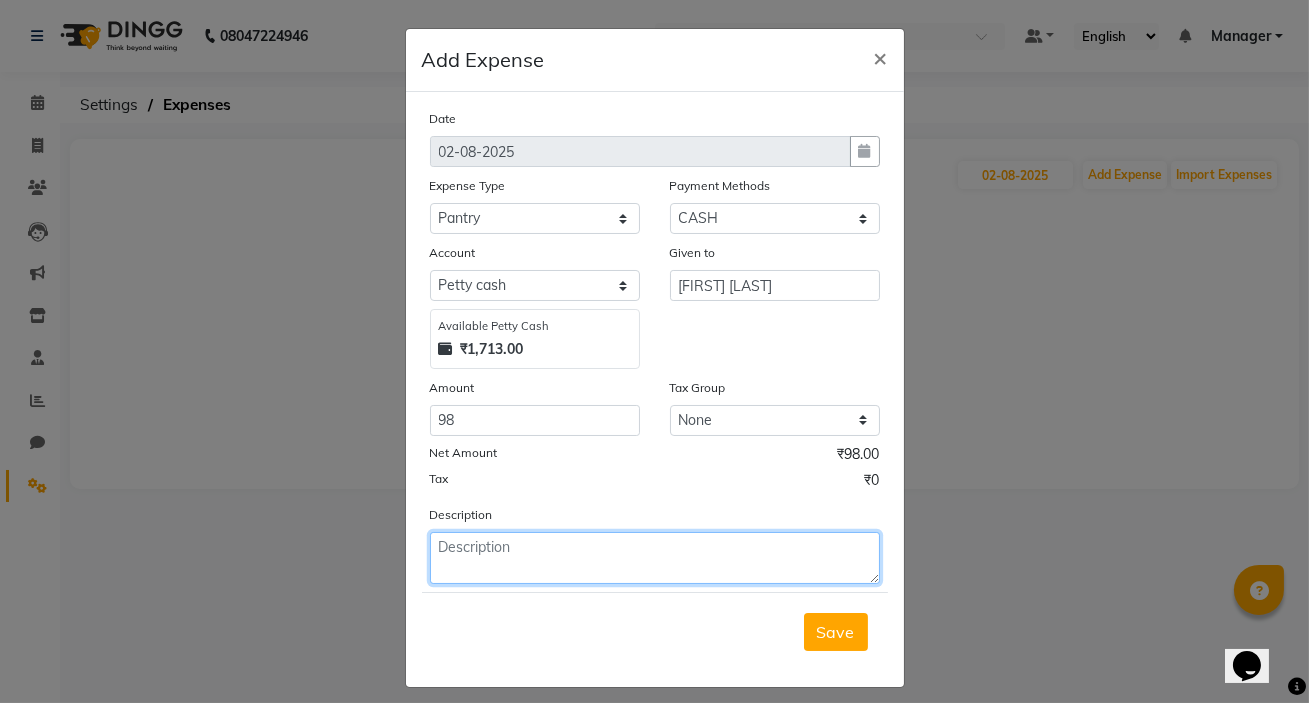 click 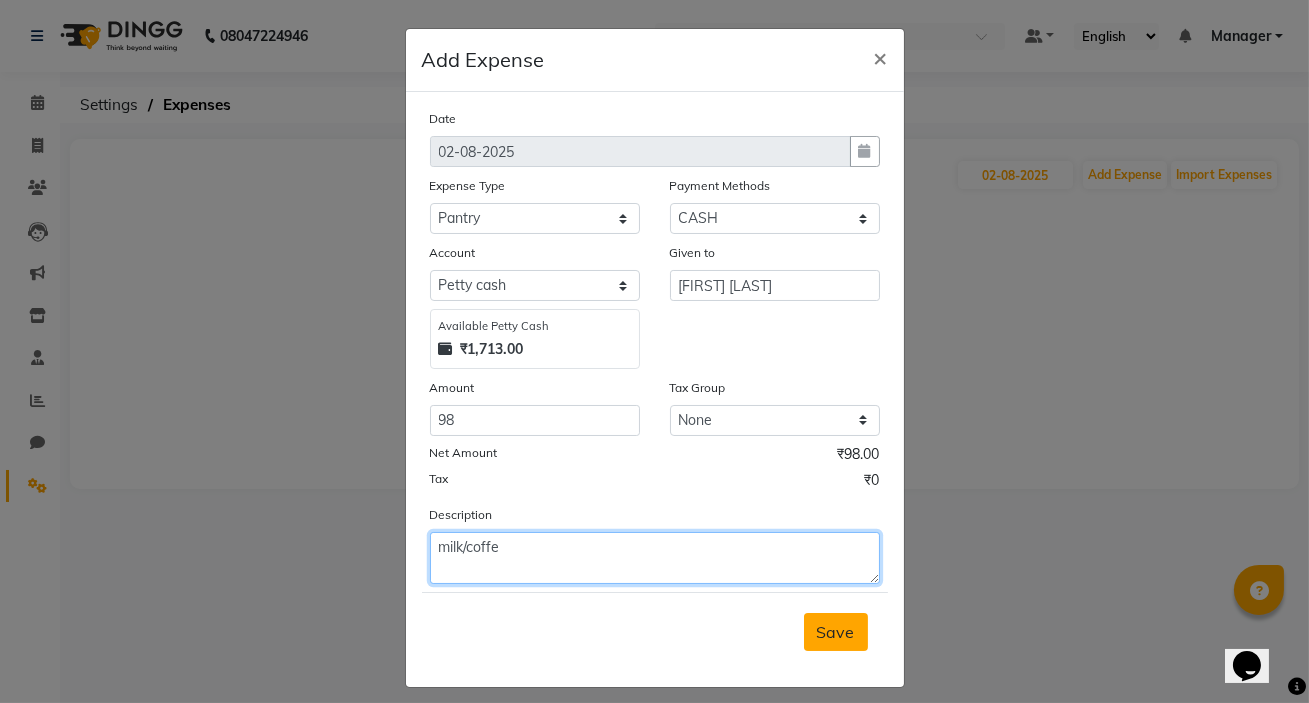 type on "milk/coffe" 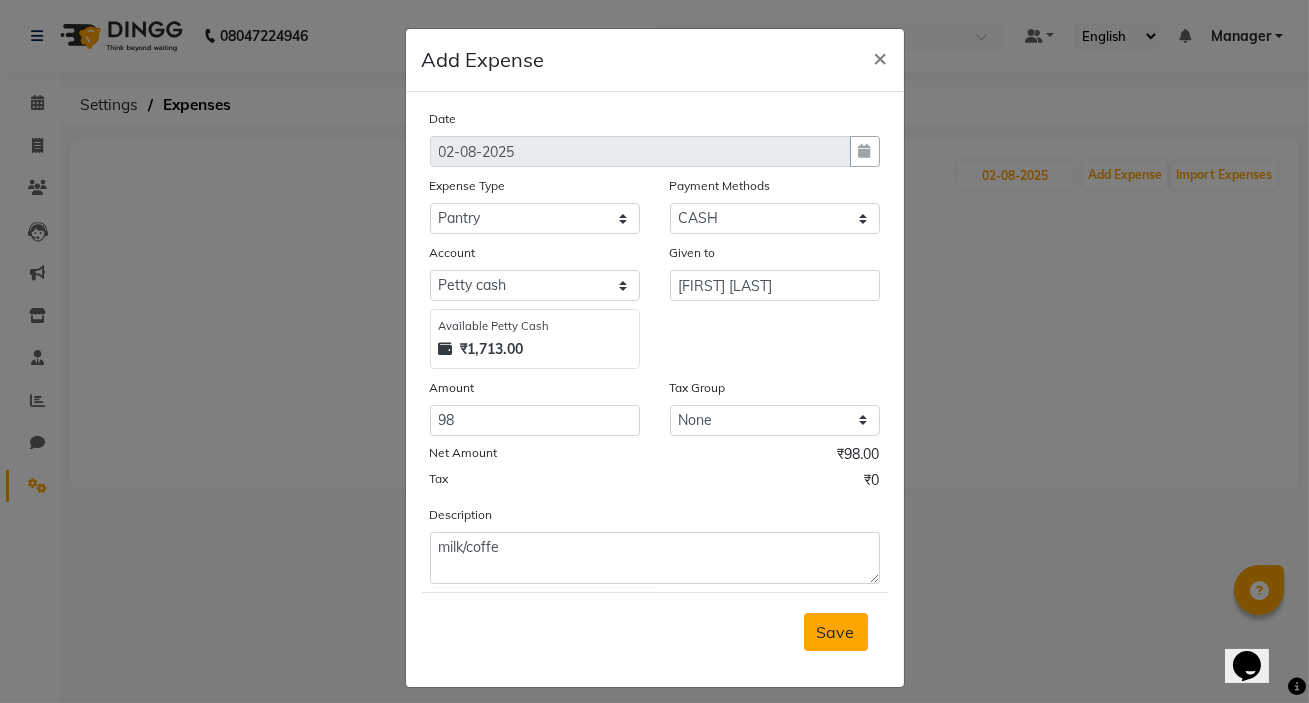 click on "Save" at bounding box center (836, 632) 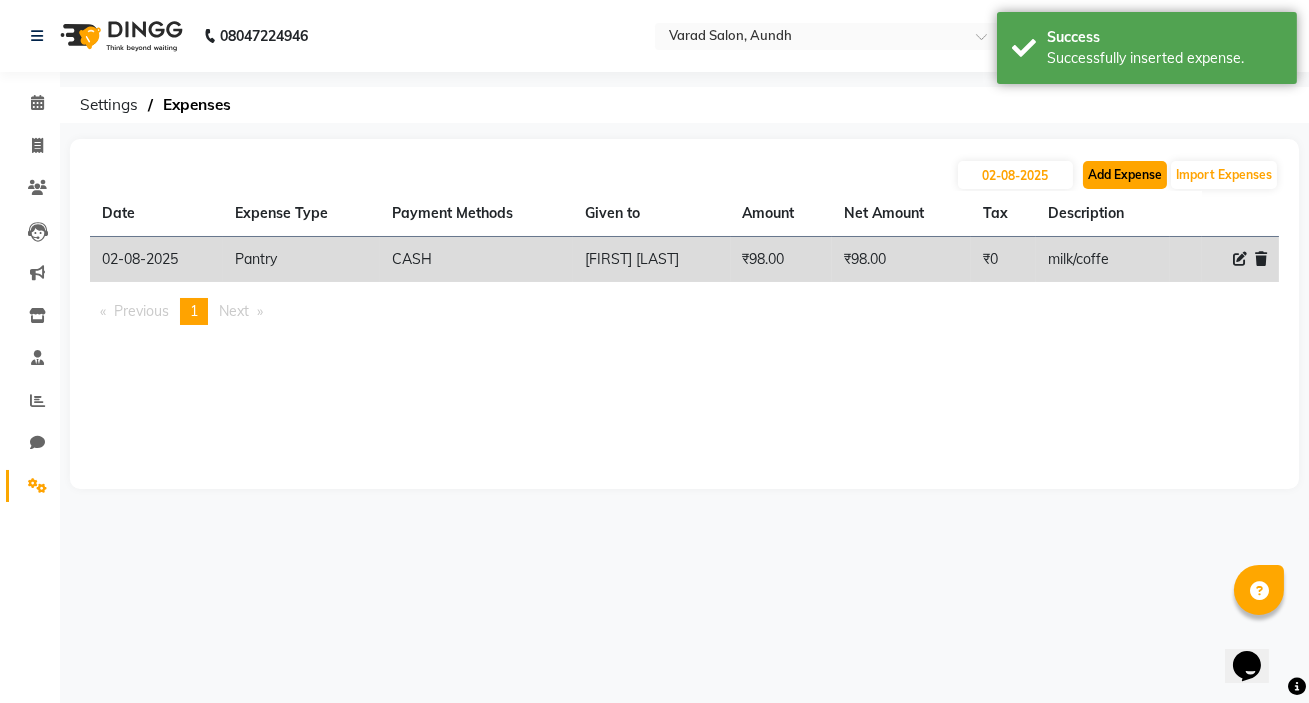 click on "Add Expense" 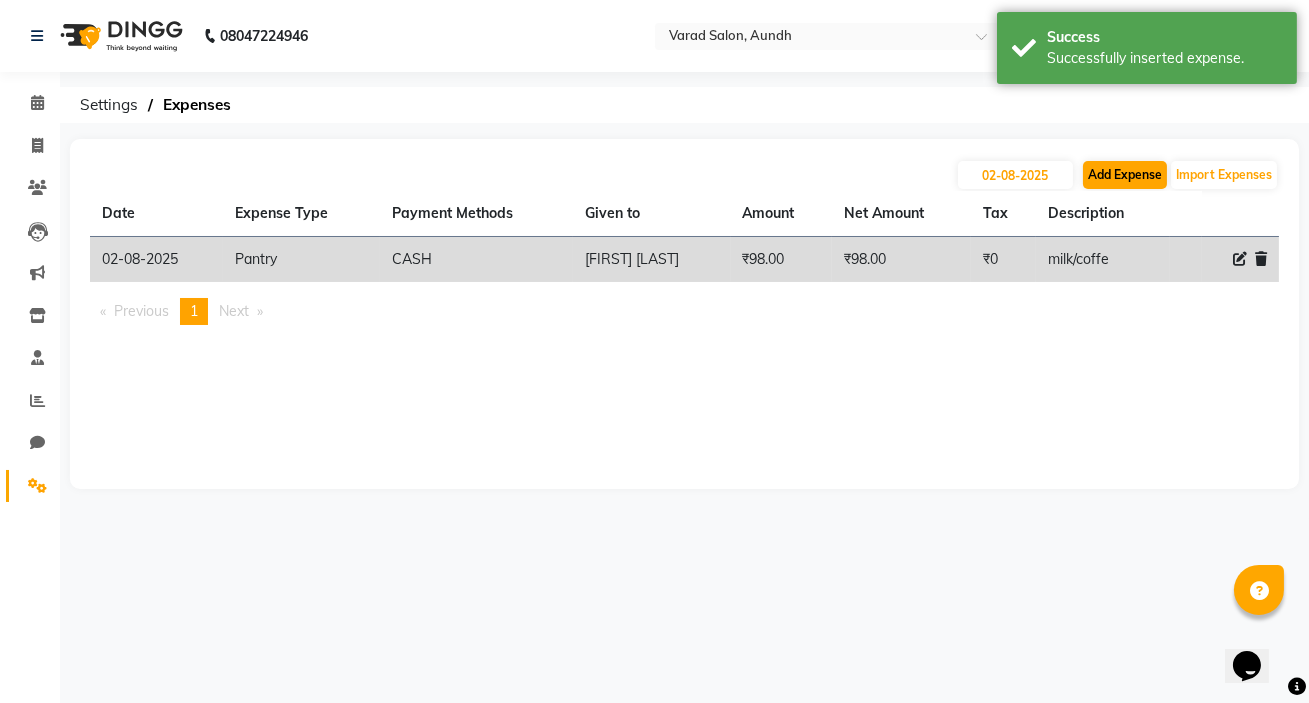 select on "1" 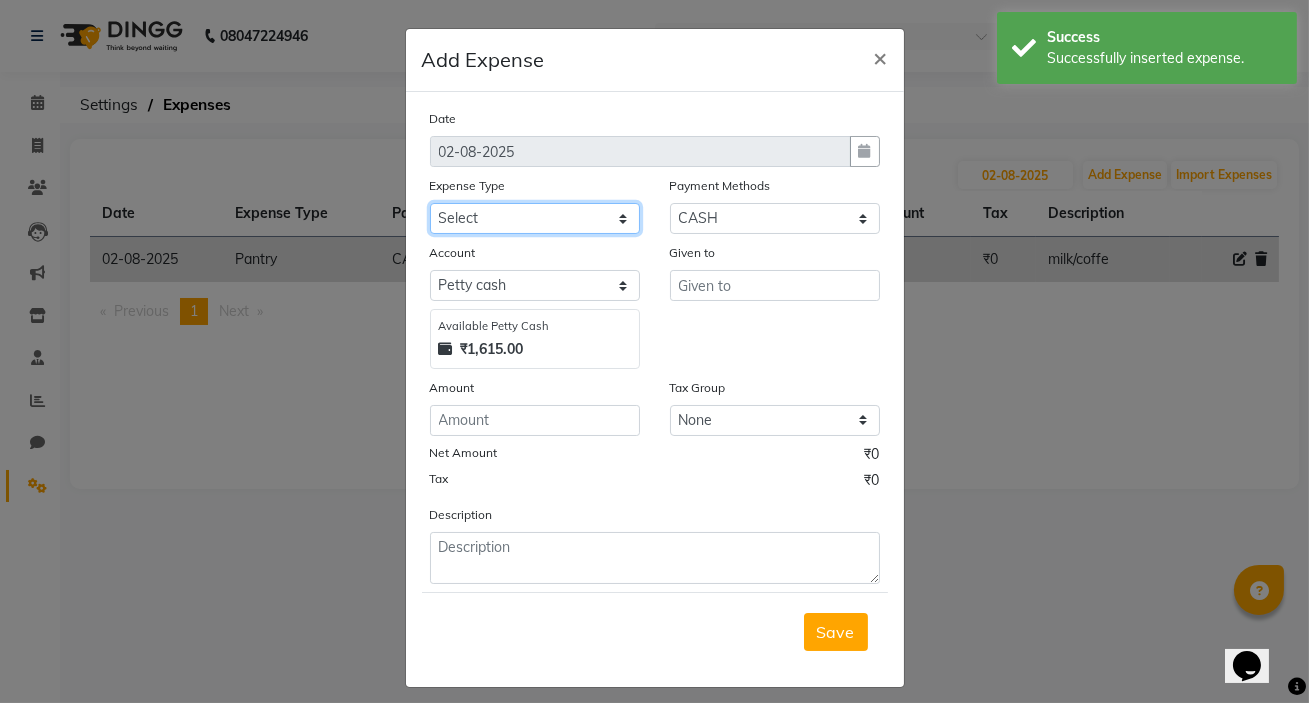 click on "Select Advance Salary Amezon parcel Bank charges birthday cake BLINKIT Car maintenance  Cash transfer to bank Client Snacks Clinical charges clint snaks Equipment flower pot Fuel Govt fee Hand Over To Pavan Sir Incentive Insurance International purchase kacharawala Laundry Loan Repayment Maintenance Marketing milk Miscellaneous Other Pantry portar Product puja saman Rent room deposit Salary salon products Staff Snacks Staff Tip staff welfare Tea & Refreshment Utilities" 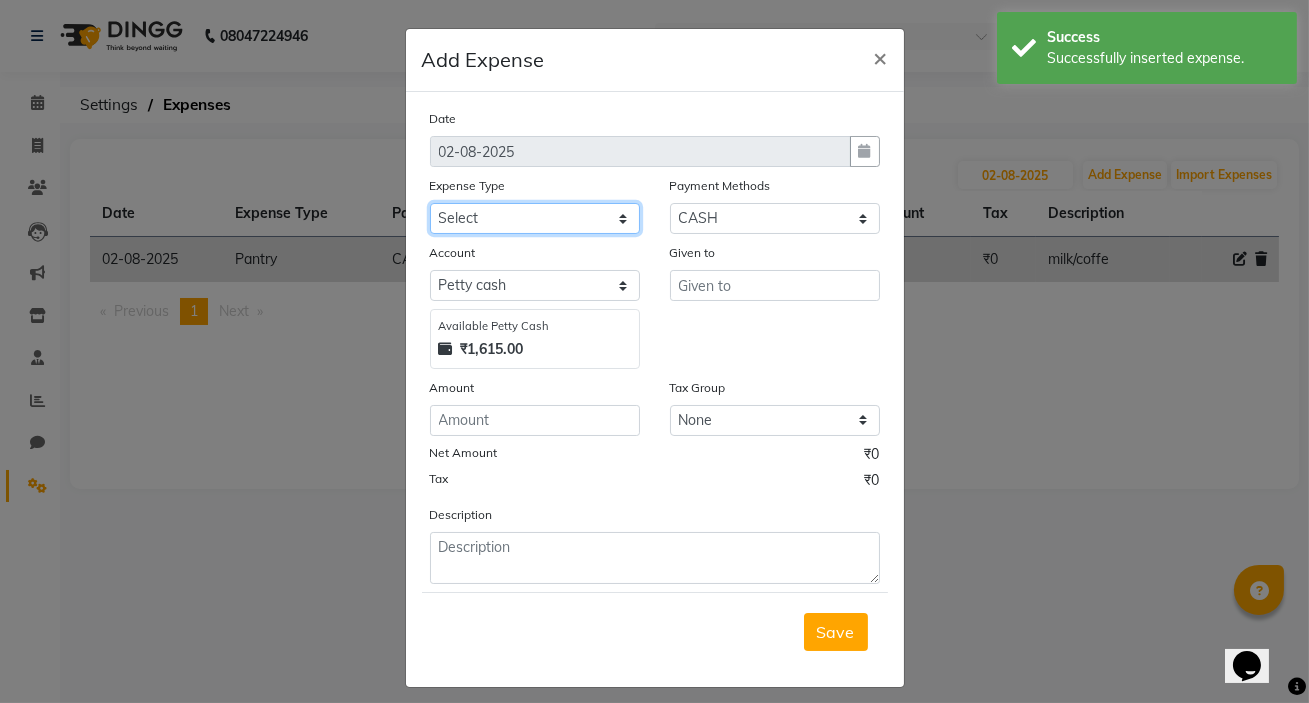 select on "18217" 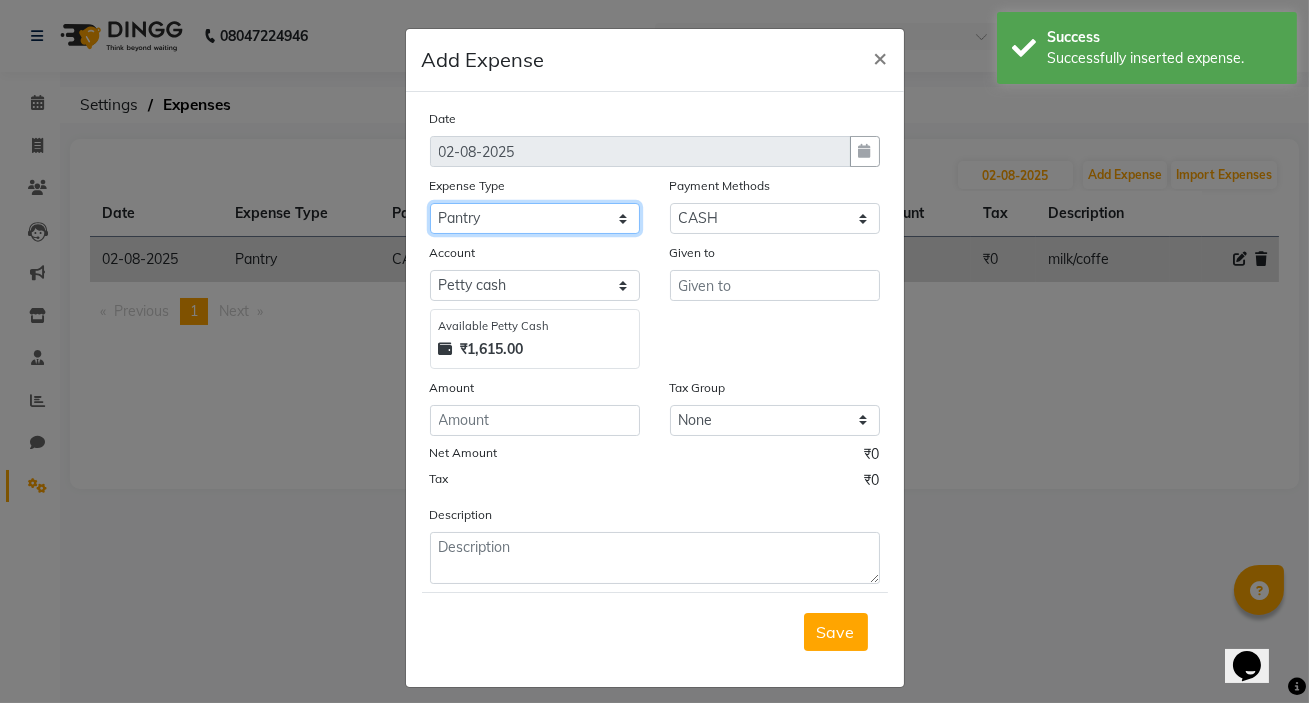 click on "Select Advance Salary Amezon parcel Bank charges birthday cake BLINKIT Car maintenance  Cash transfer to bank Client Snacks Clinical charges clint snaks Equipment flower pot Fuel Govt fee Hand Over To Pavan Sir Incentive Insurance International purchase kacharawala Laundry Loan Repayment Maintenance Marketing milk Miscellaneous Other Pantry portar Product puja saman Rent room deposit Salary salon products Staff Snacks Staff Tip staff welfare Tea & Refreshment Utilities" 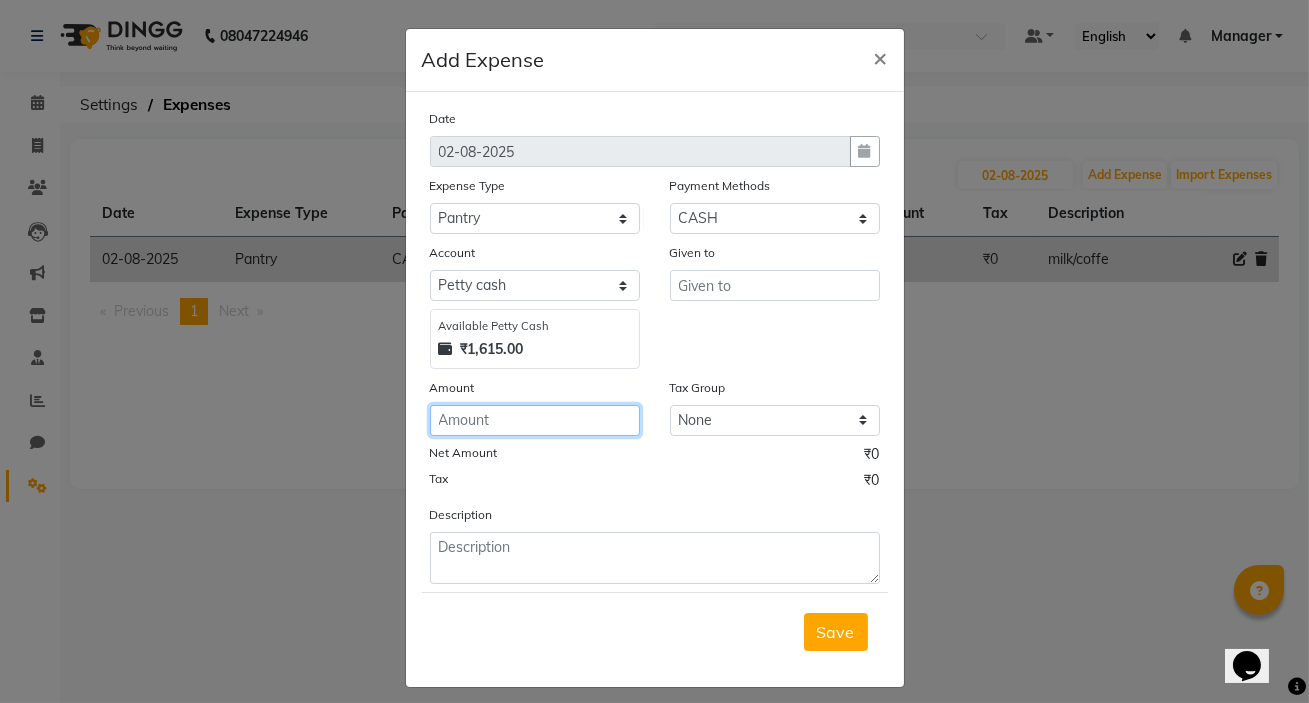 click 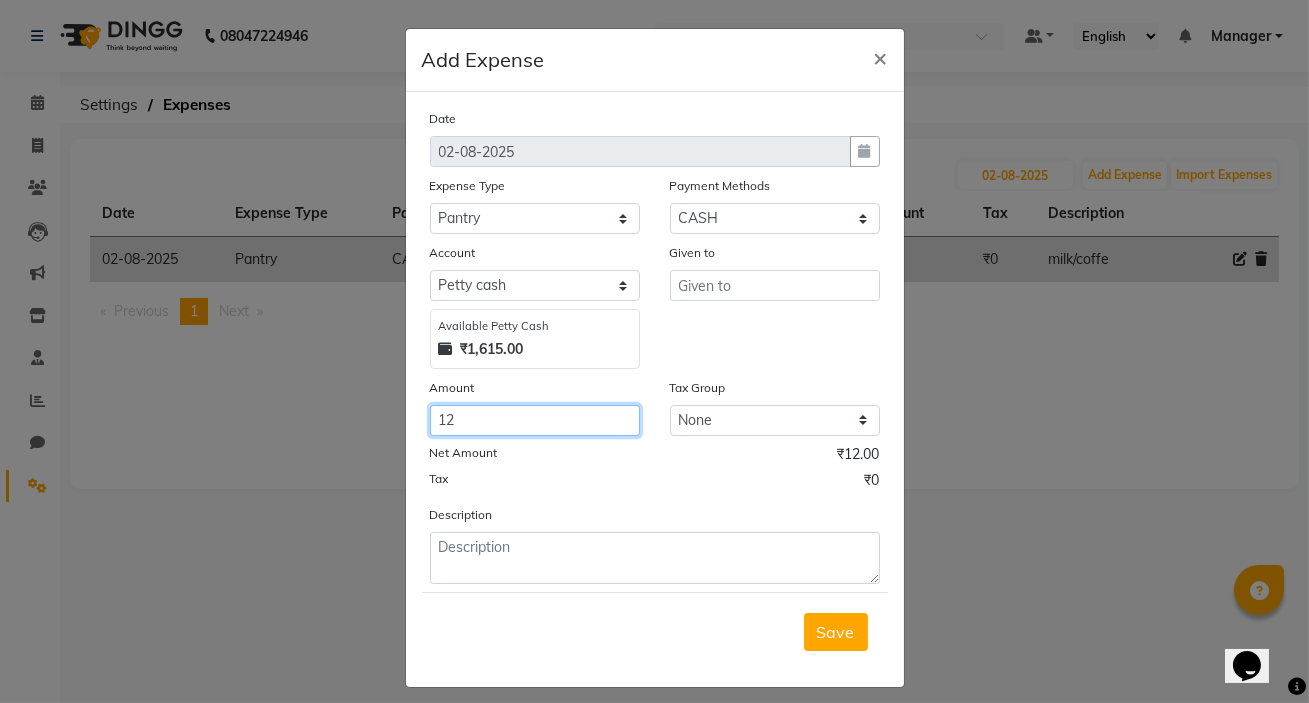 type on "12" 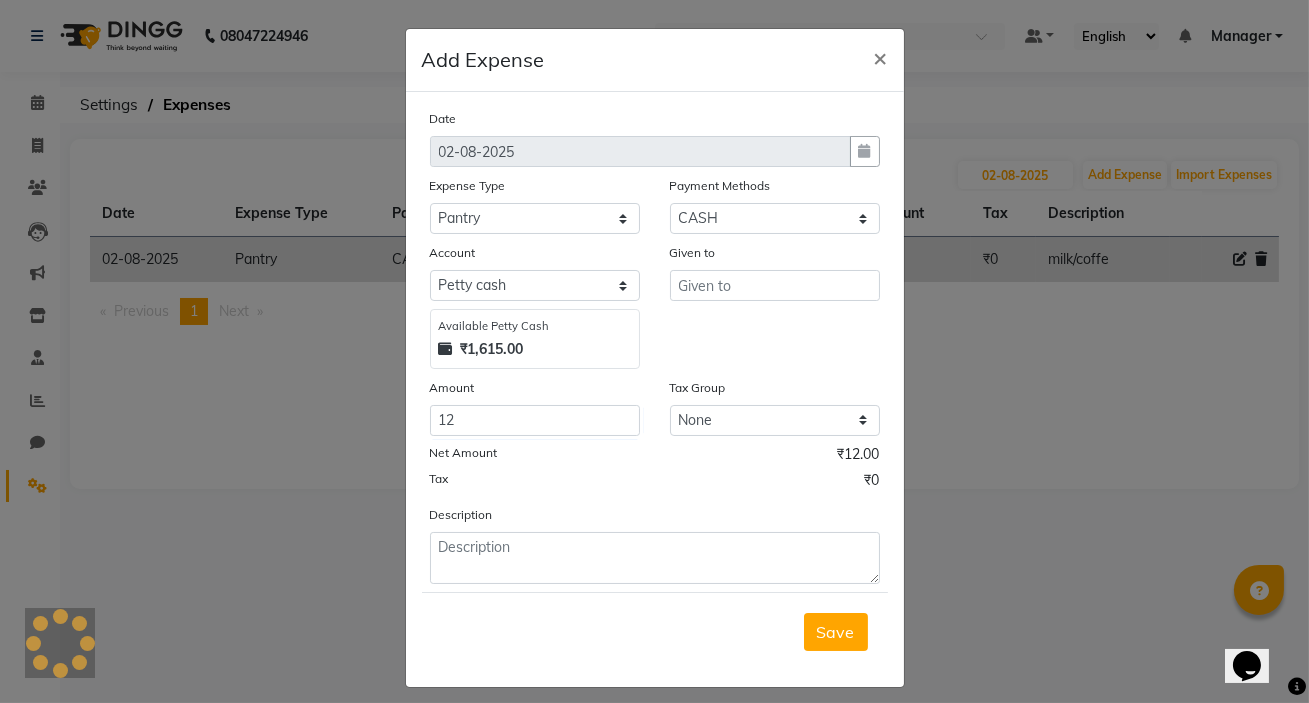 click on "Date [DATE] Expense Type Select Advance Salary Amezon parcel Bank charges birthday cake BLINKIT Car maintenance  Cash transfer to bank Client Snacks Clinical charges clint snaks Equipment flower pot Fuel Govt fee Hand Over To [PERSON] Sir Incentive Insurance International purchase kacharawala Laundry Loan Repayment Maintenance Marketing milk Miscellaneous Other Pantry portar Product puja saman Rent room deposit Salary salon products Staff Snacks Staff Tip staff welfare Tea & Refreshment Utilities Payment Methods Select Package Prepaid Complimentary CARD UPI CASH Wallet Voucher Family Account Select Petty cash Default account Available Petty Cash ₹1,615.00 Given to Amount 12 Tax Group None GST Net Amount ₹12.00 Tax ₹0 Description  Save" 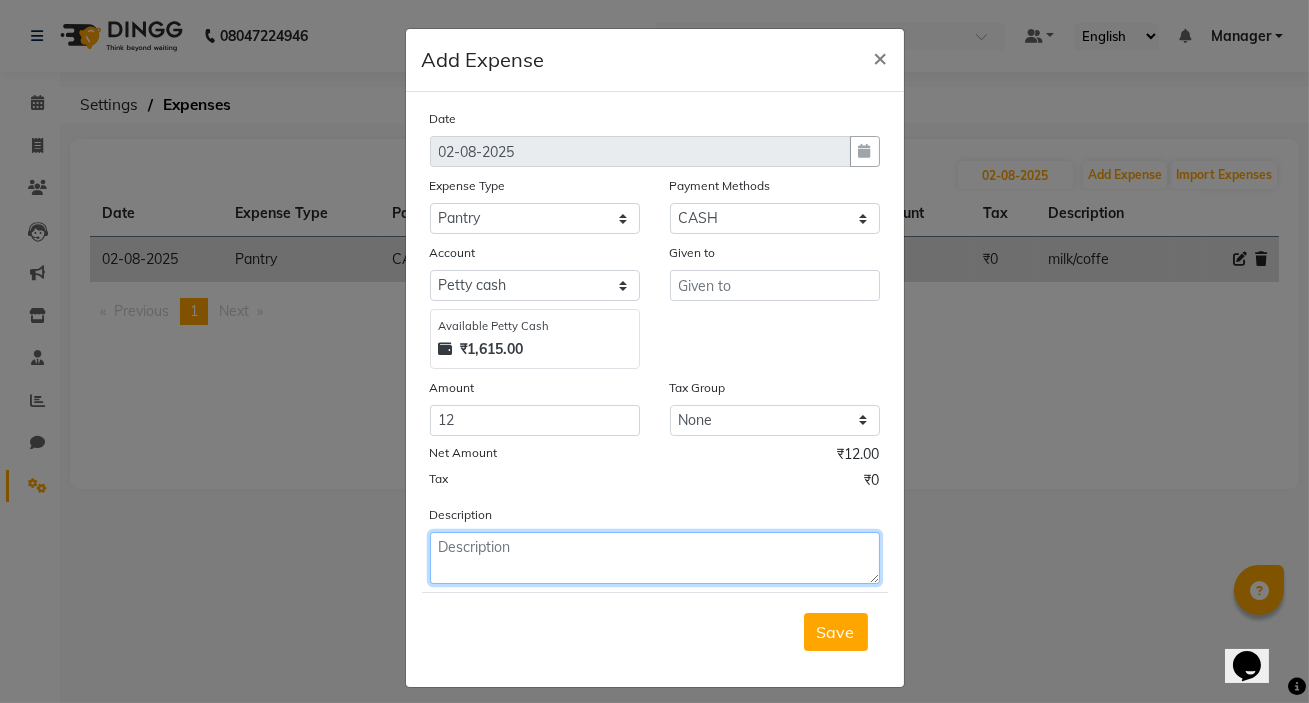 click 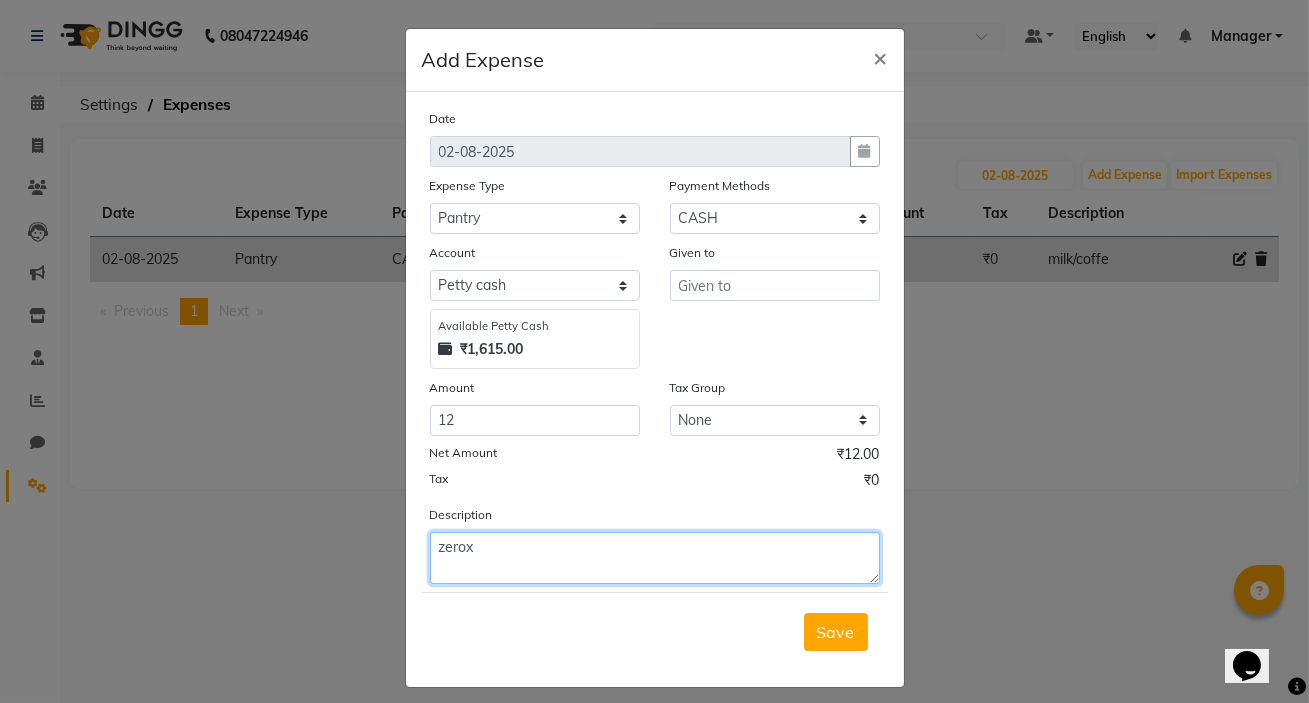 type on "zerox" 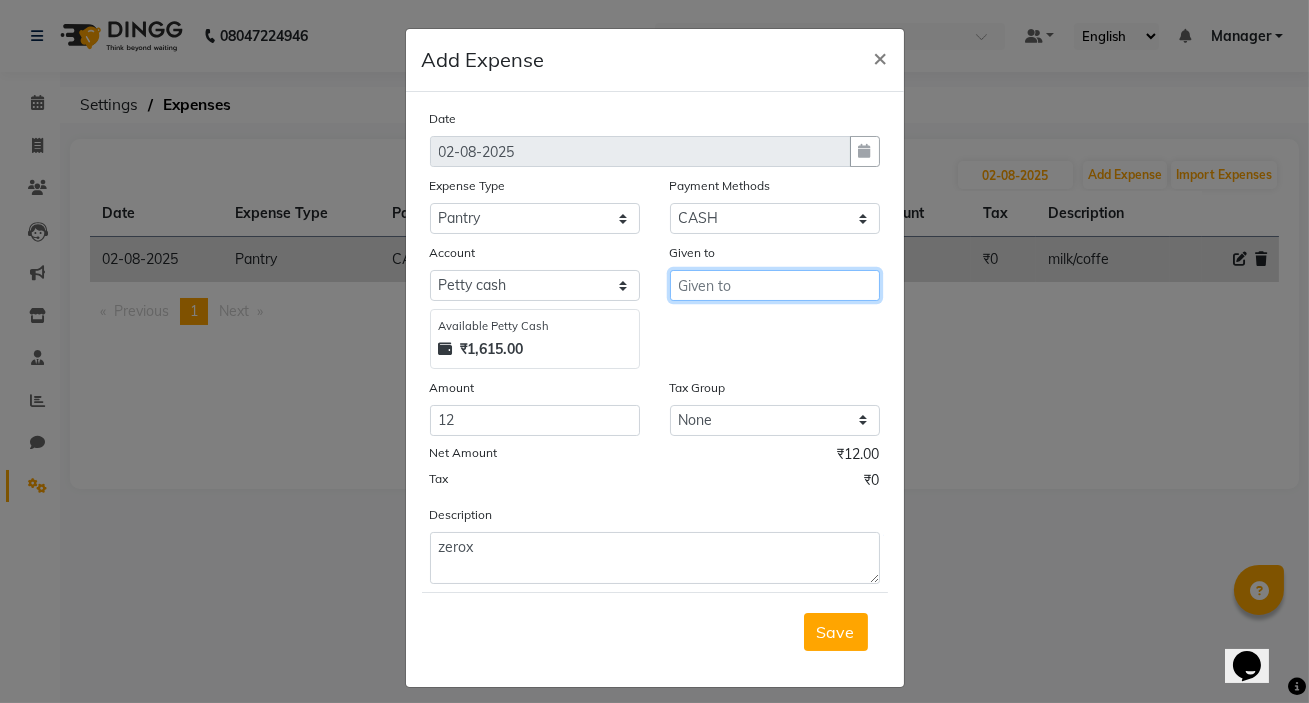 click at bounding box center [775, 285] 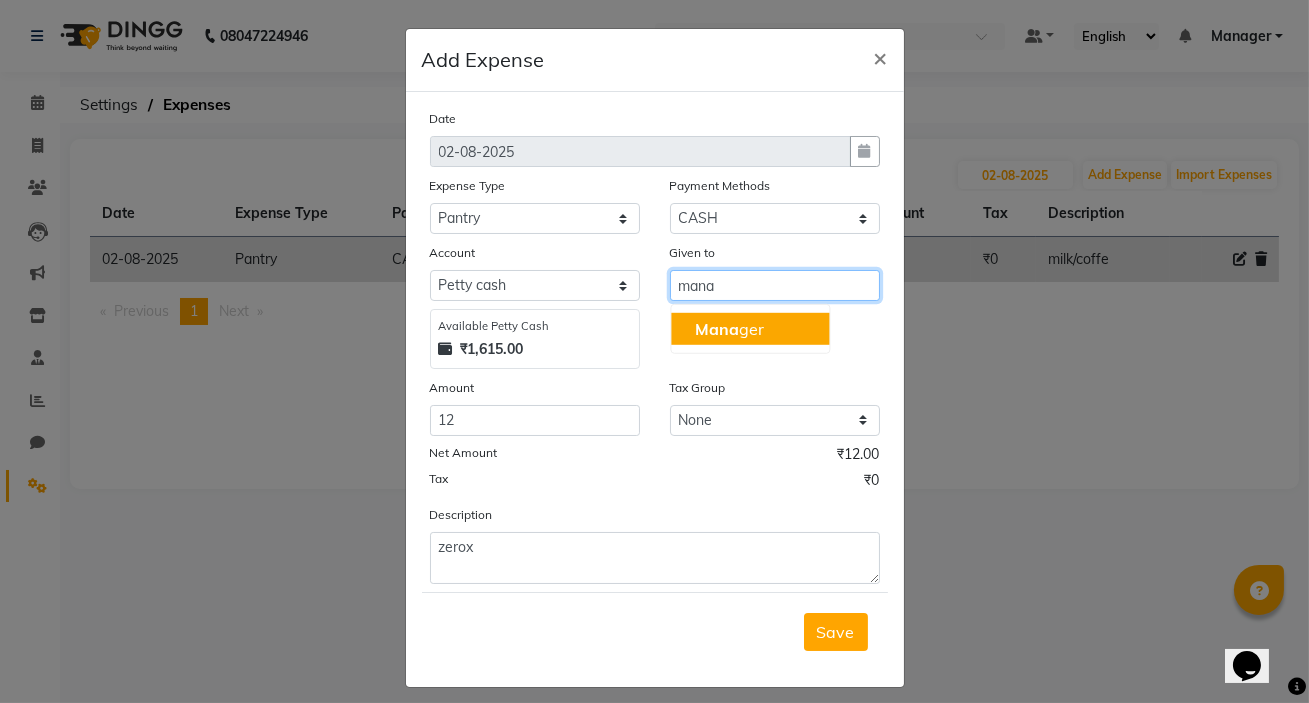click on "Mana ger" at bounding box center (729, 329) 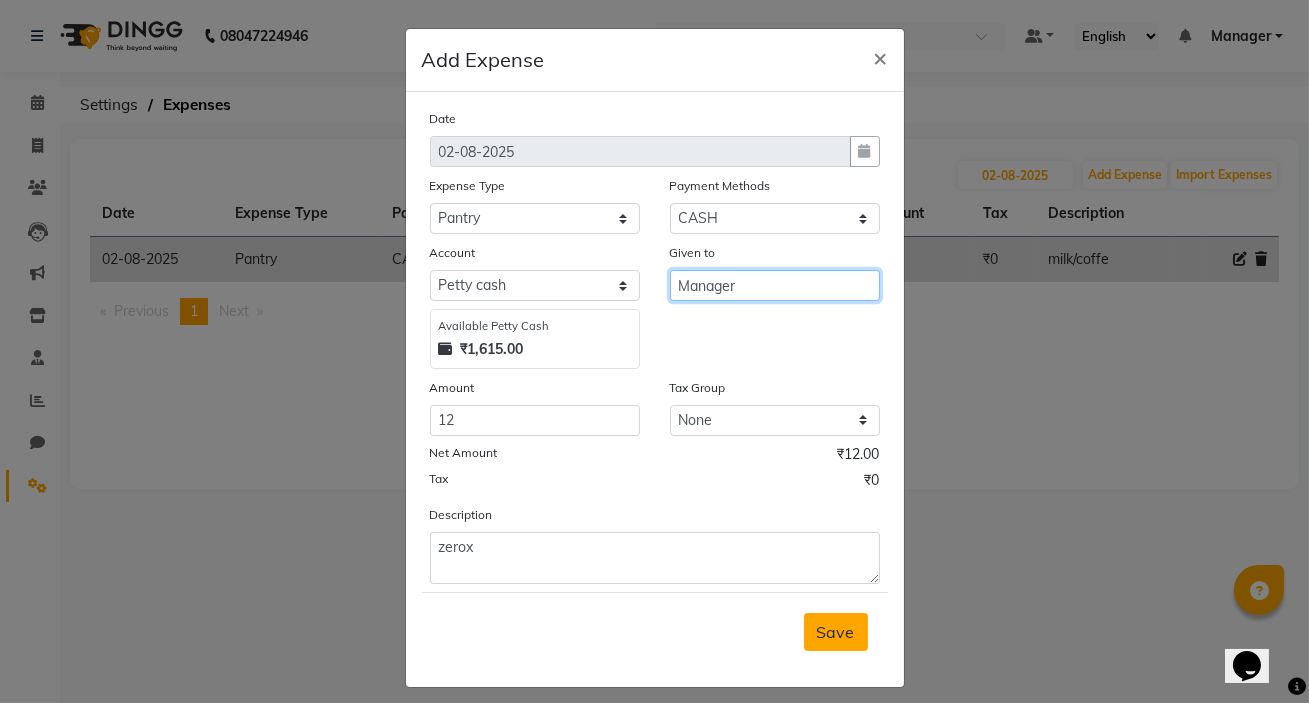 type on "Manager" 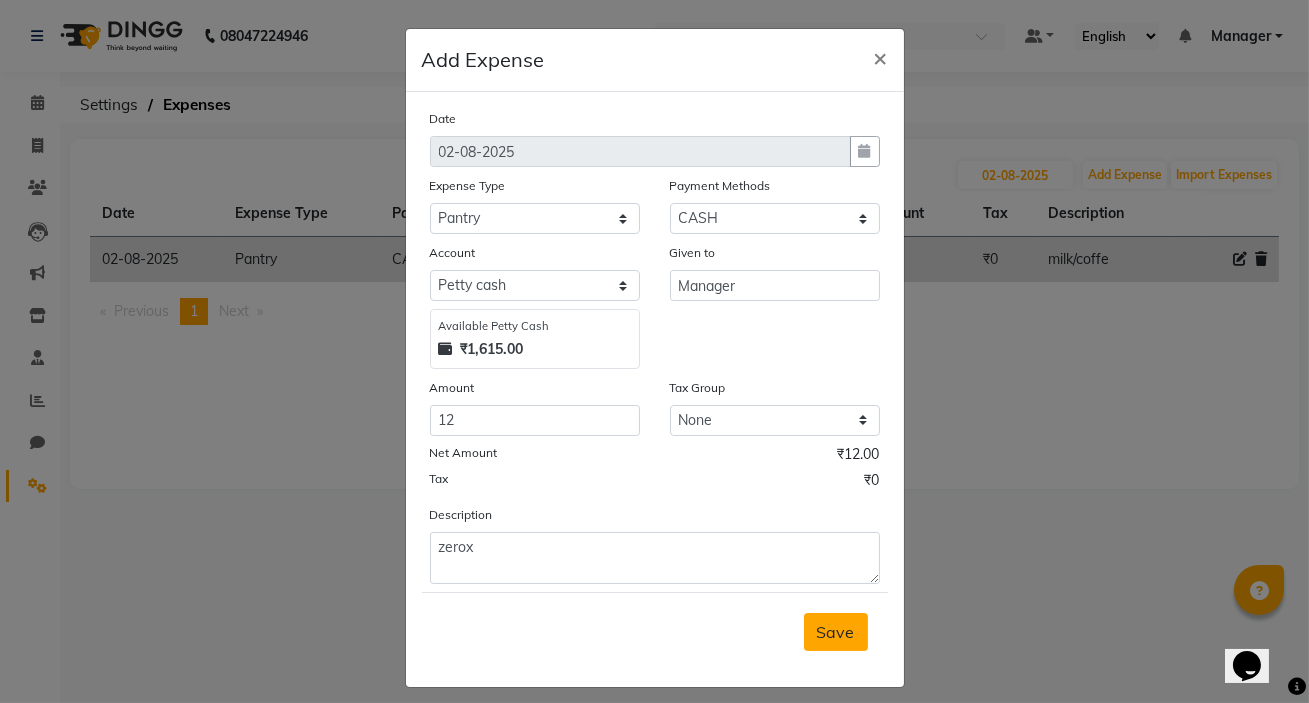 click on "Save" at bounding box center (836, 632) 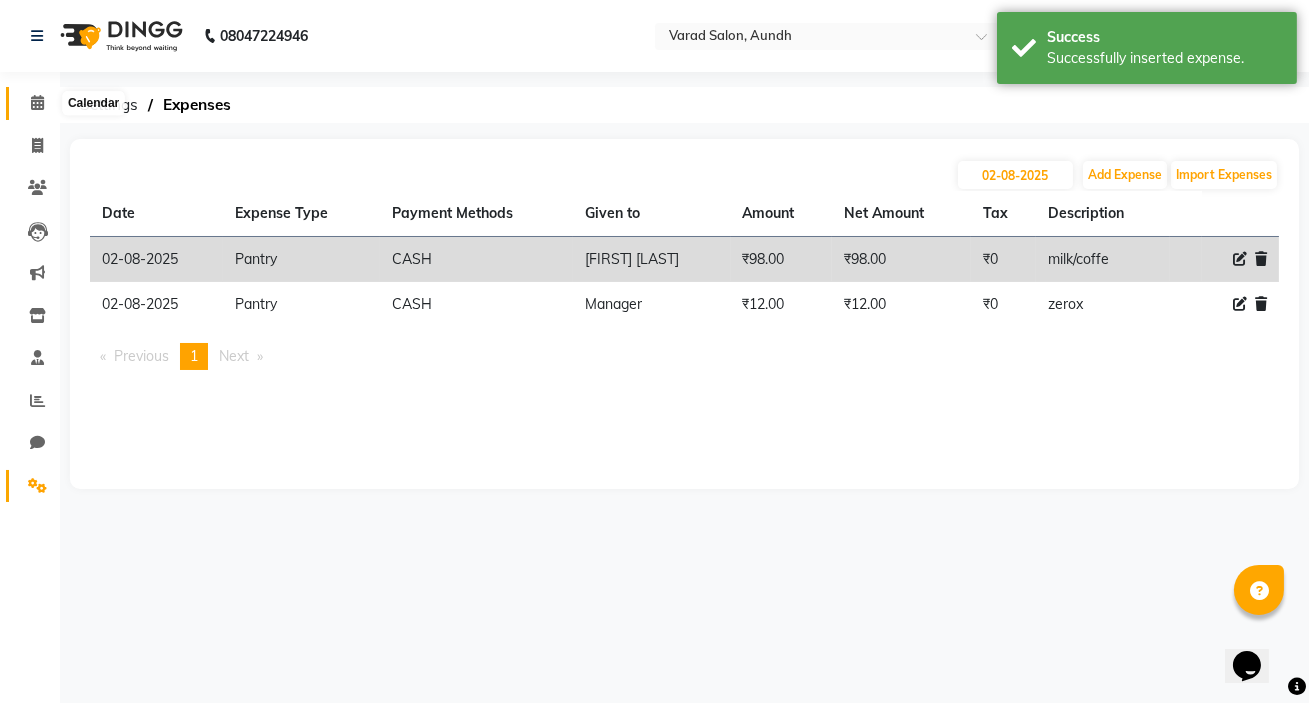 click 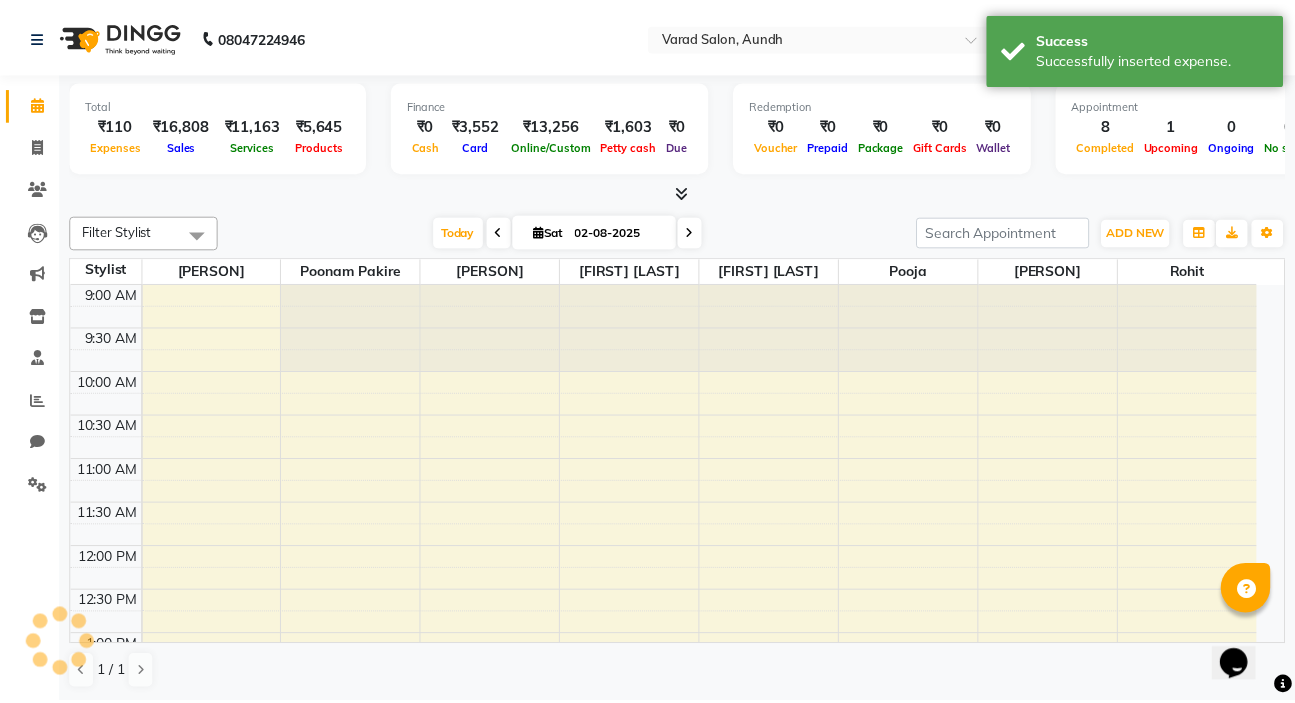 scroll, scrollTop: 0, scrollLeft: 0, axis: both 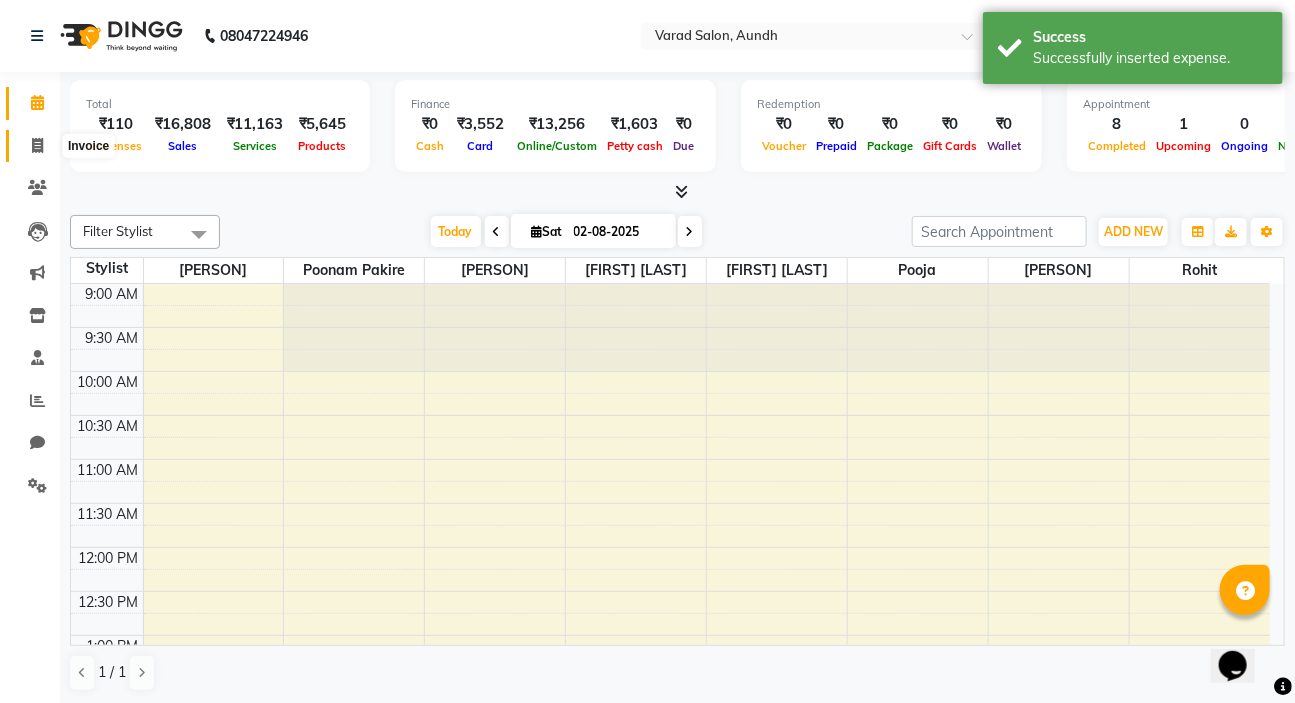 click 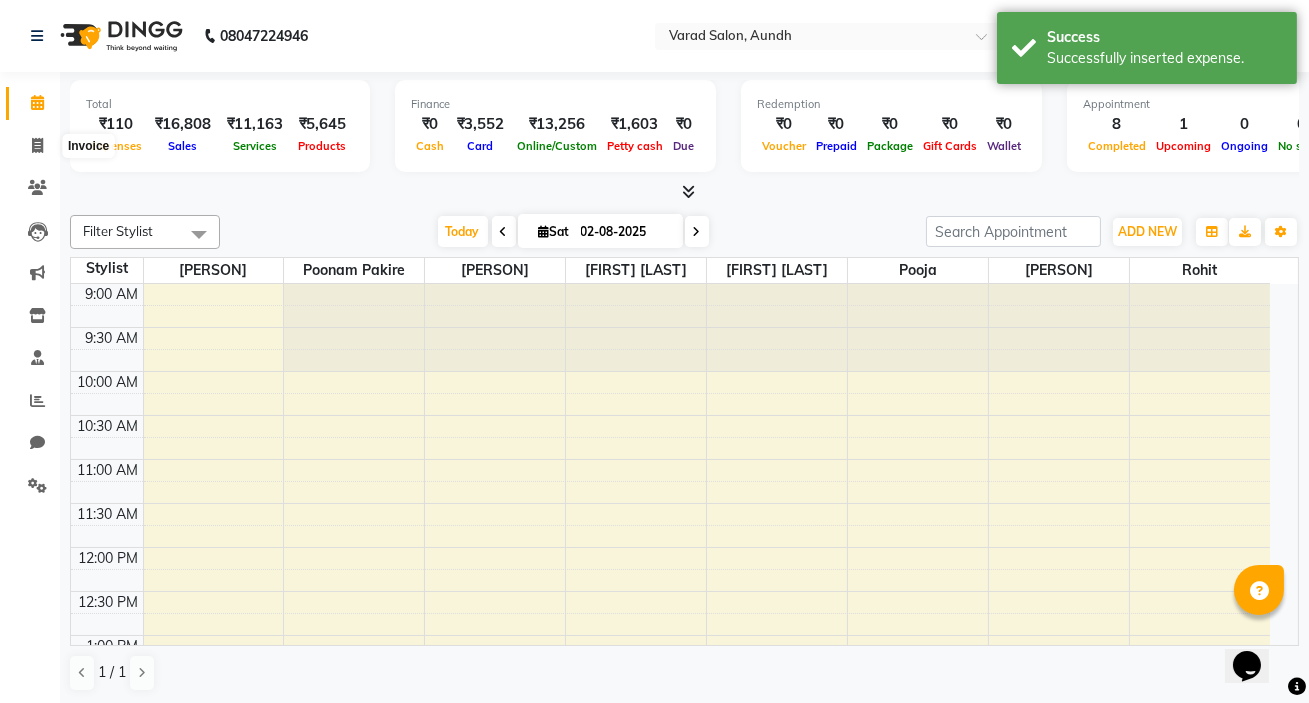 select on "service" 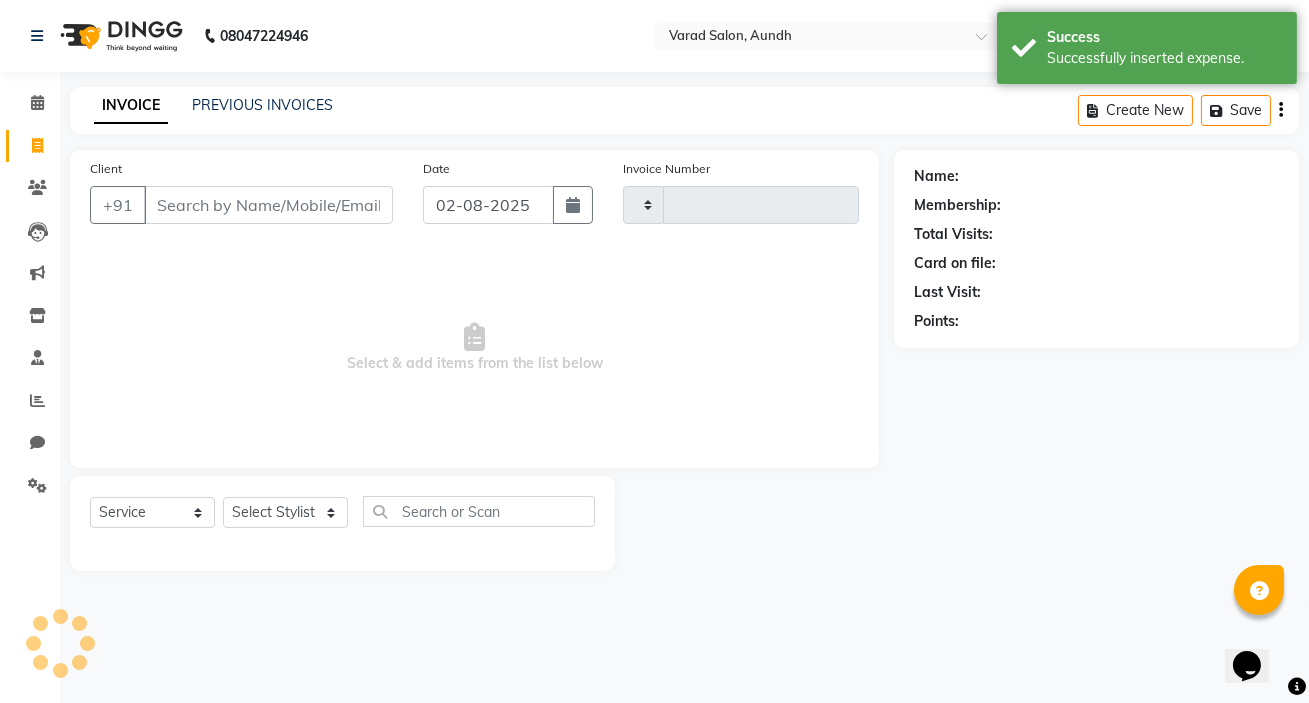 type on "0612" 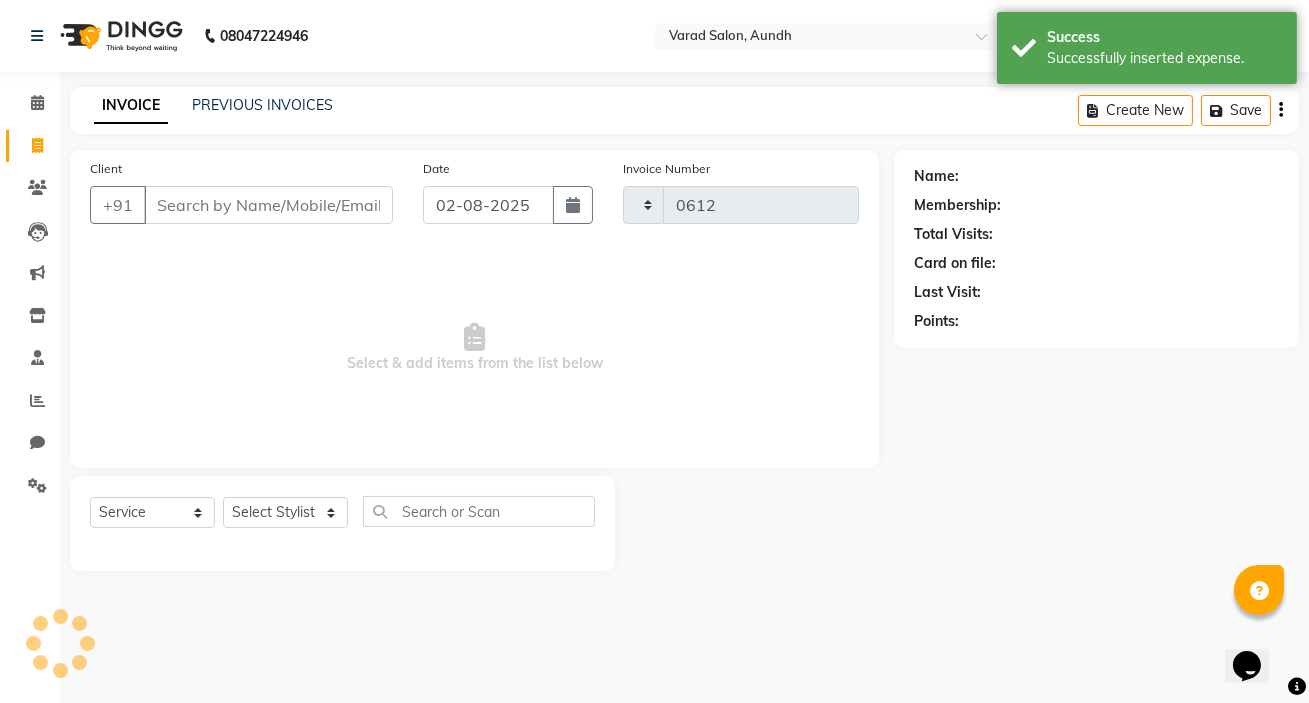 select on "7550" 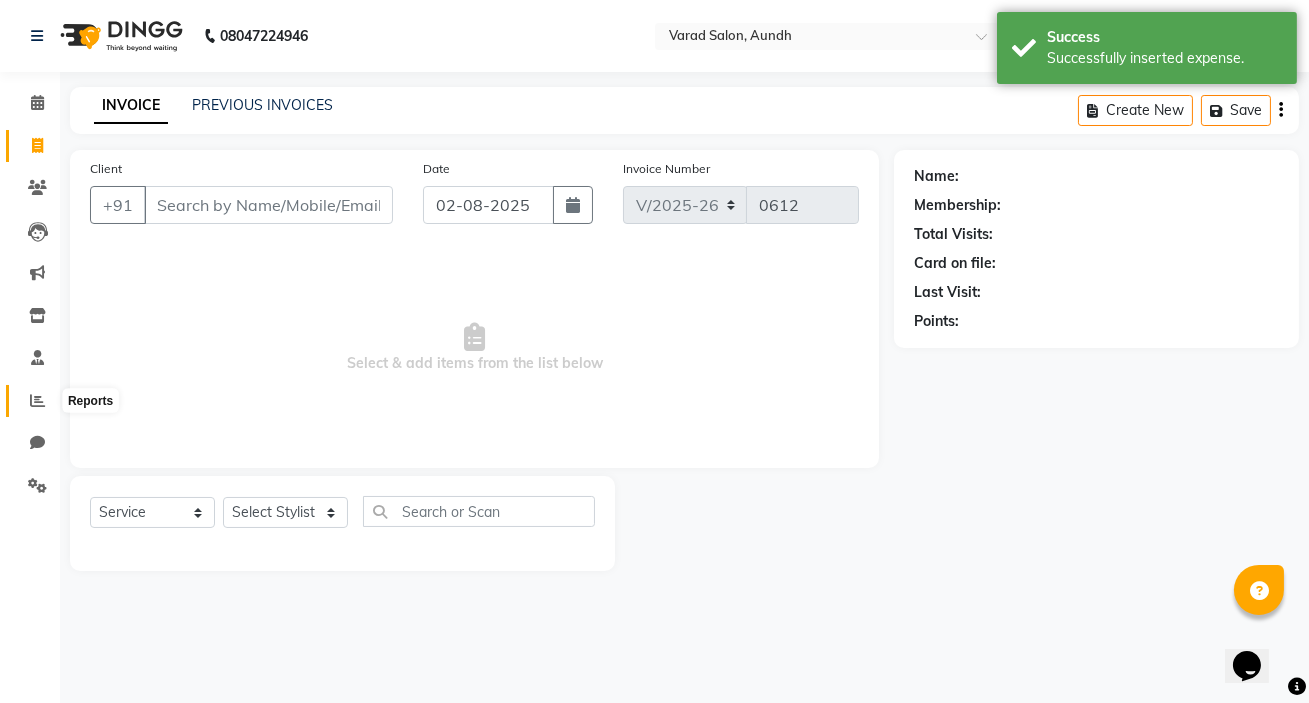 click 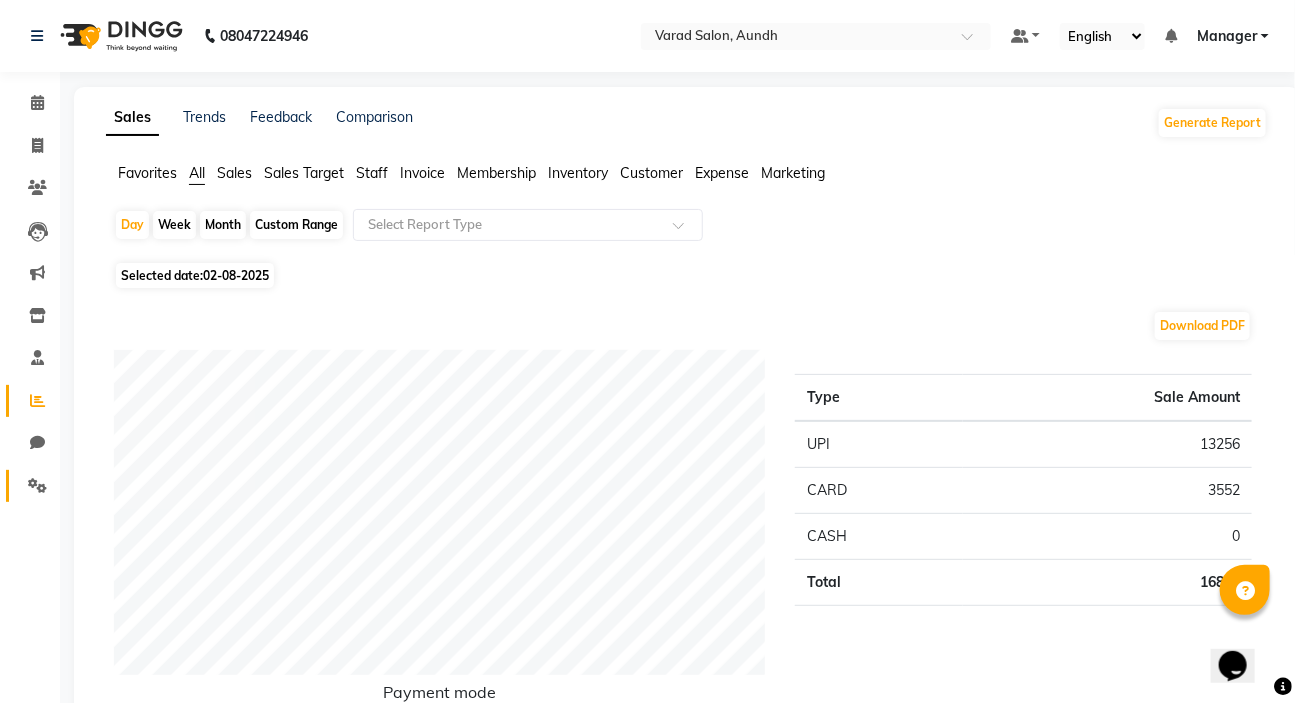click on "Settings" 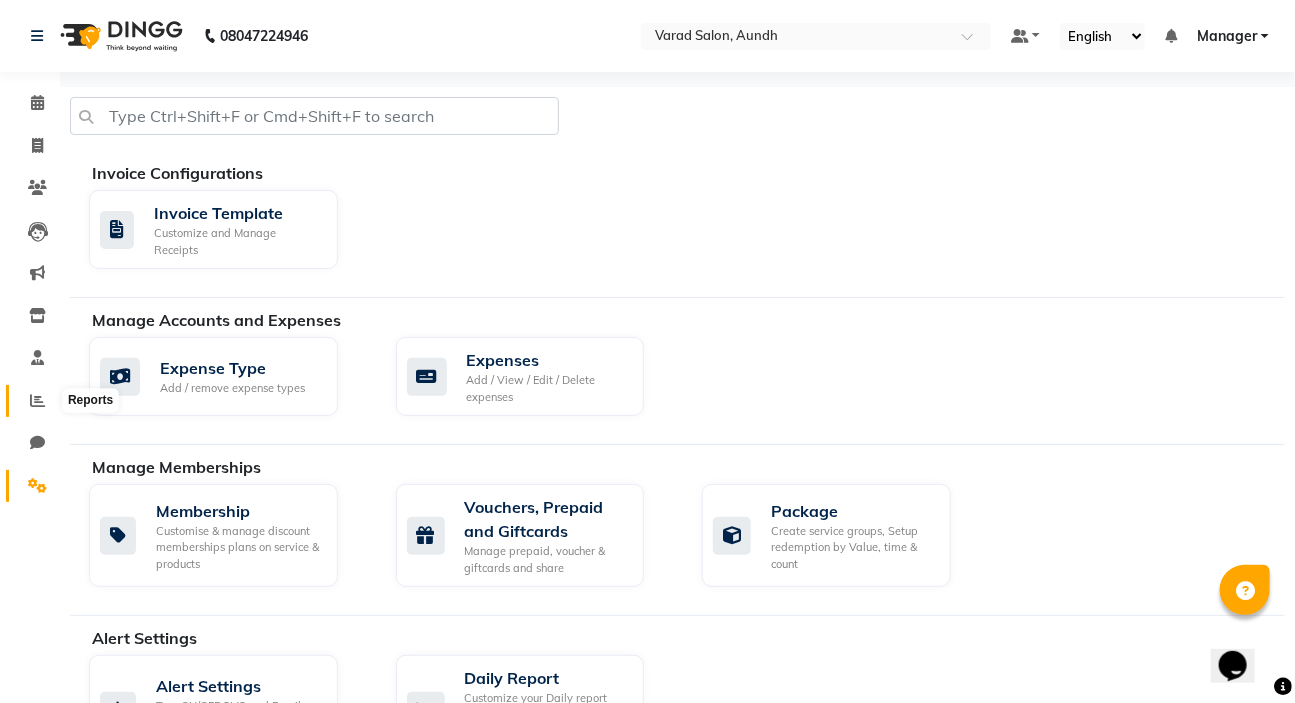 click 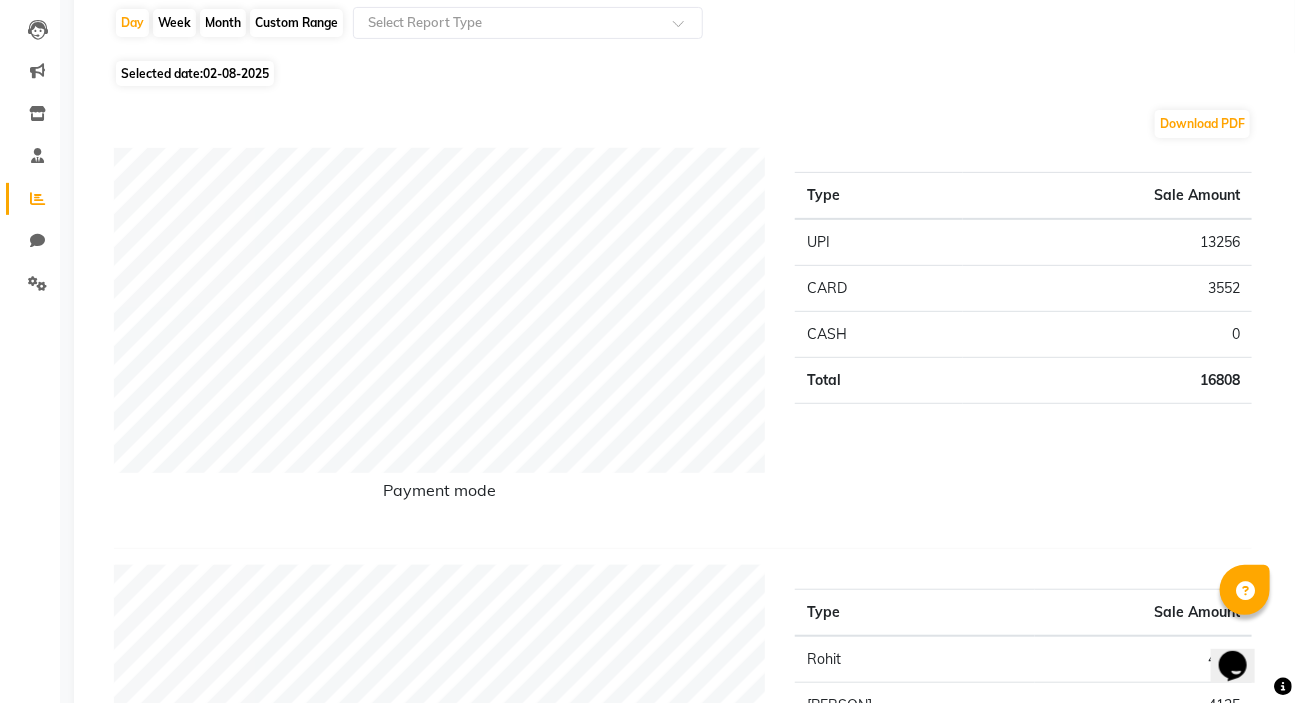 scroll, scrollTop: 272, scrollLeft: 0, axis: vertical 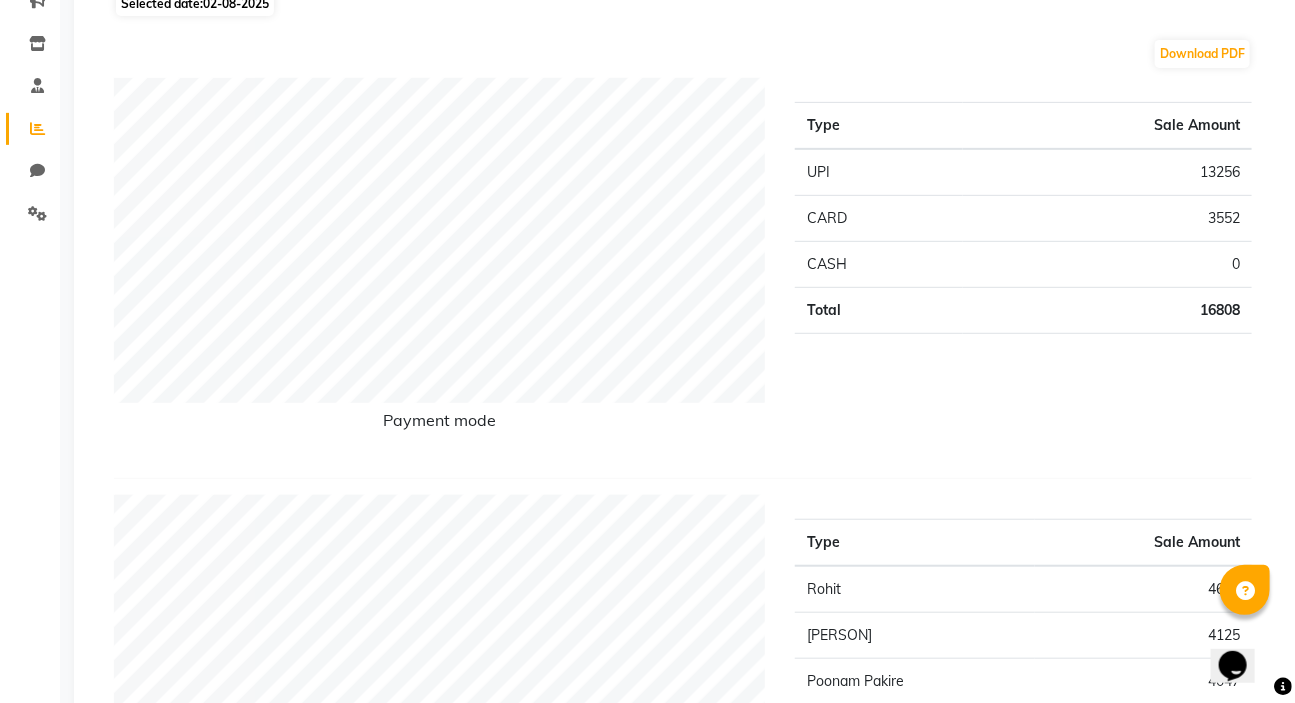 click on "Type Sale Amount UPI 13256 CARD 3552 CASH 0 Total 16808" 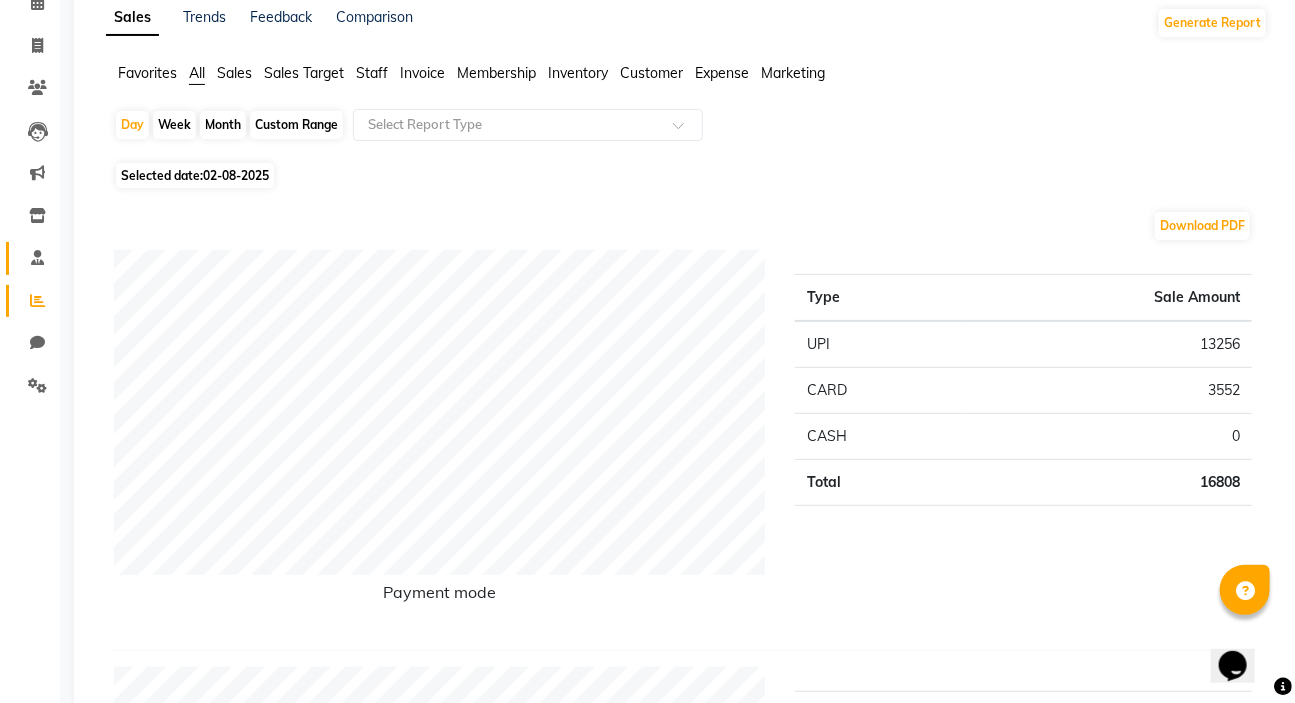 scroll, scrollTop: 90, scrollLeft: 0, axis: vertical 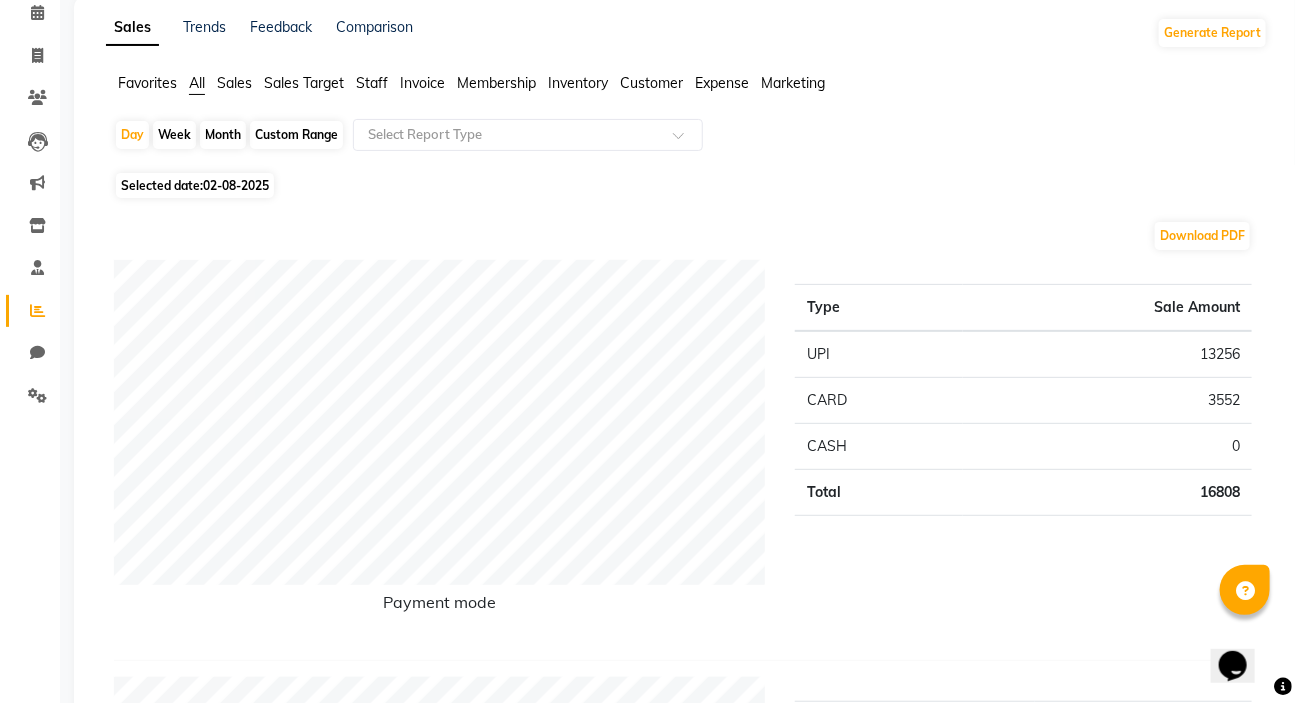 click on "Staff" 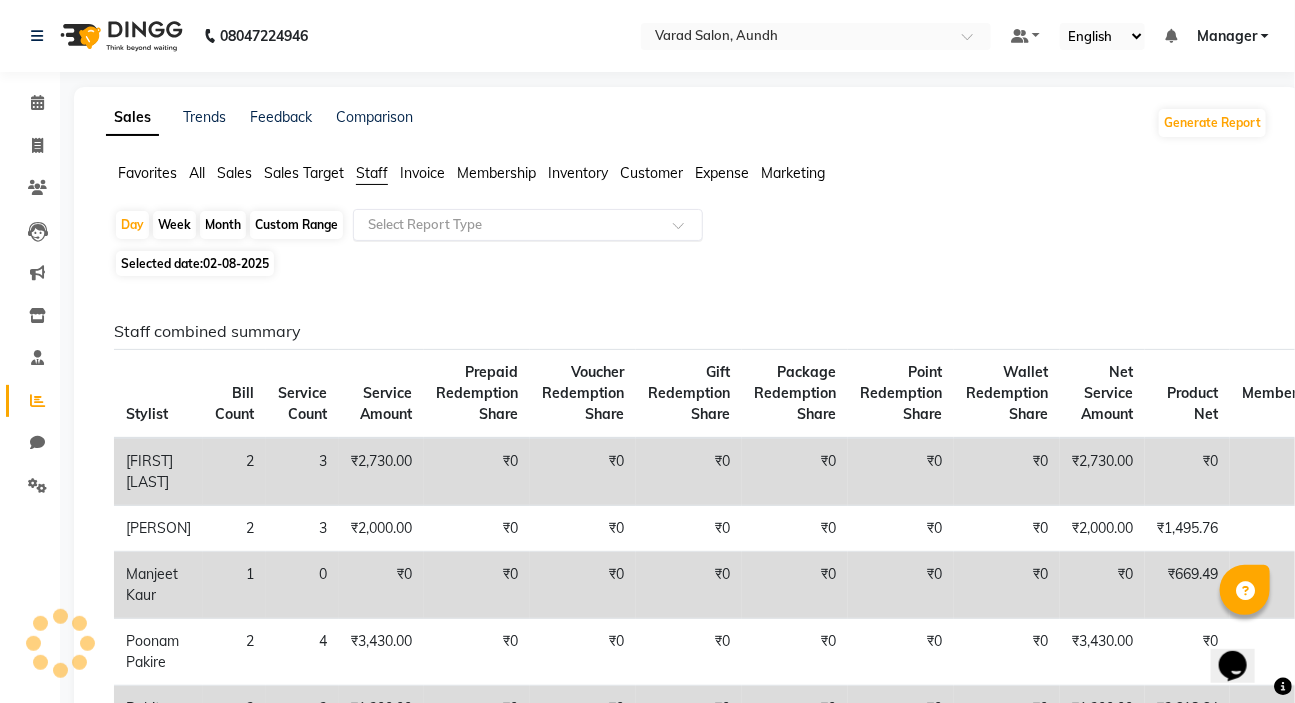 click on "Select Report Type" 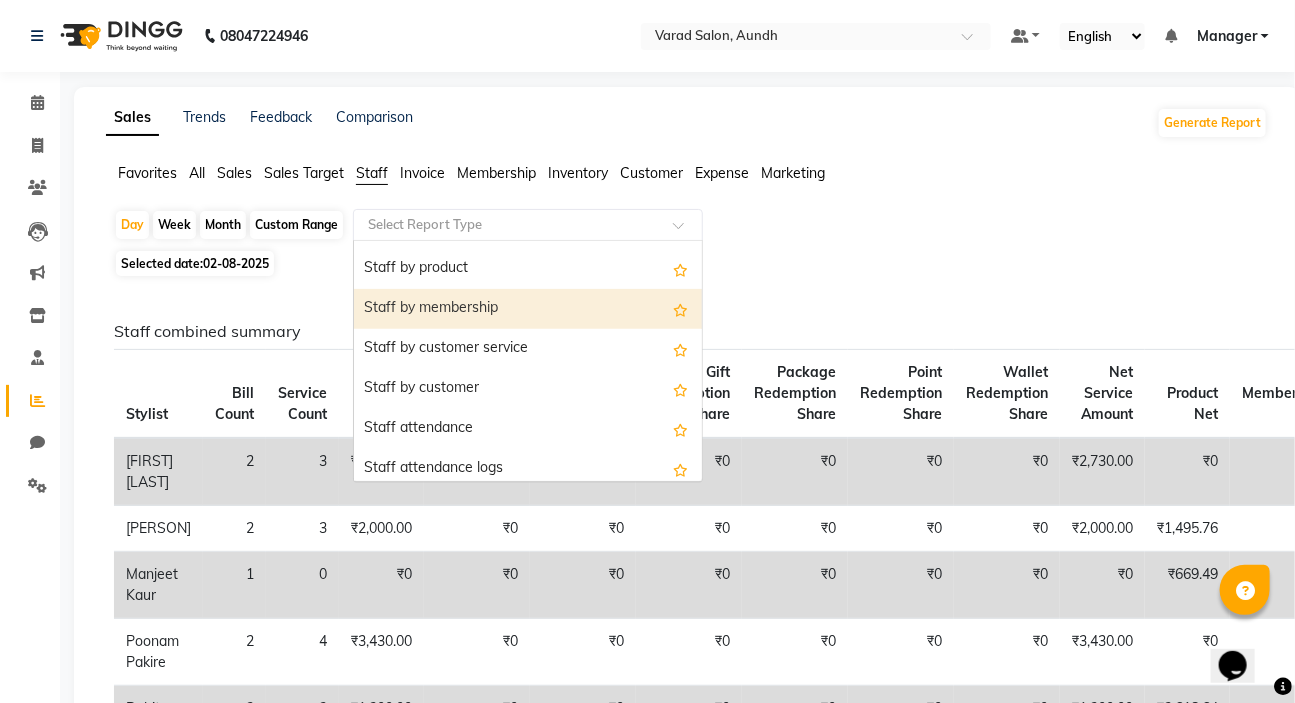 scroll, scrollTop: 272, scrollLeft: 0, axis: vertical 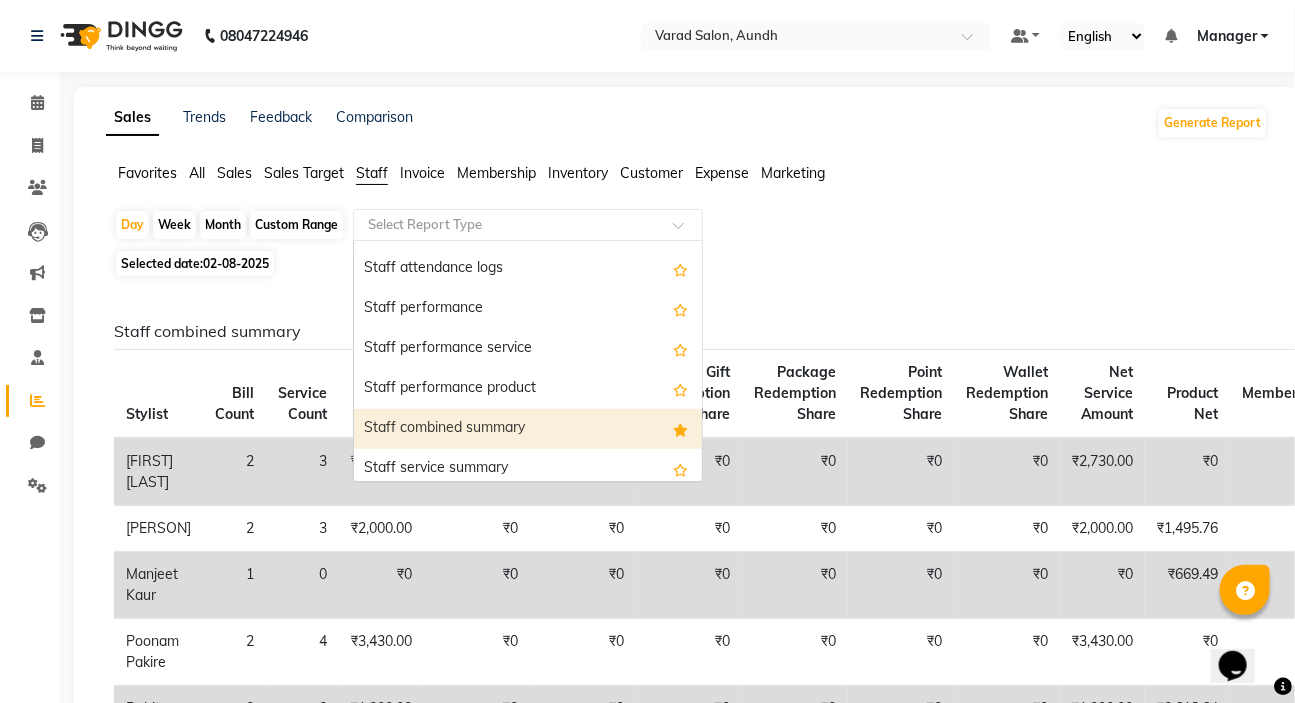 click on "Staff combined summary" at bounding box center [528, 429] 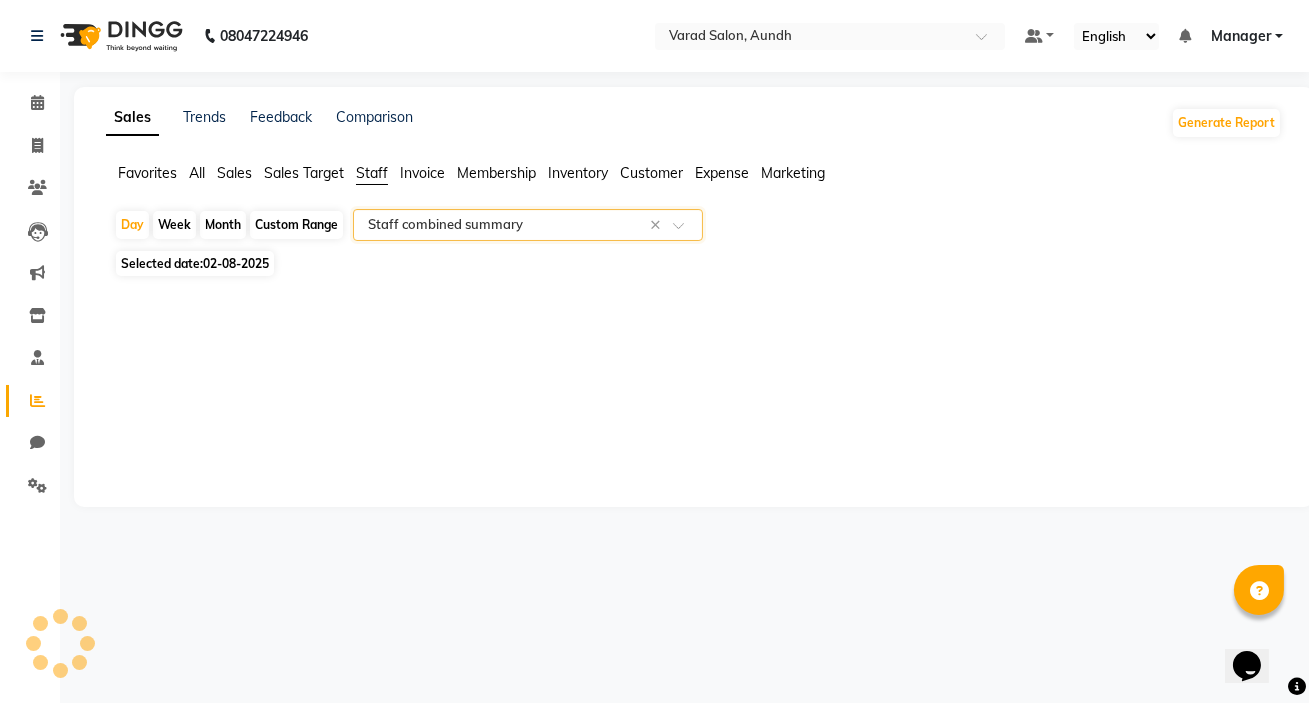 select on "full_report" 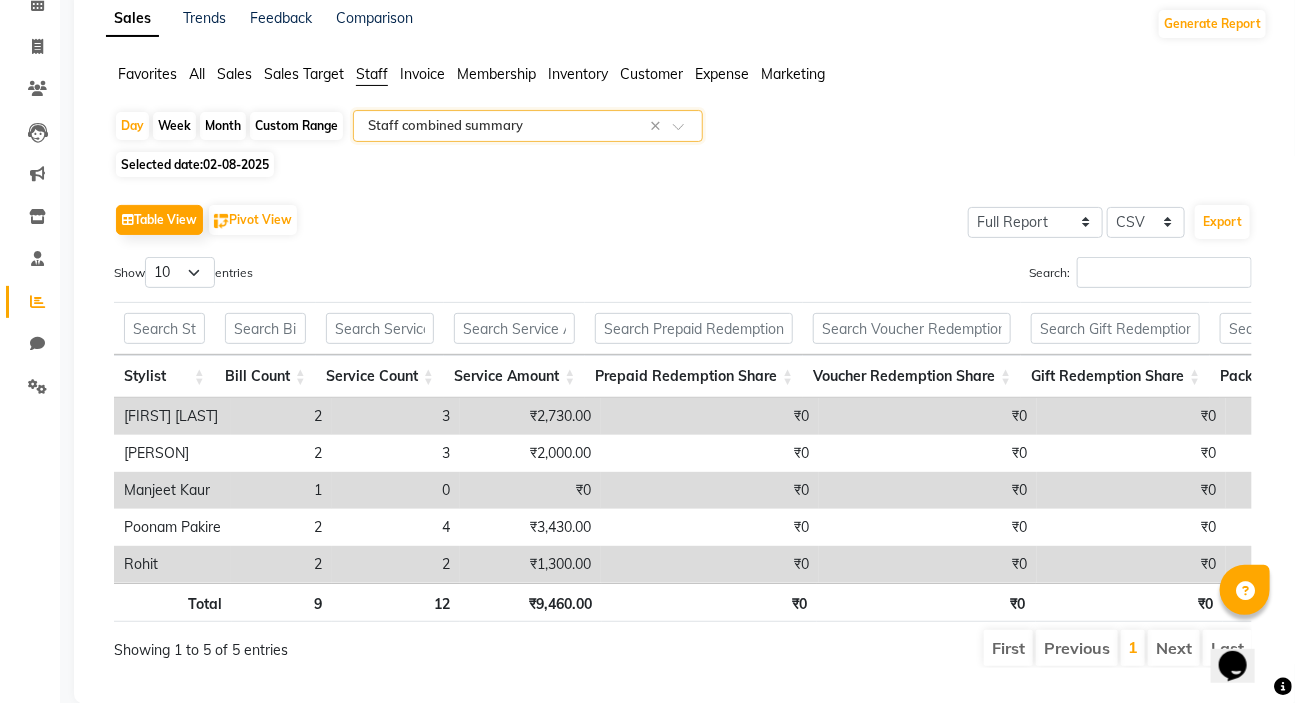 scroll, scrollTop: 156, scrollLeft: 0, axis: vertical 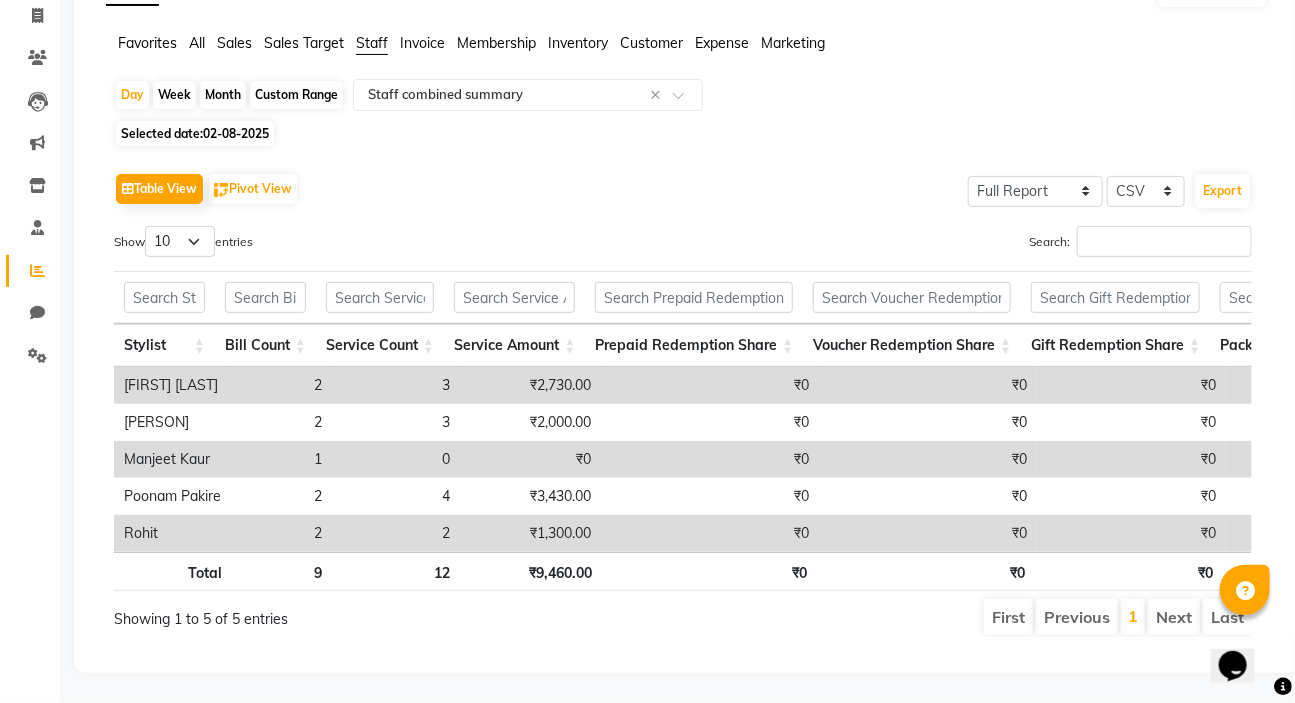 click on "Month" 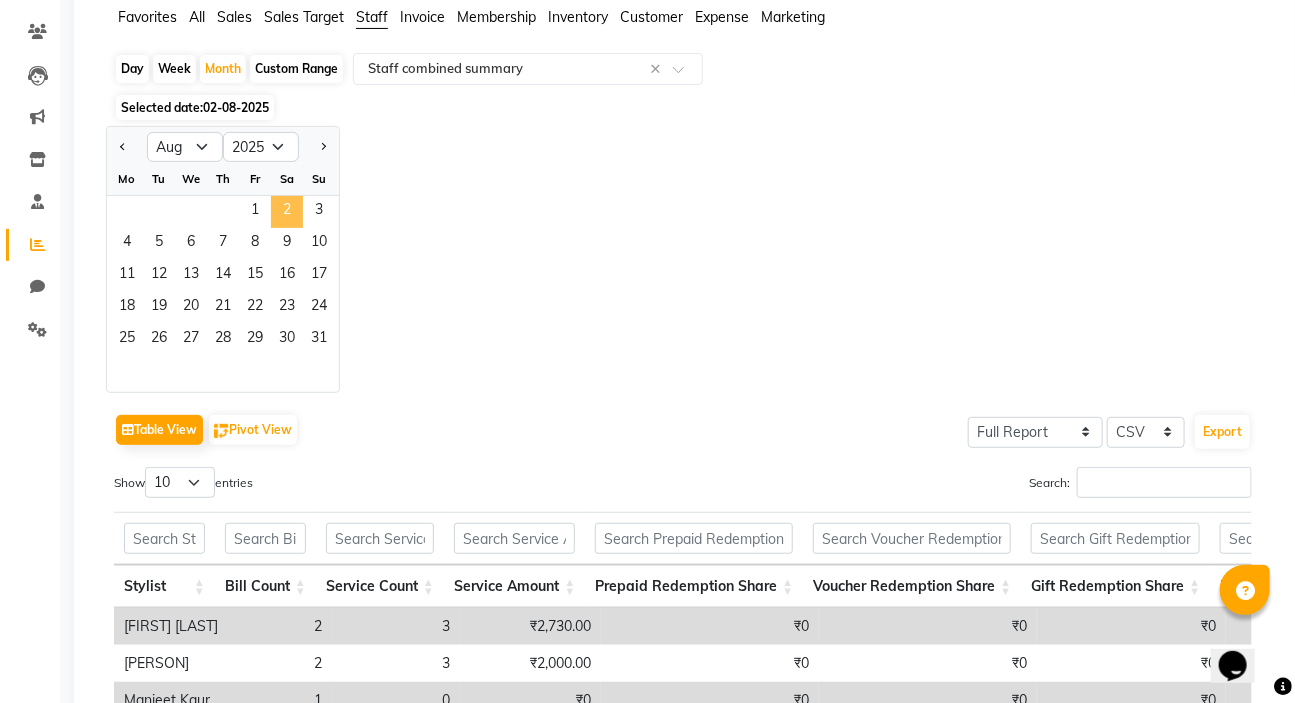 click on "2" 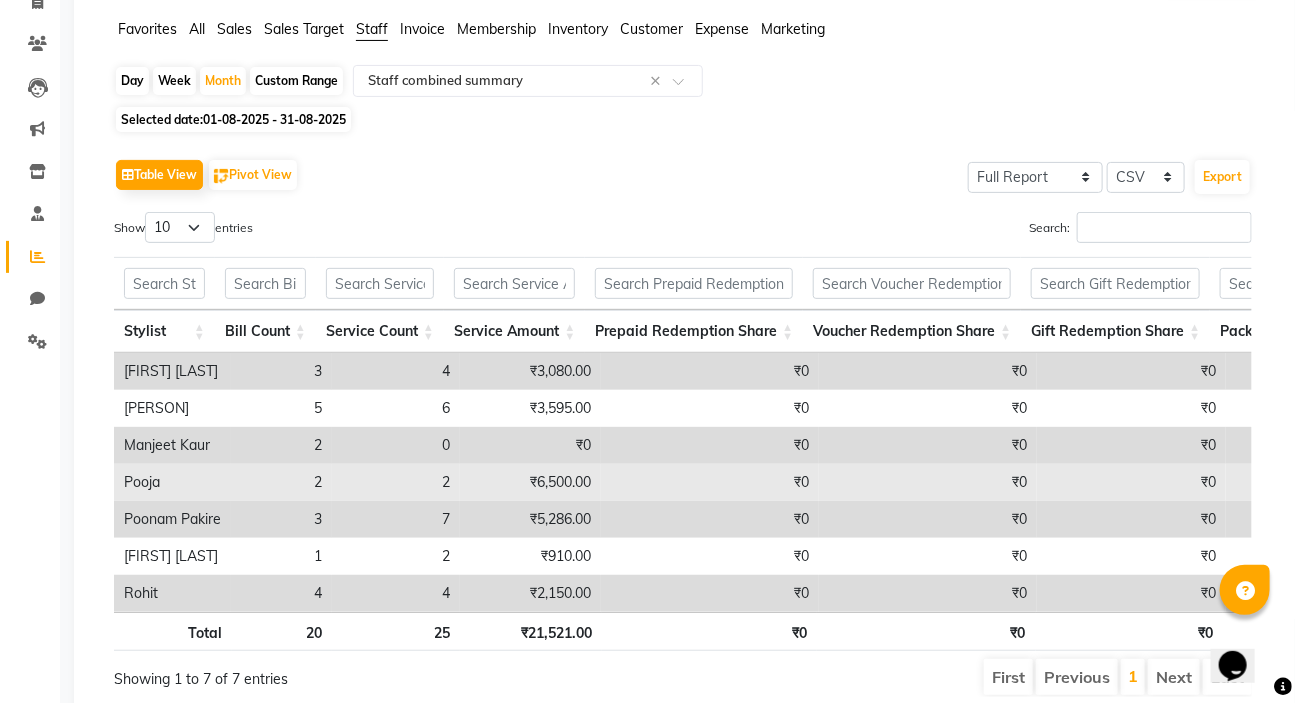 scroll, scrollTop: 230, scrollLeft: 0, axis: vertical 